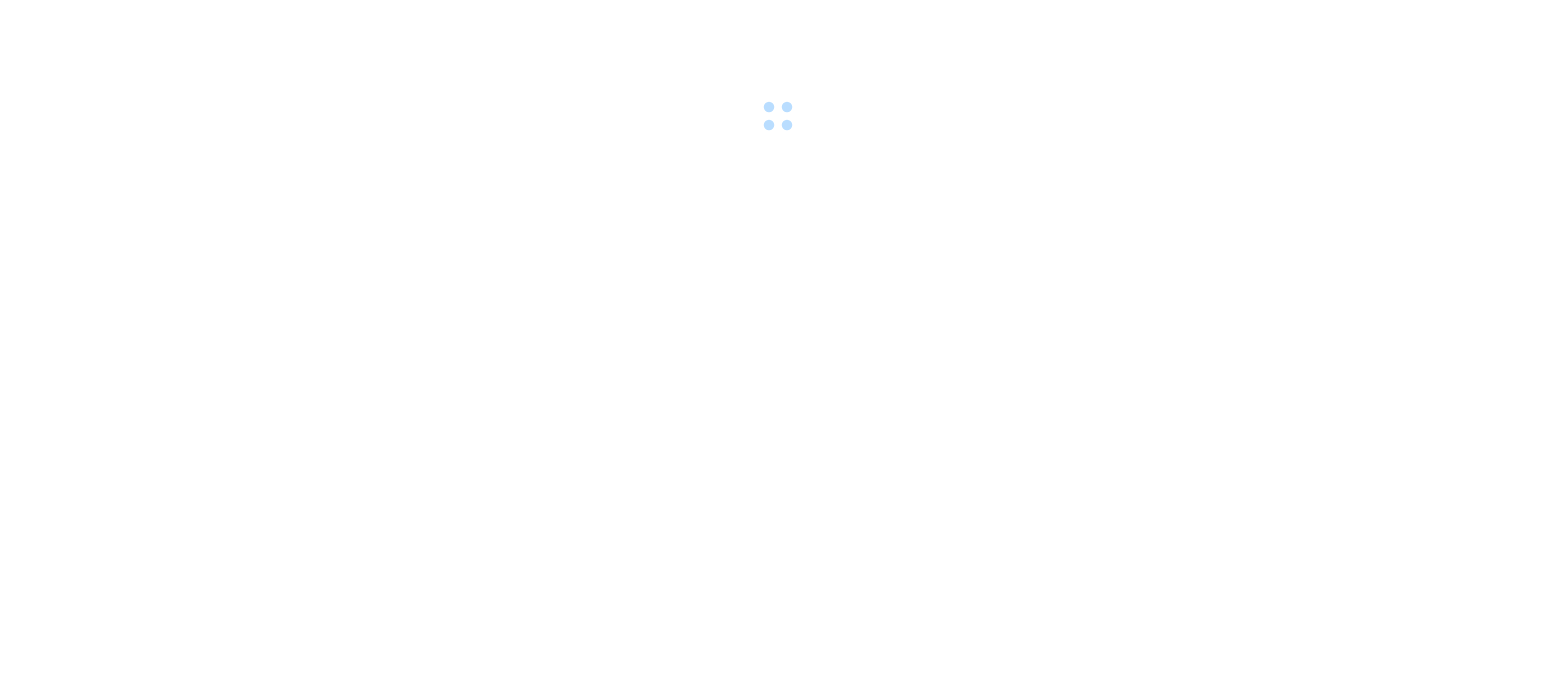 scroll, scrollTop: 0, scrollLeft: 0, axis: both 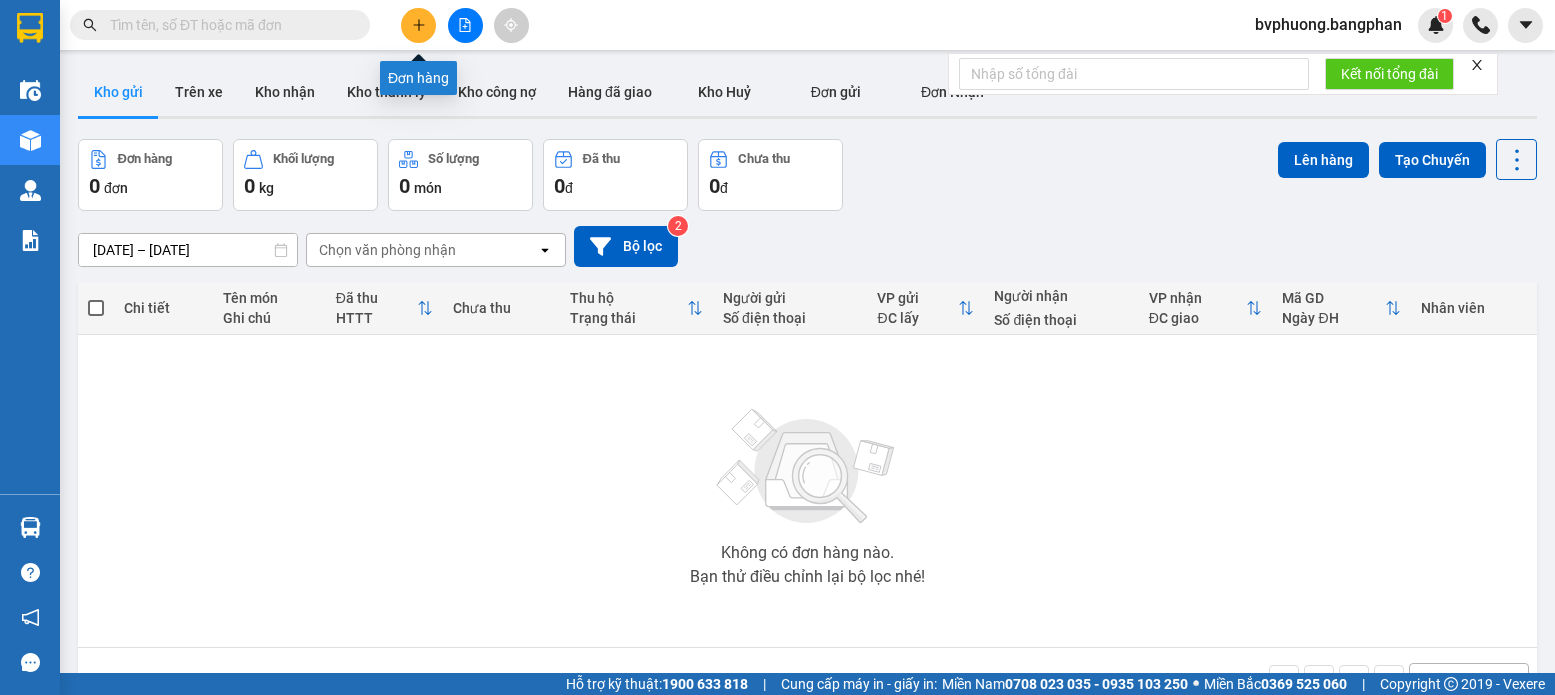 click 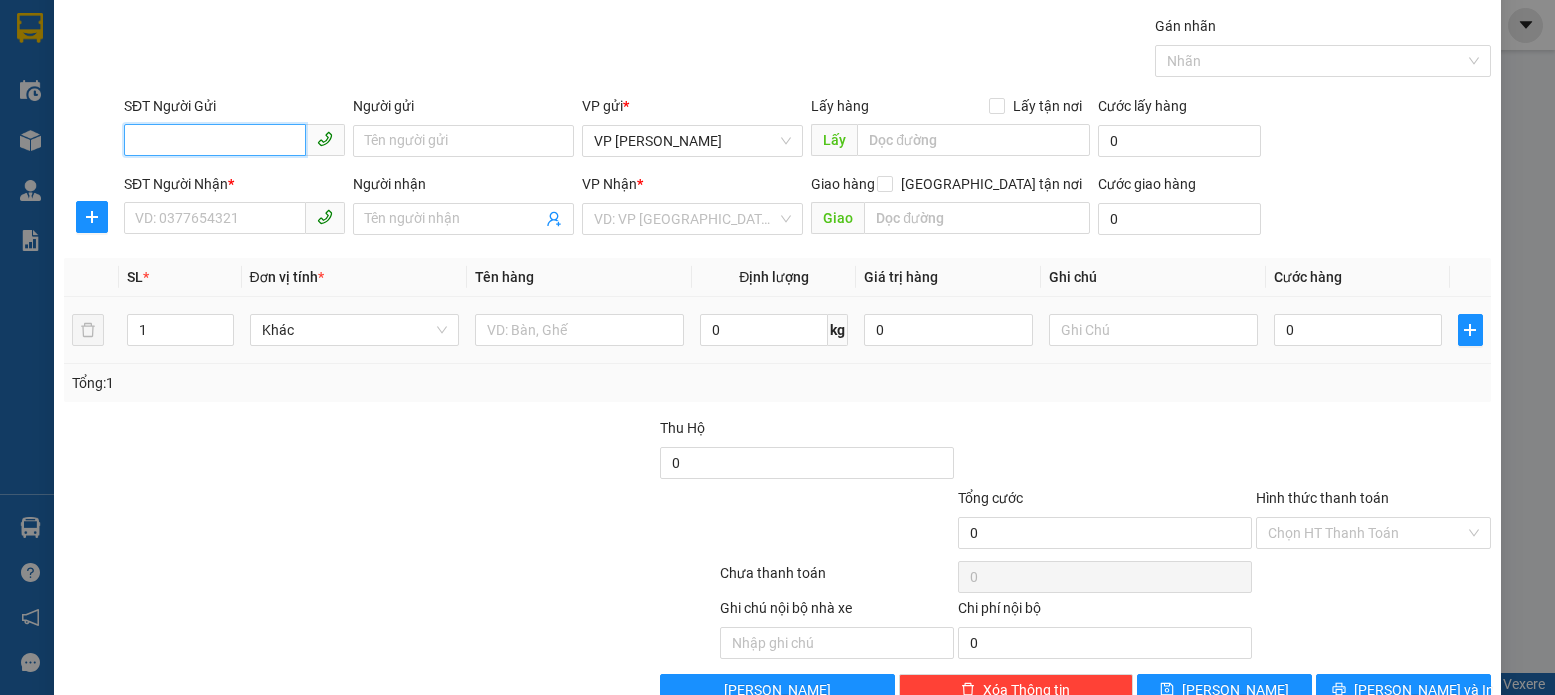 scroll, scrollTop: 107, scrollLeft: 0, axis: vertical 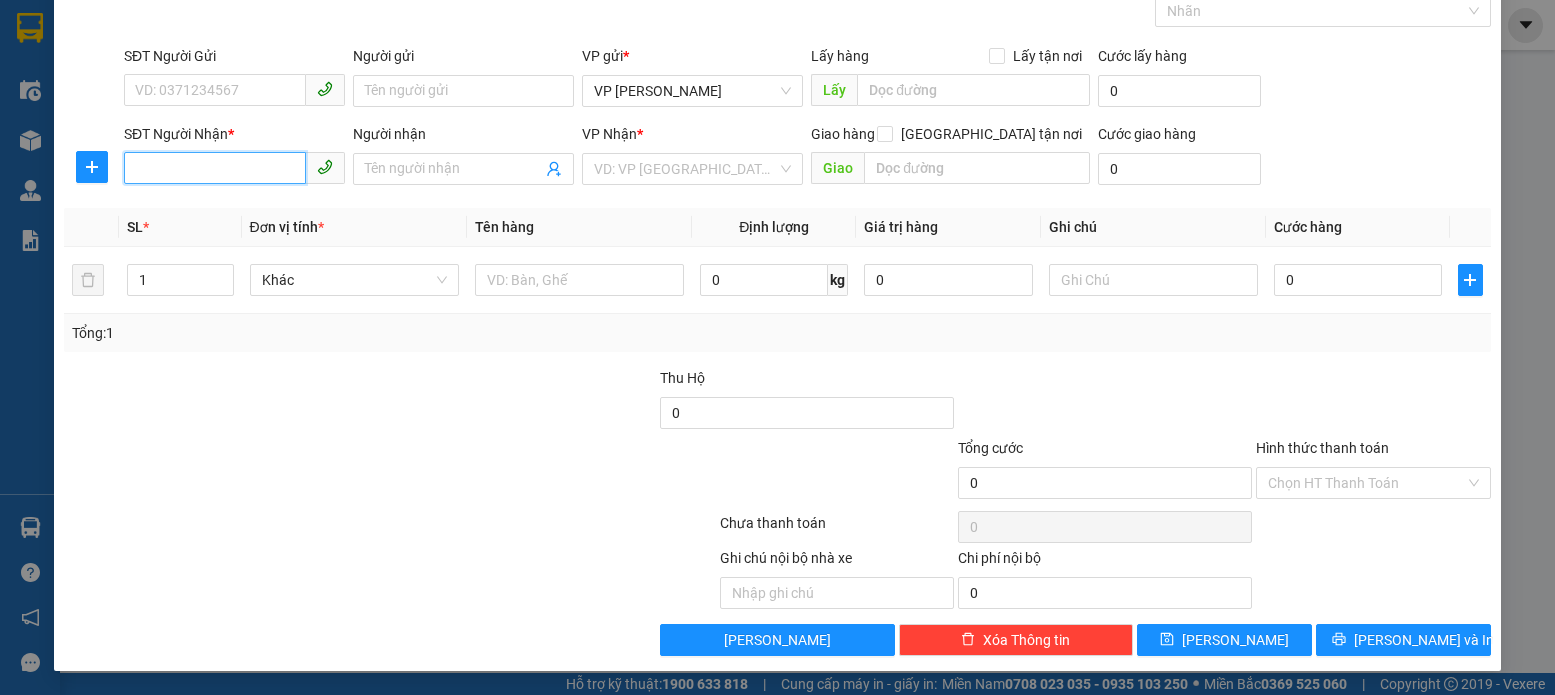 drag, startPoint x: 139, startPoint y: 162, endPoint x: 138, endPoint y: 139, distance: 23.021729 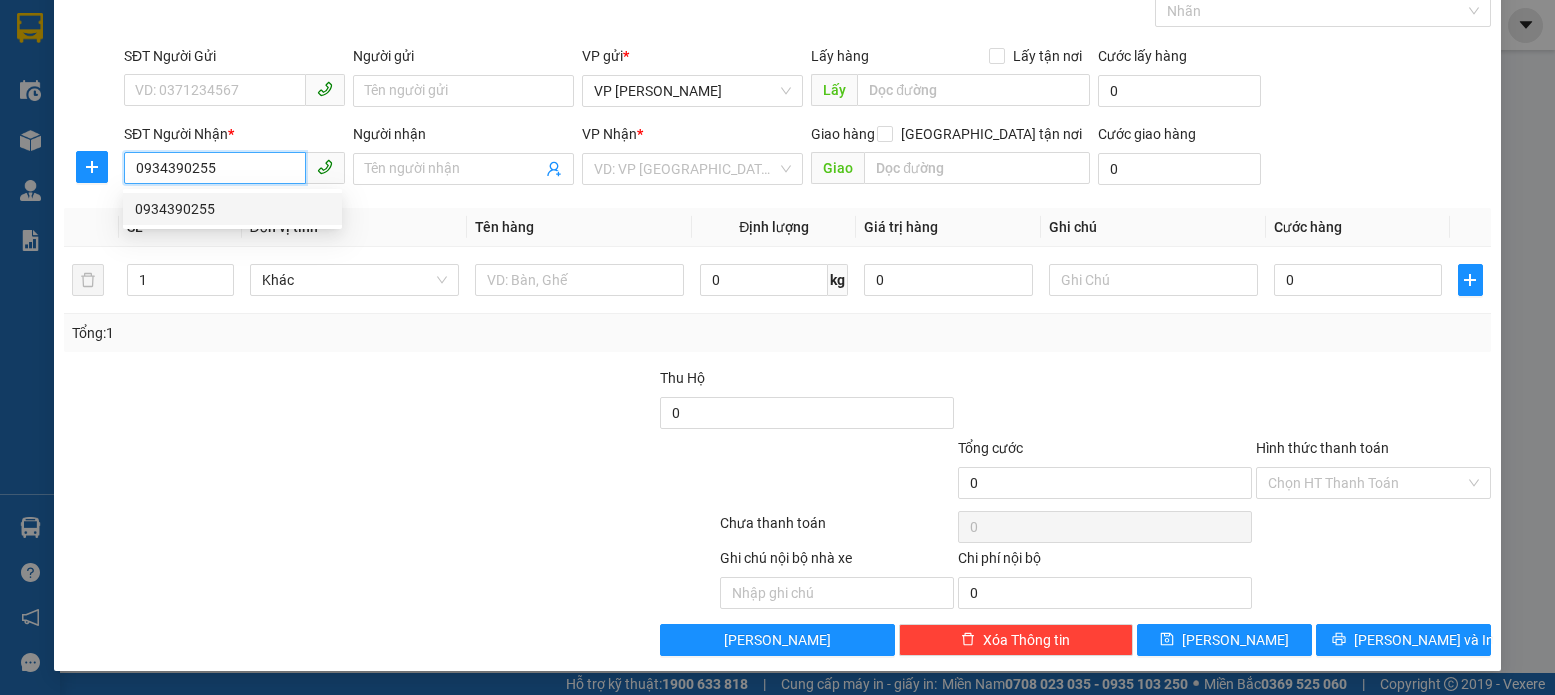 click on "0934390255" at bounding box center (232, 209) 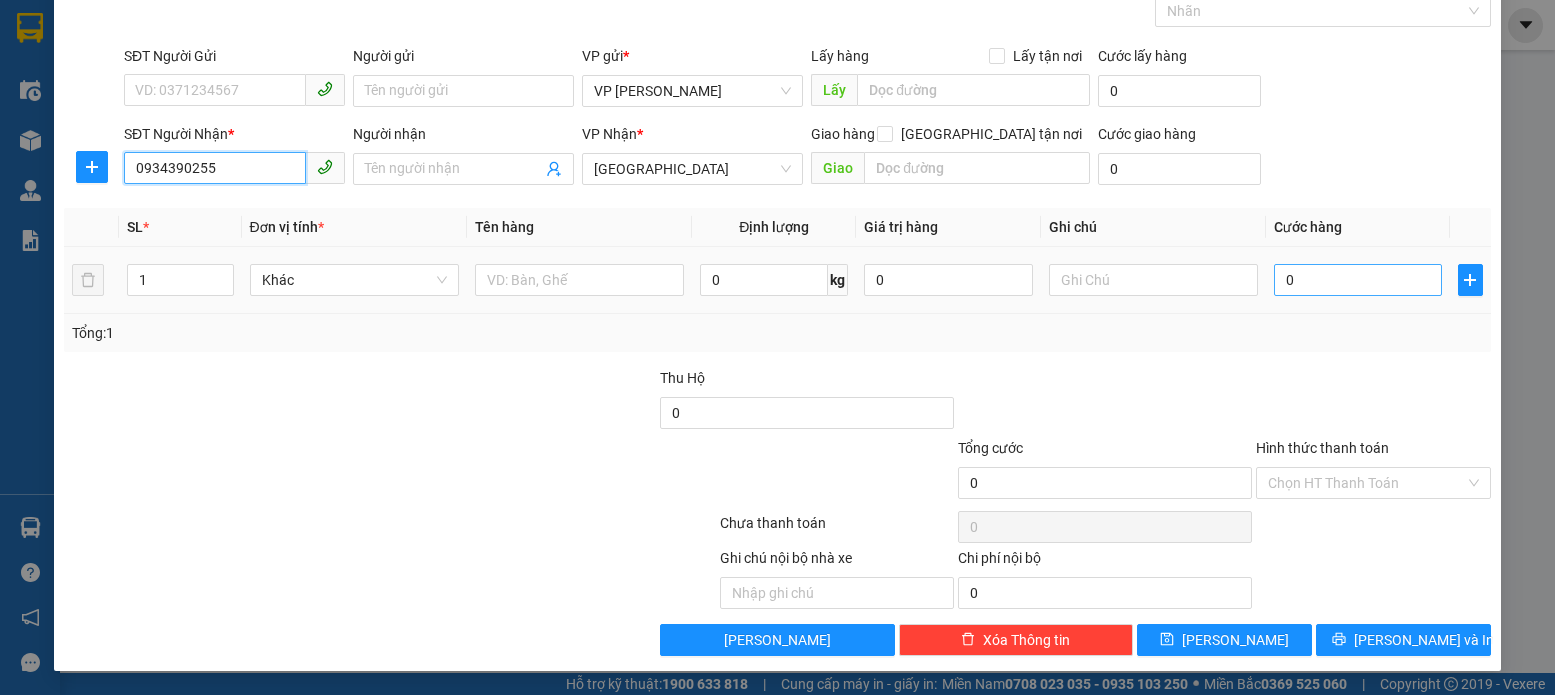 type on "0934390255" 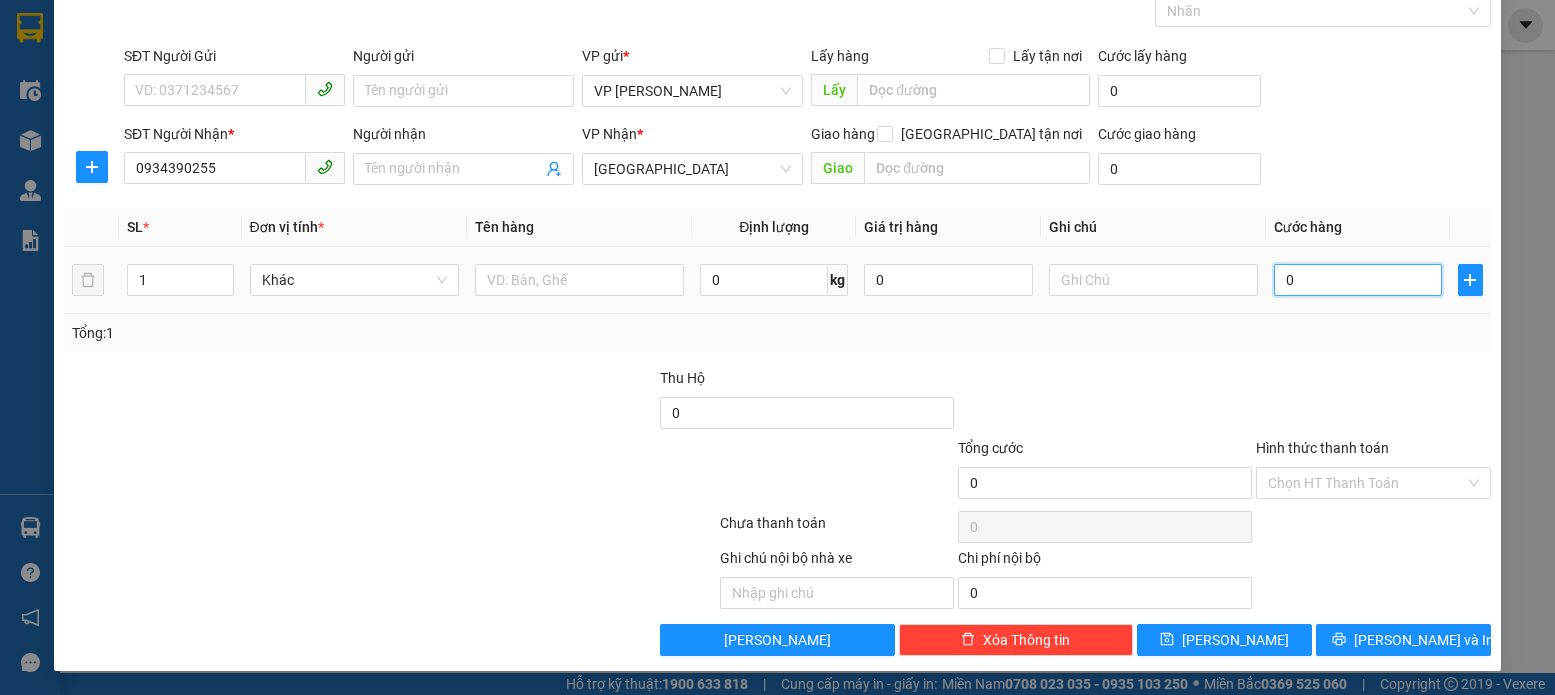click on "0" at bounding box center (1358, 280) 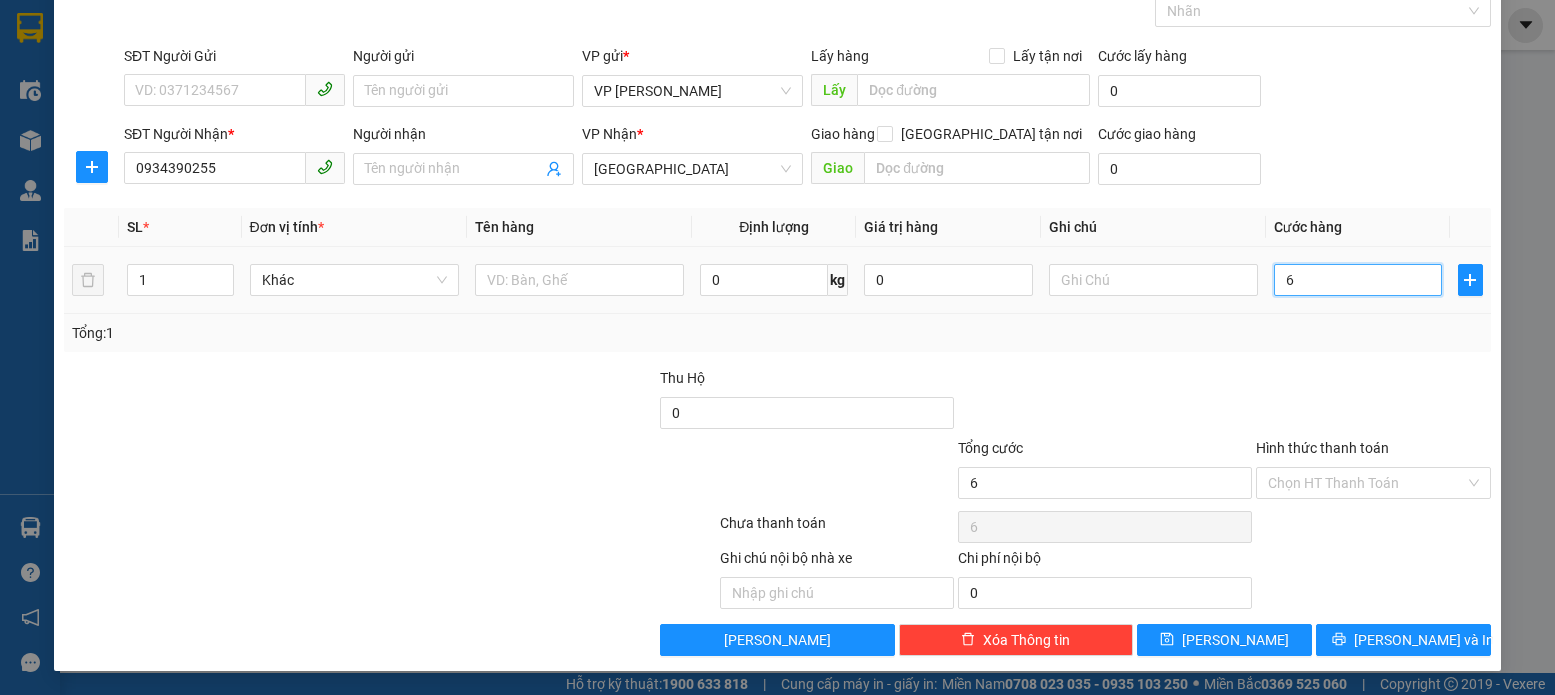type on "60" 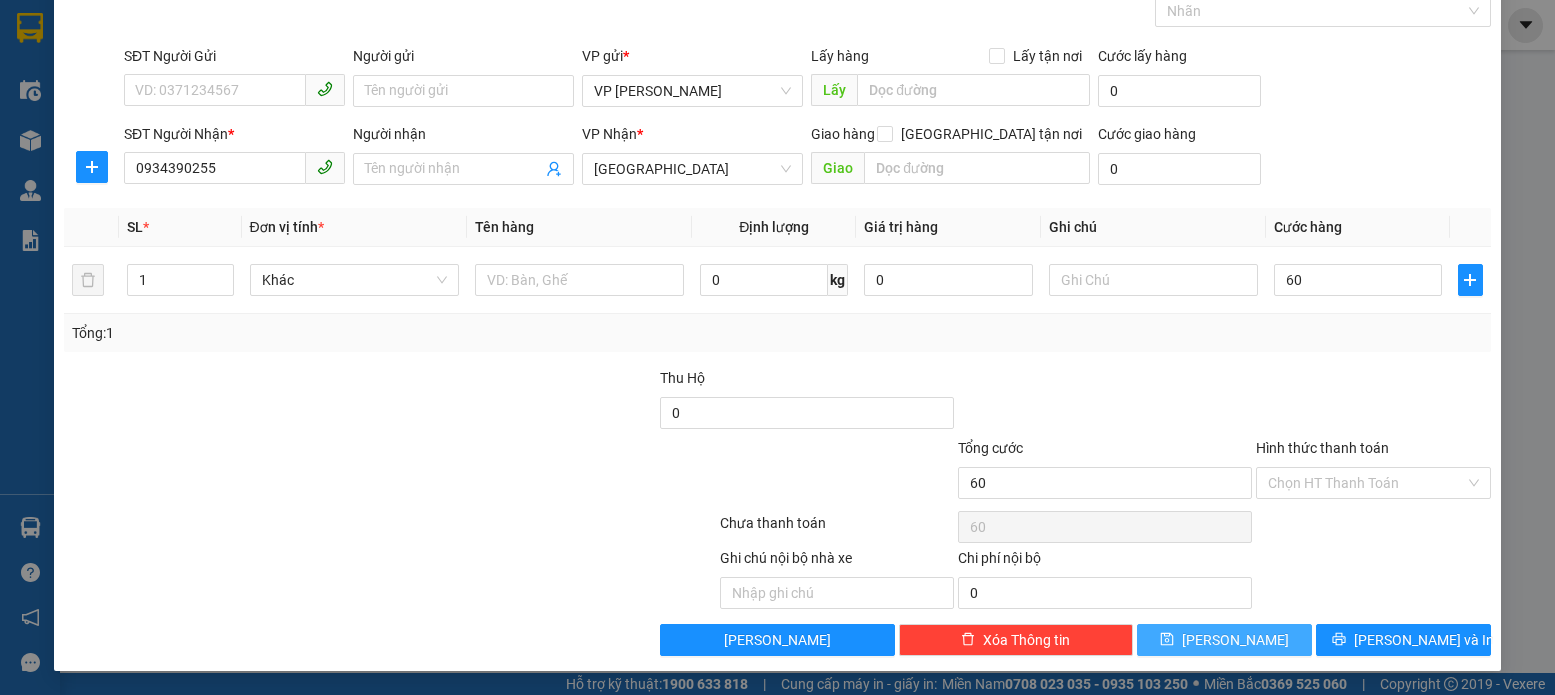 type on "60.000" 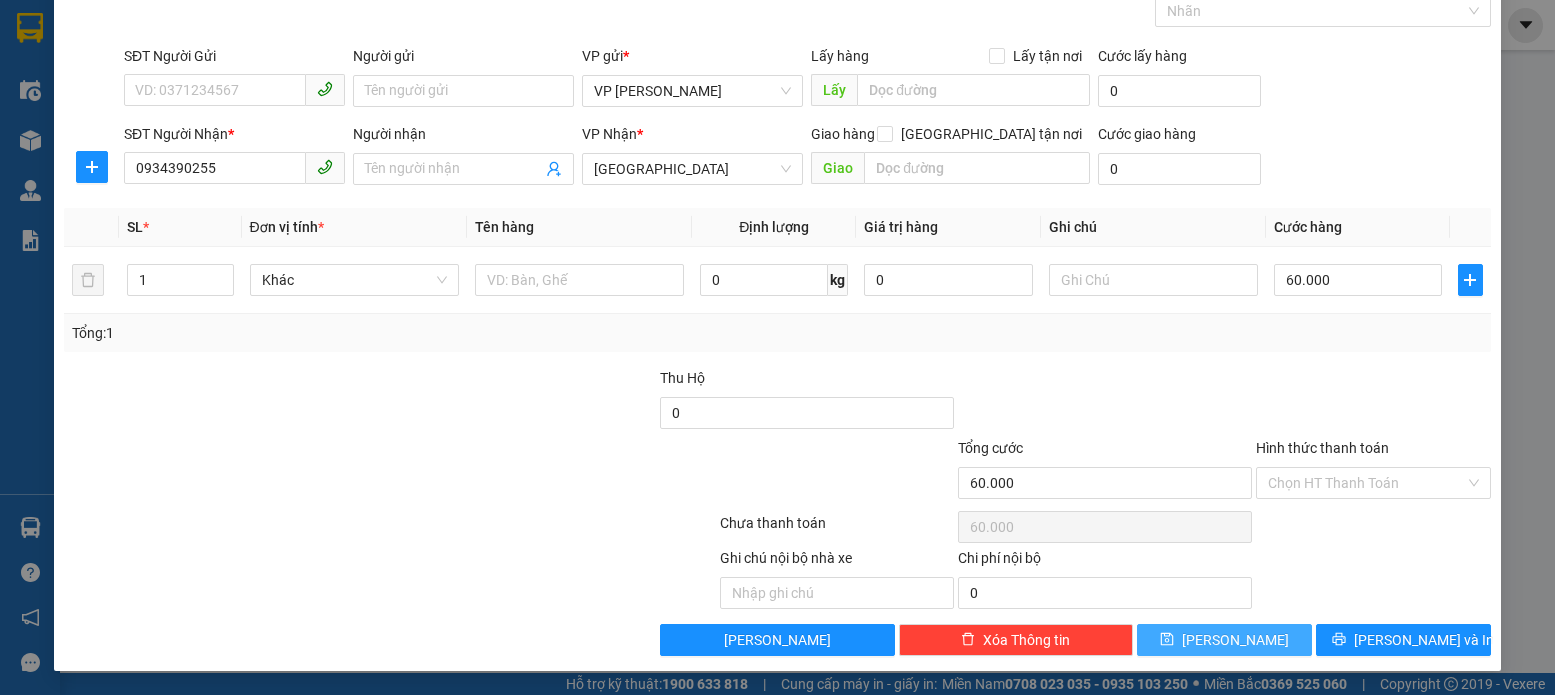 click 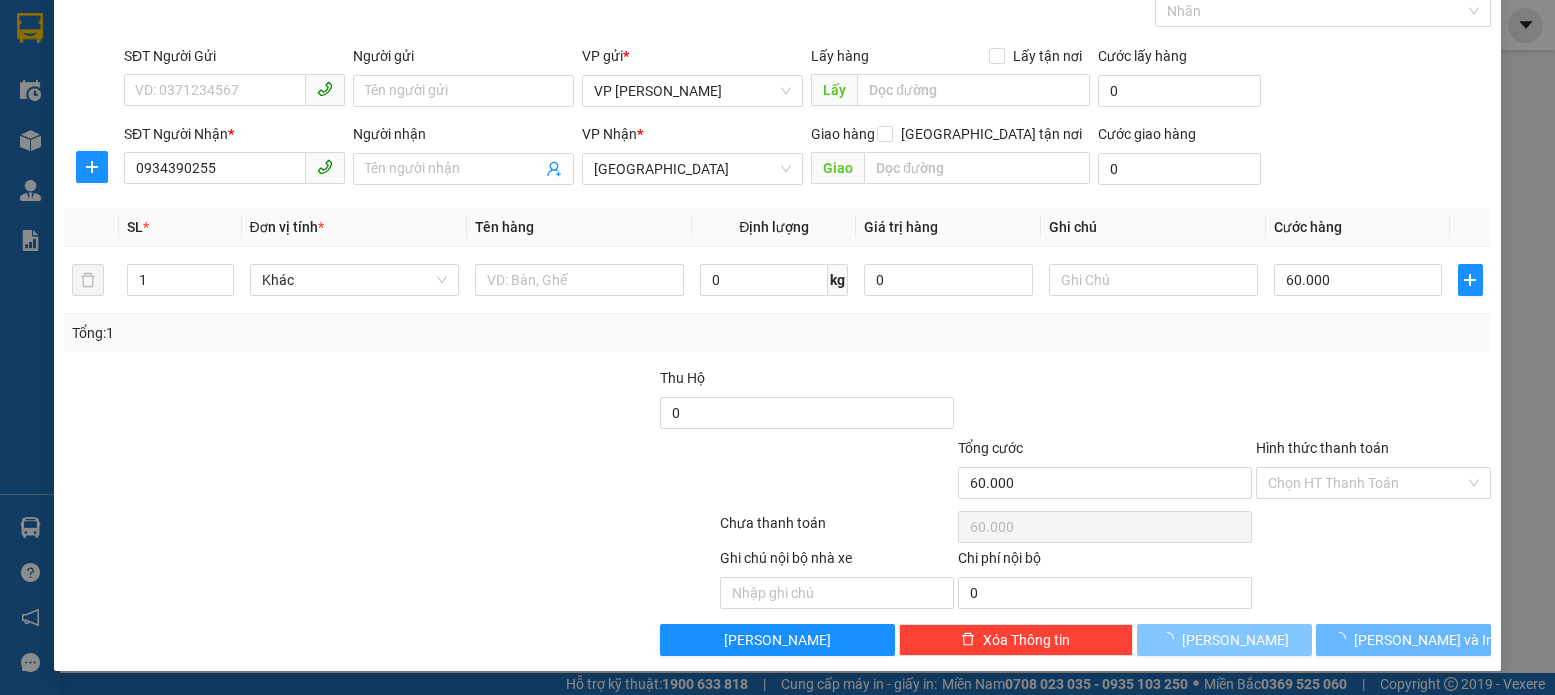 type 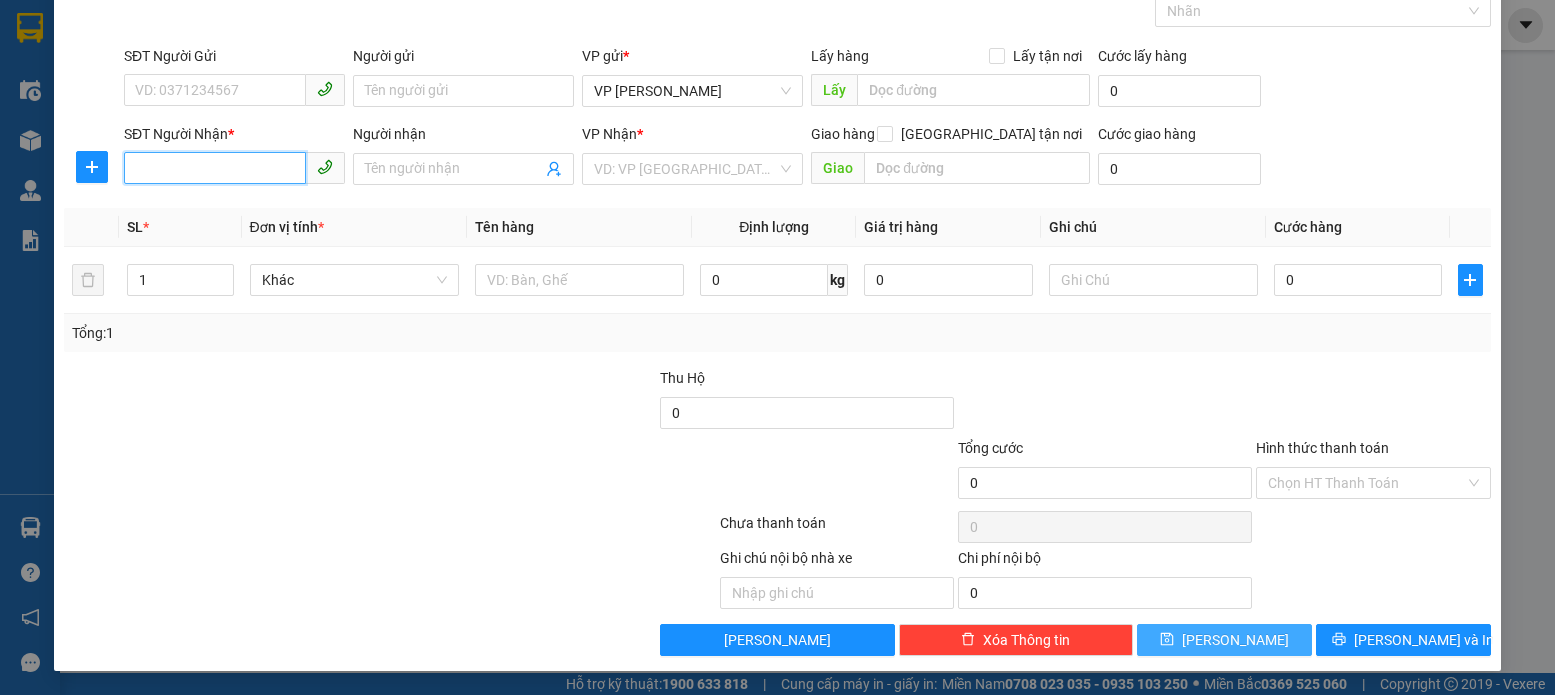 click on "SĐT Người Nhận  *" at bounding box center (215, 168) 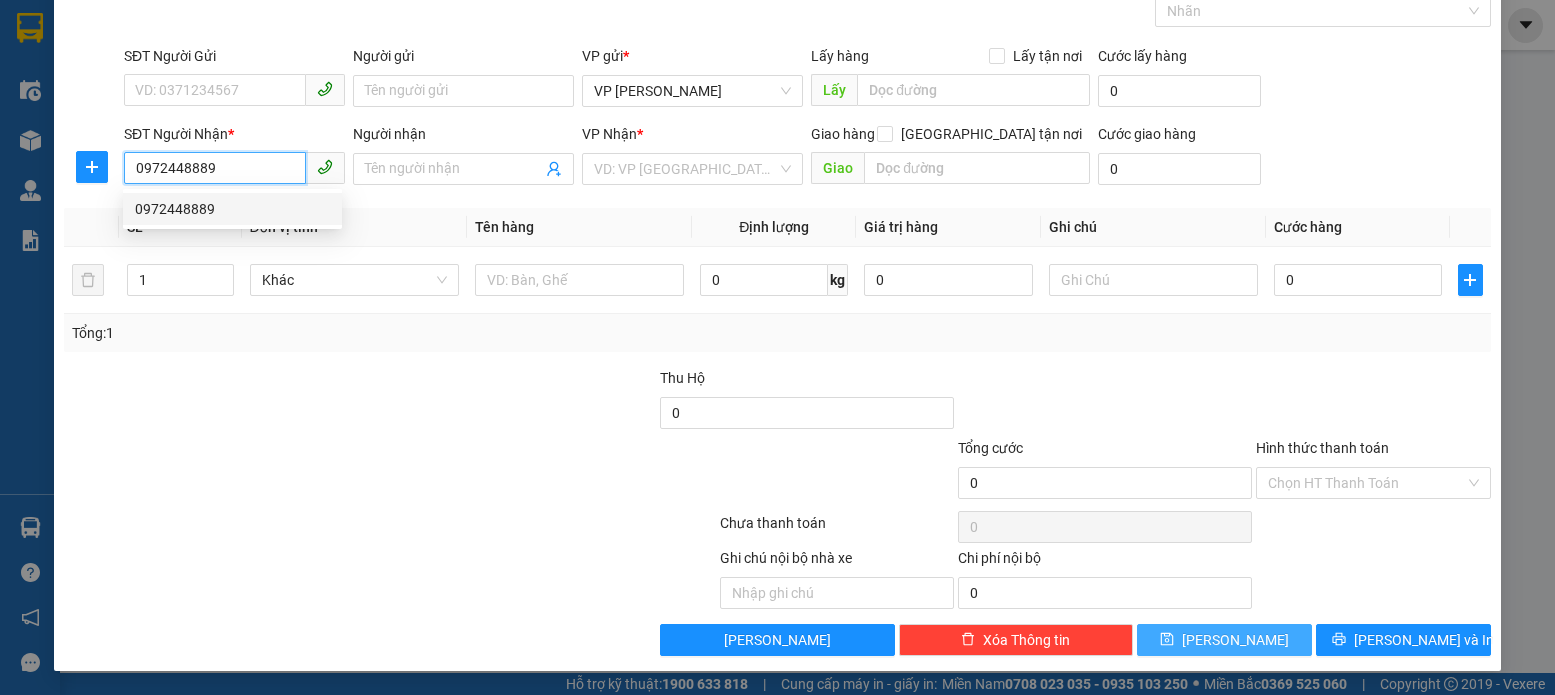 click on "0972448889" at bounding box center (232, 209) 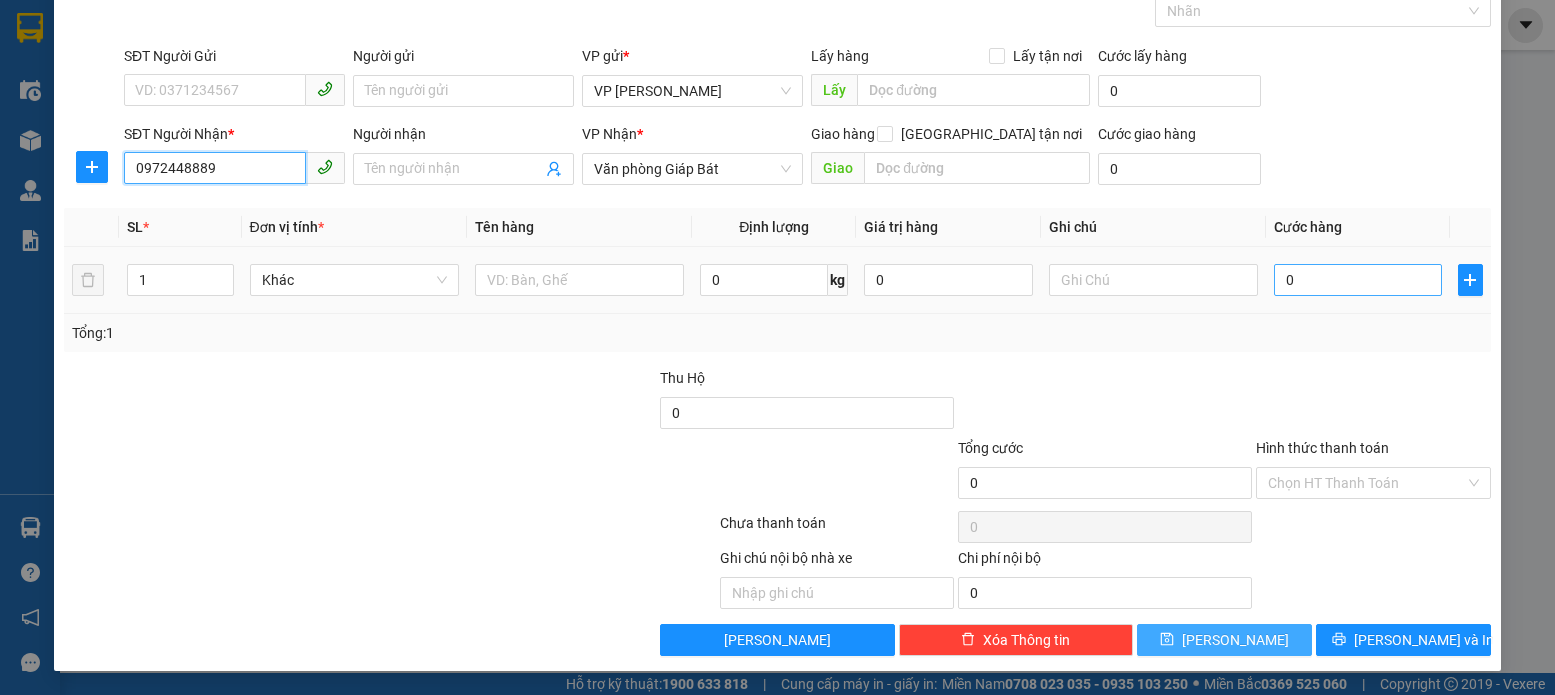 type on "0972448889" 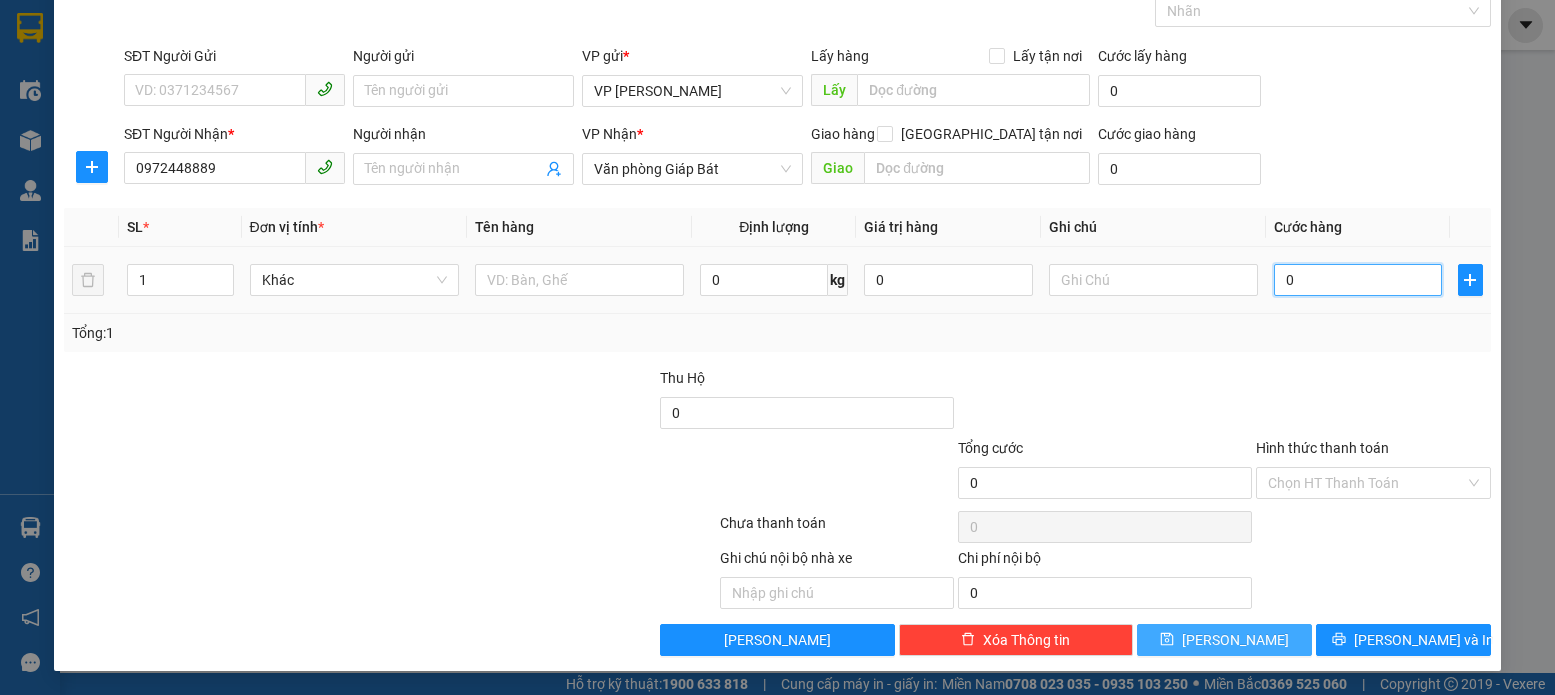 click on "0" at bounding box center (1358, 280) 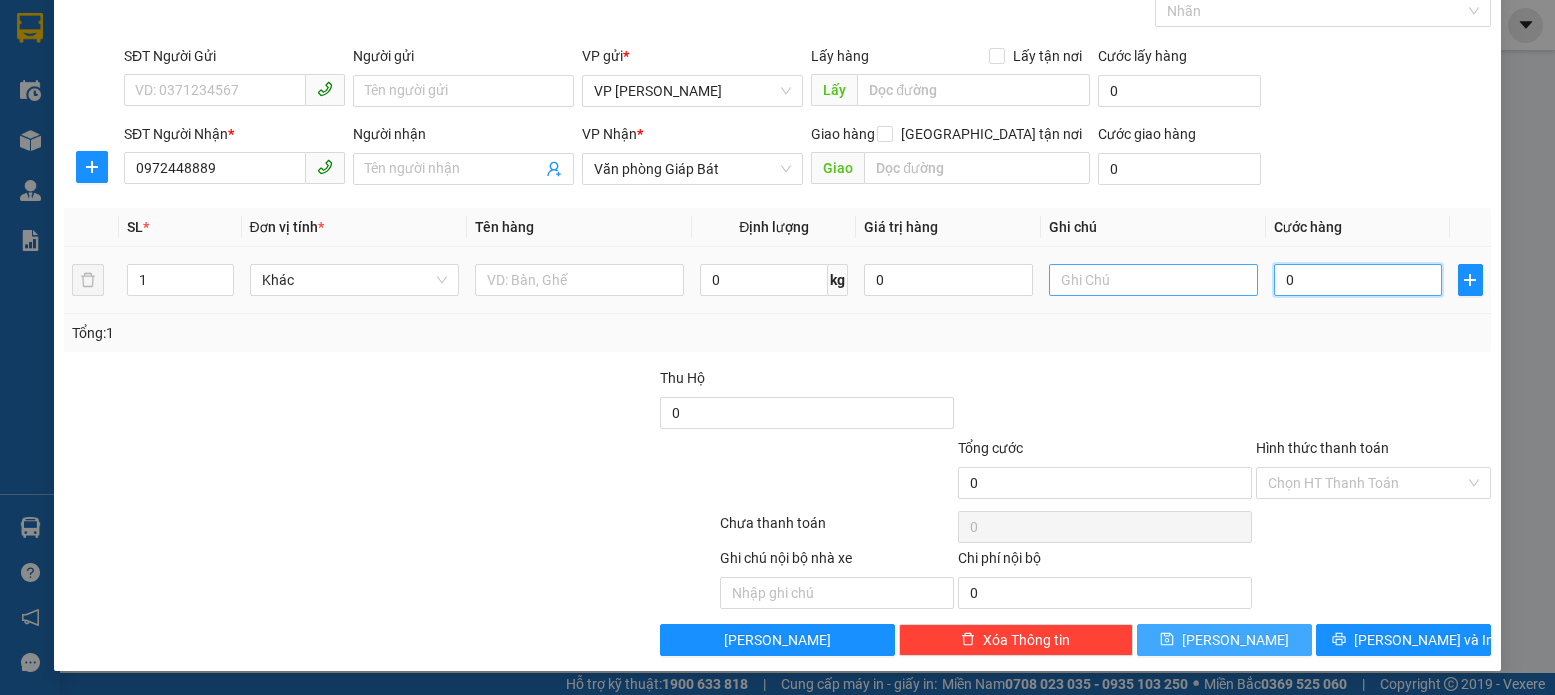 type on "5" 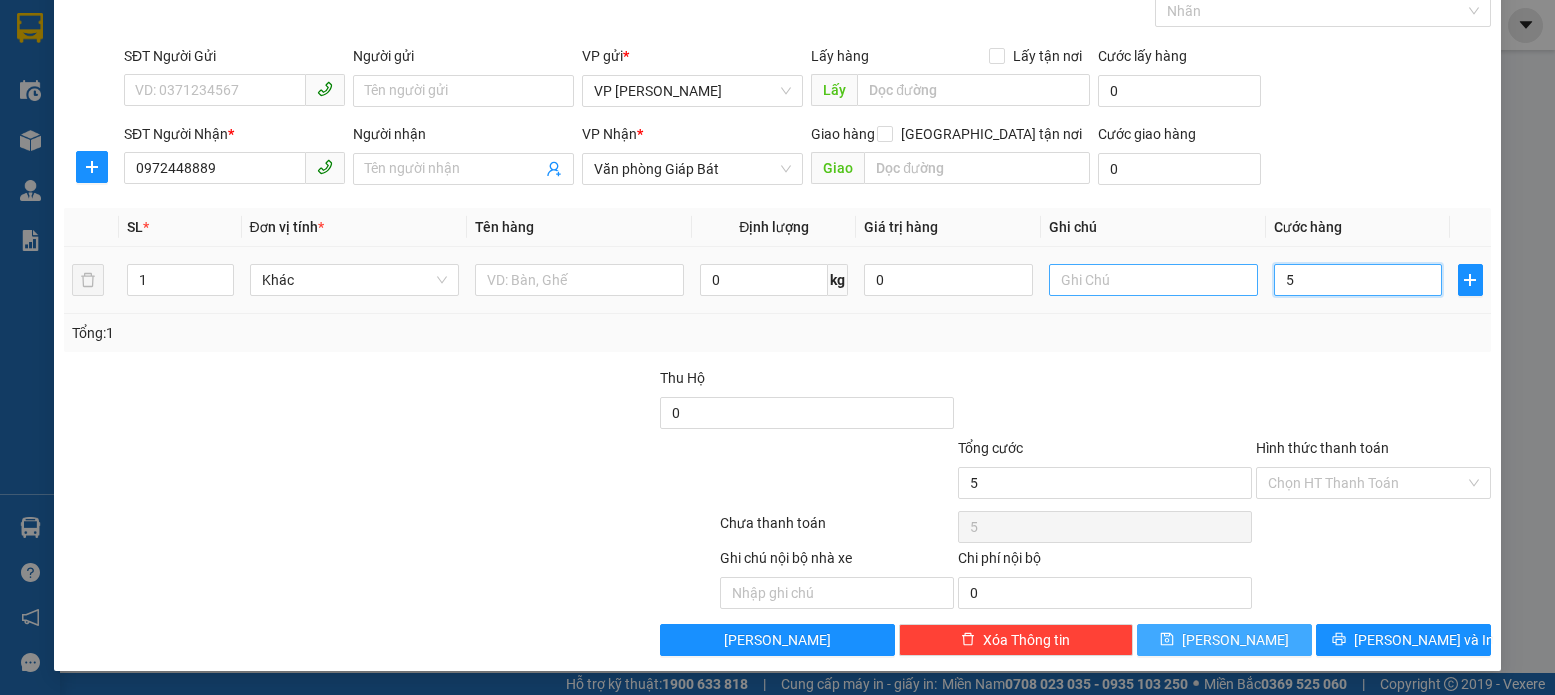 type on "50" 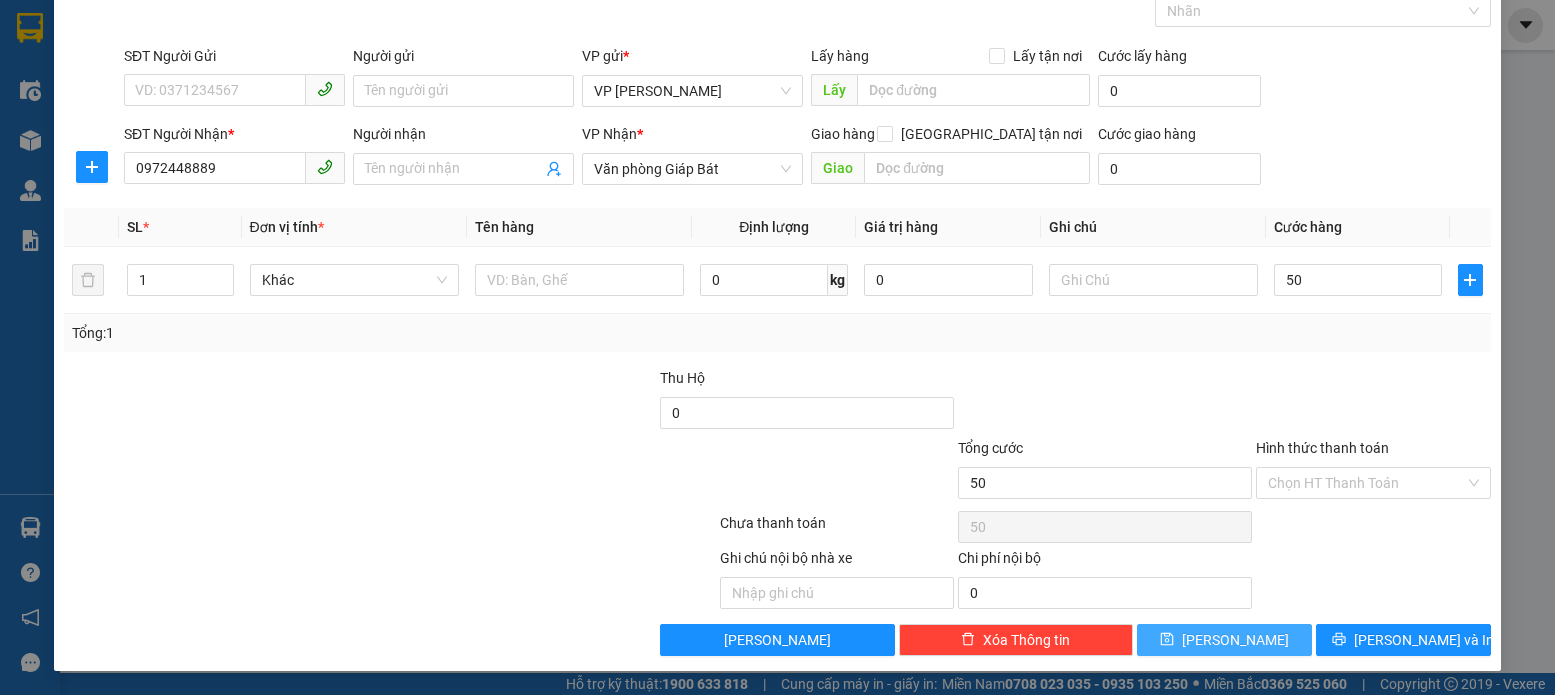type on "50.000" 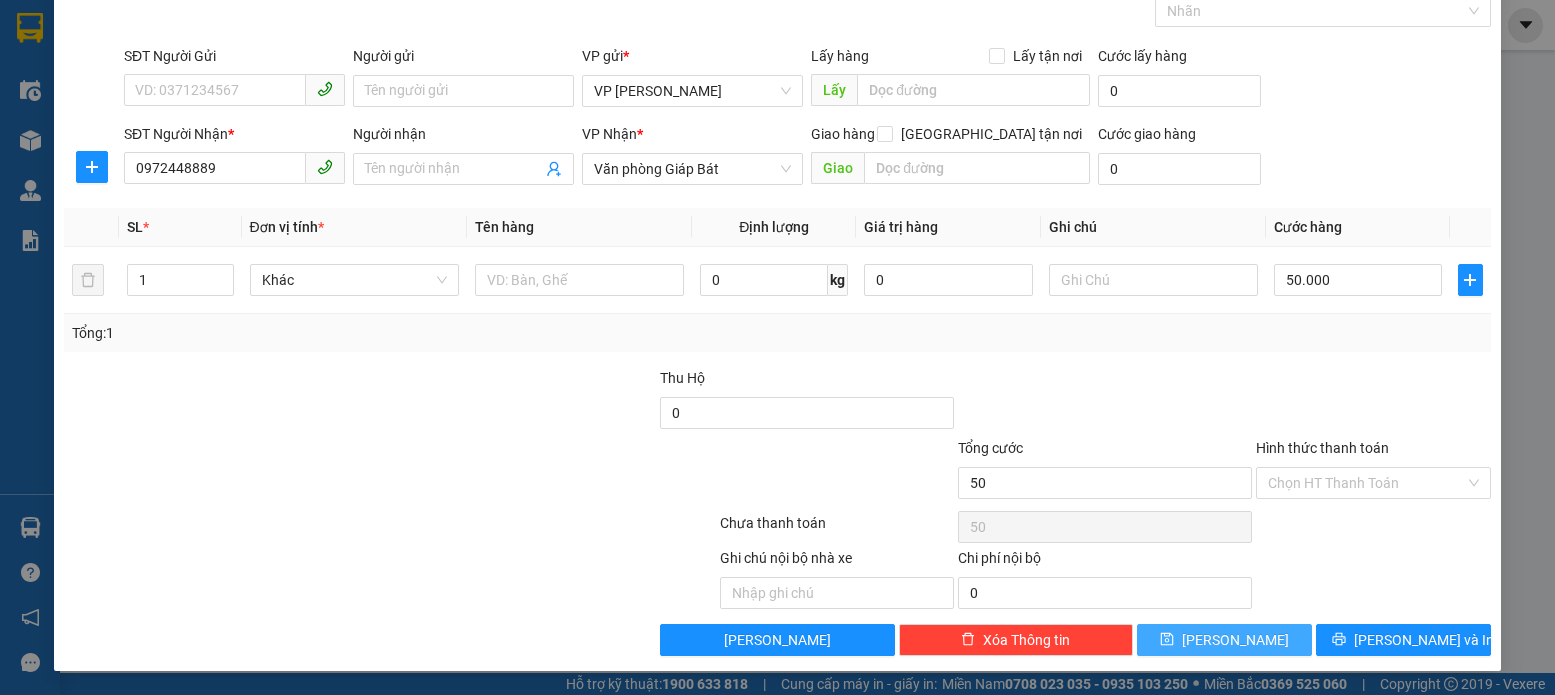 type on "50.000" 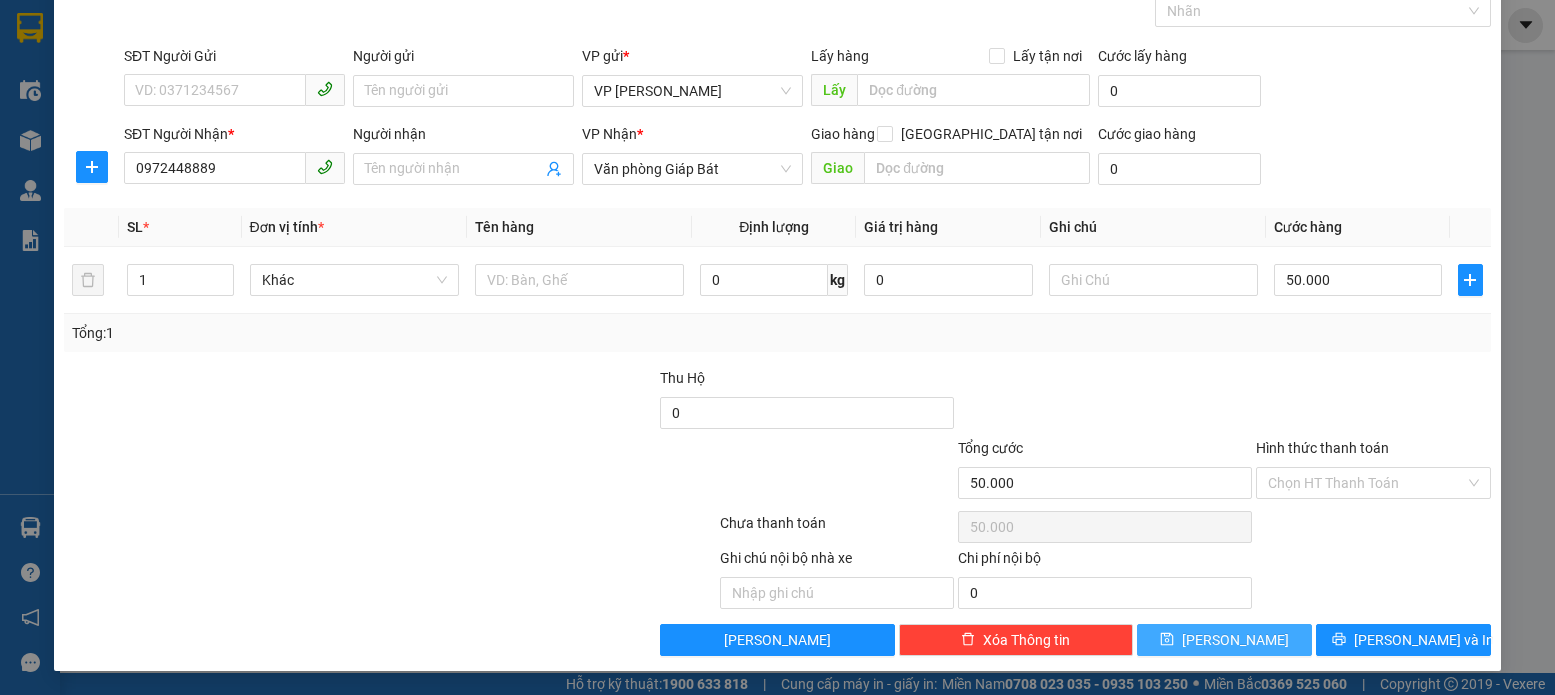 drag, startPoint x: 1201, startPoint y: 638, endPoint x: 1053, endPoint y: 620, distance: 149.09058 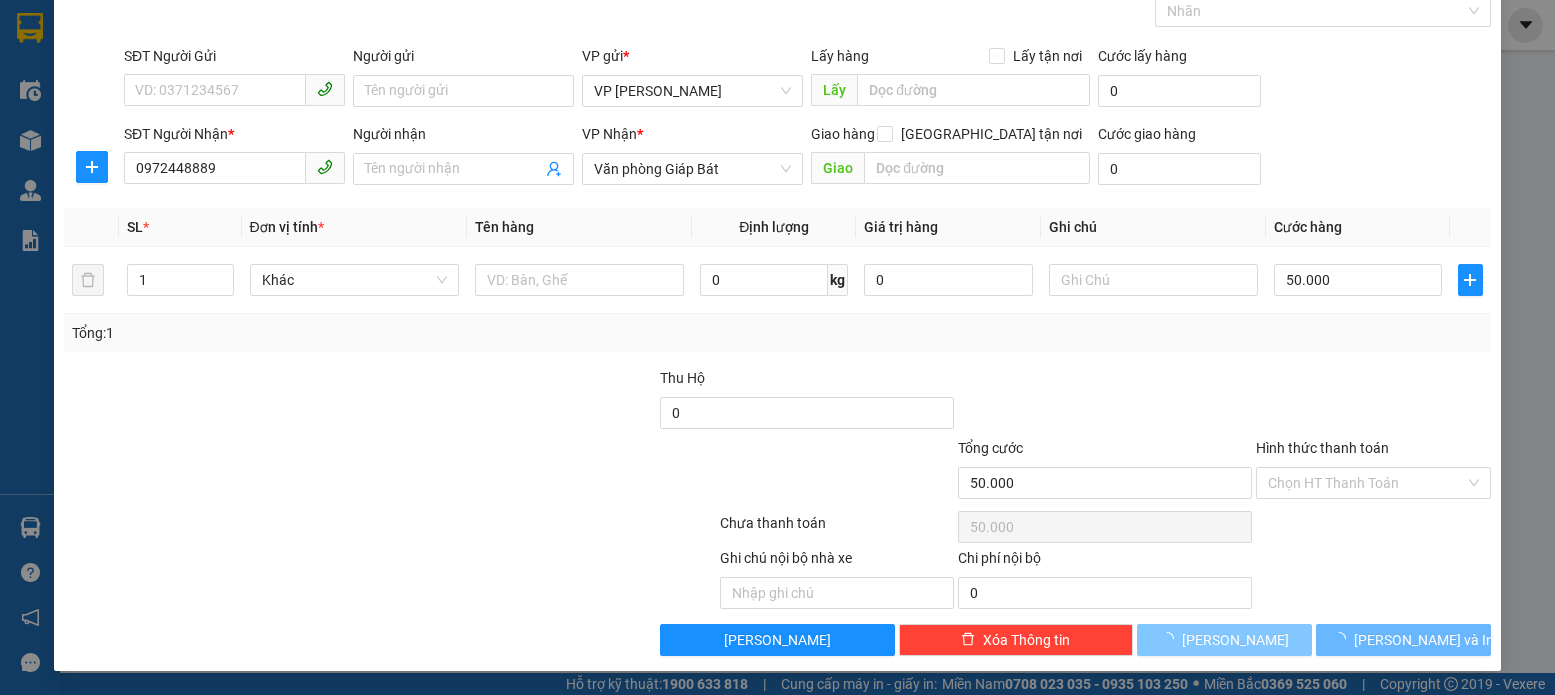 type 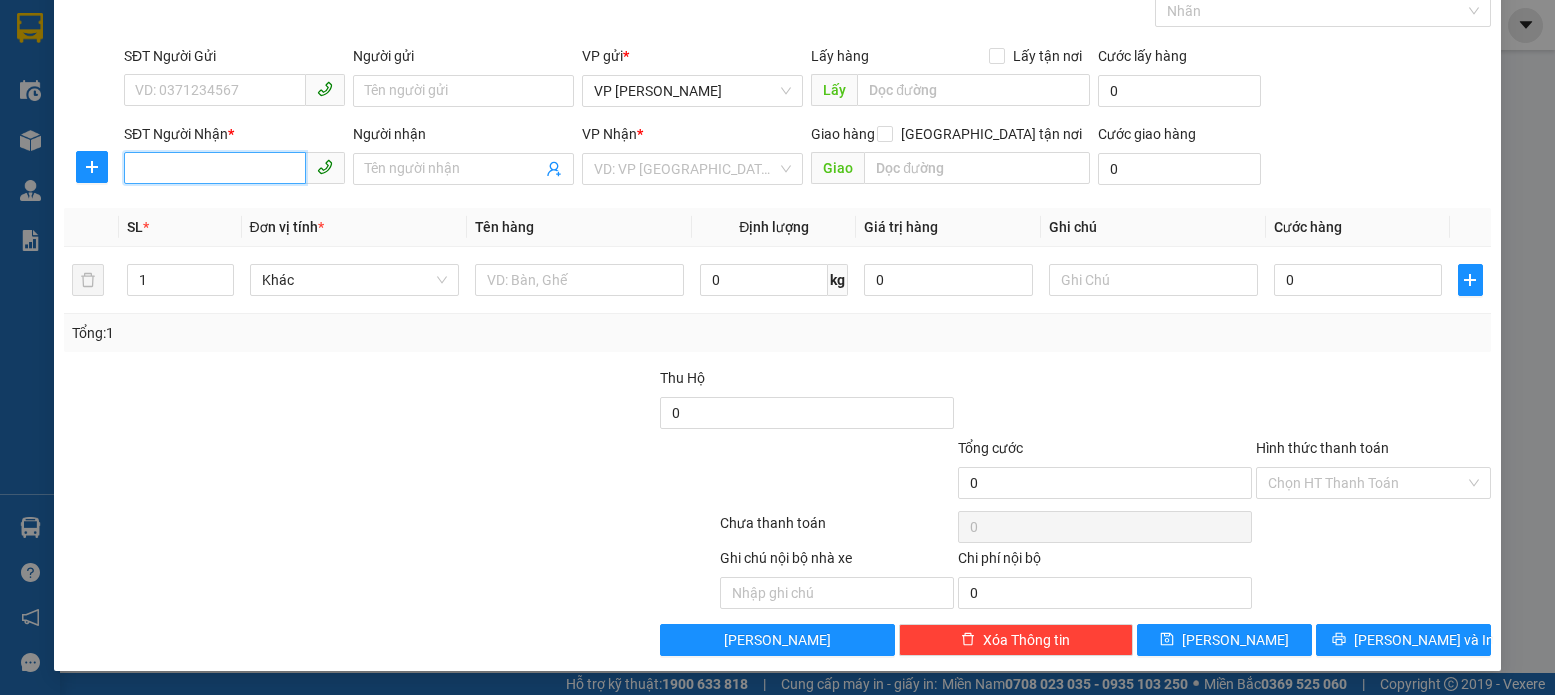 drag, startPoint x: 140, startPoint y: 167, endPoint x: 156, endPoint y: 163, distance: 16.492422 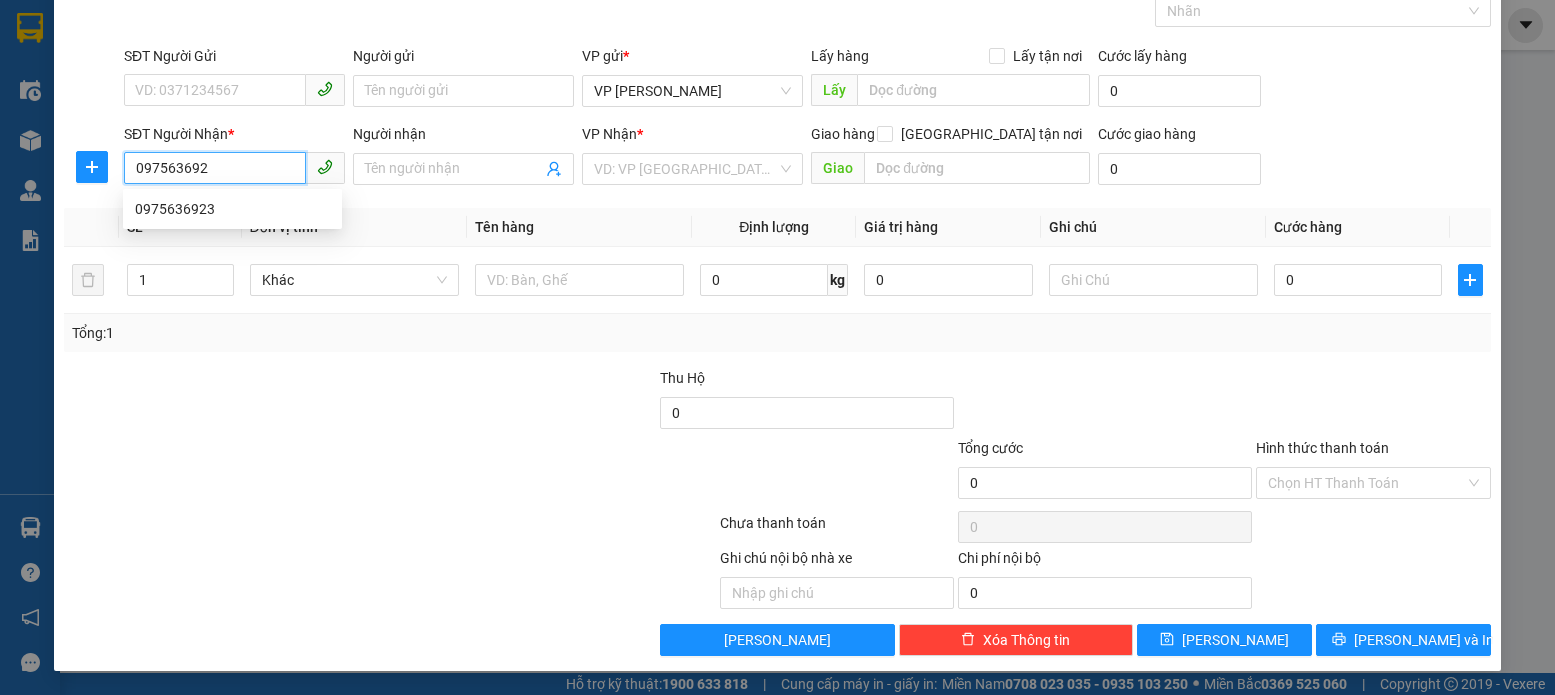 type on "0975636923" 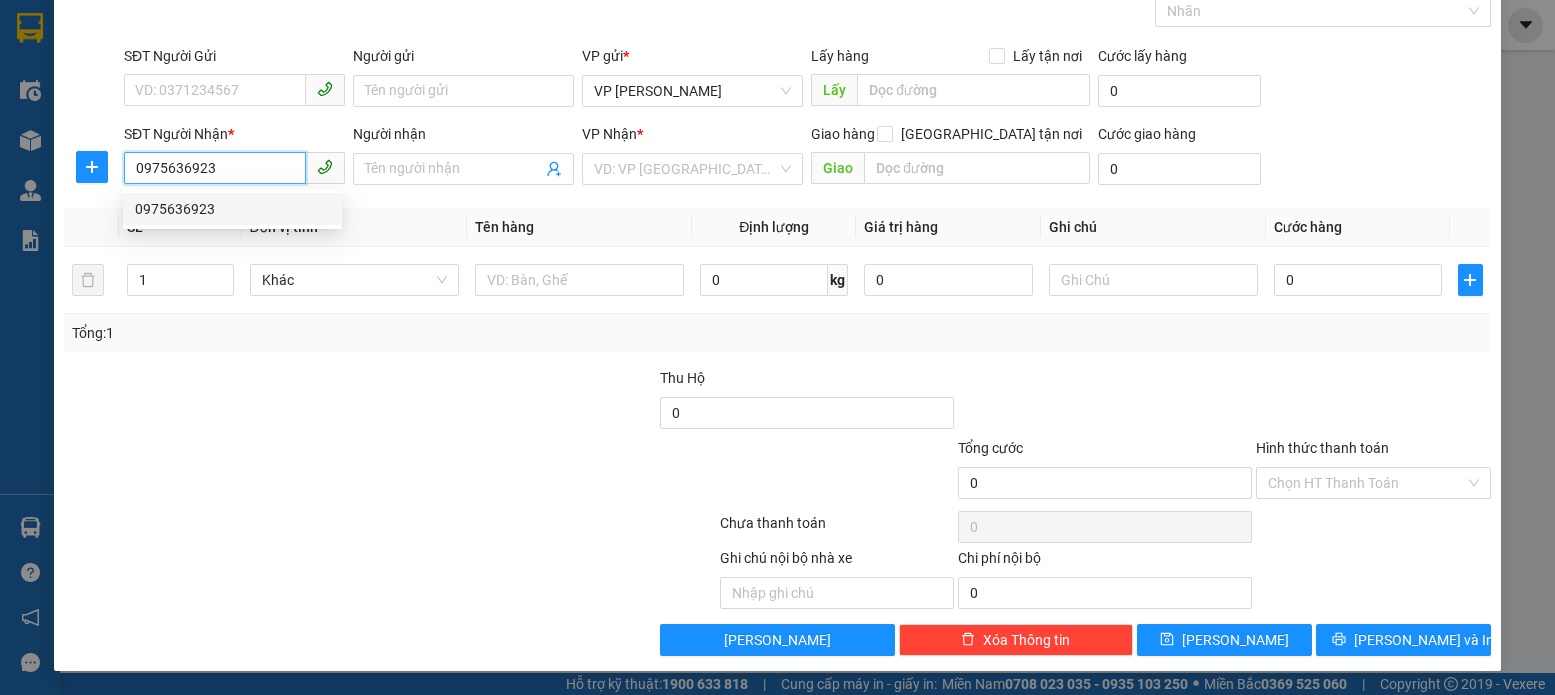 click on "0975636923" at bounding box center [232, 209] 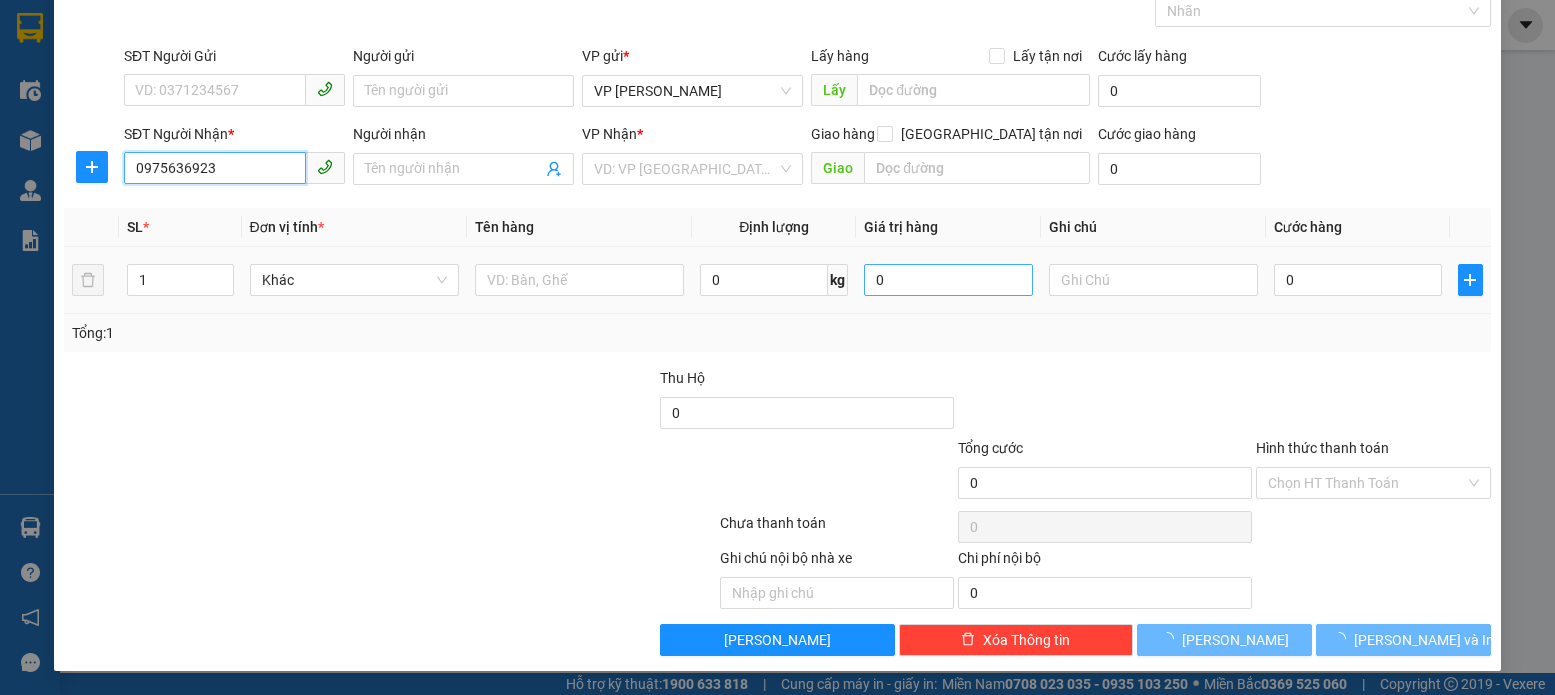 type on "hy" 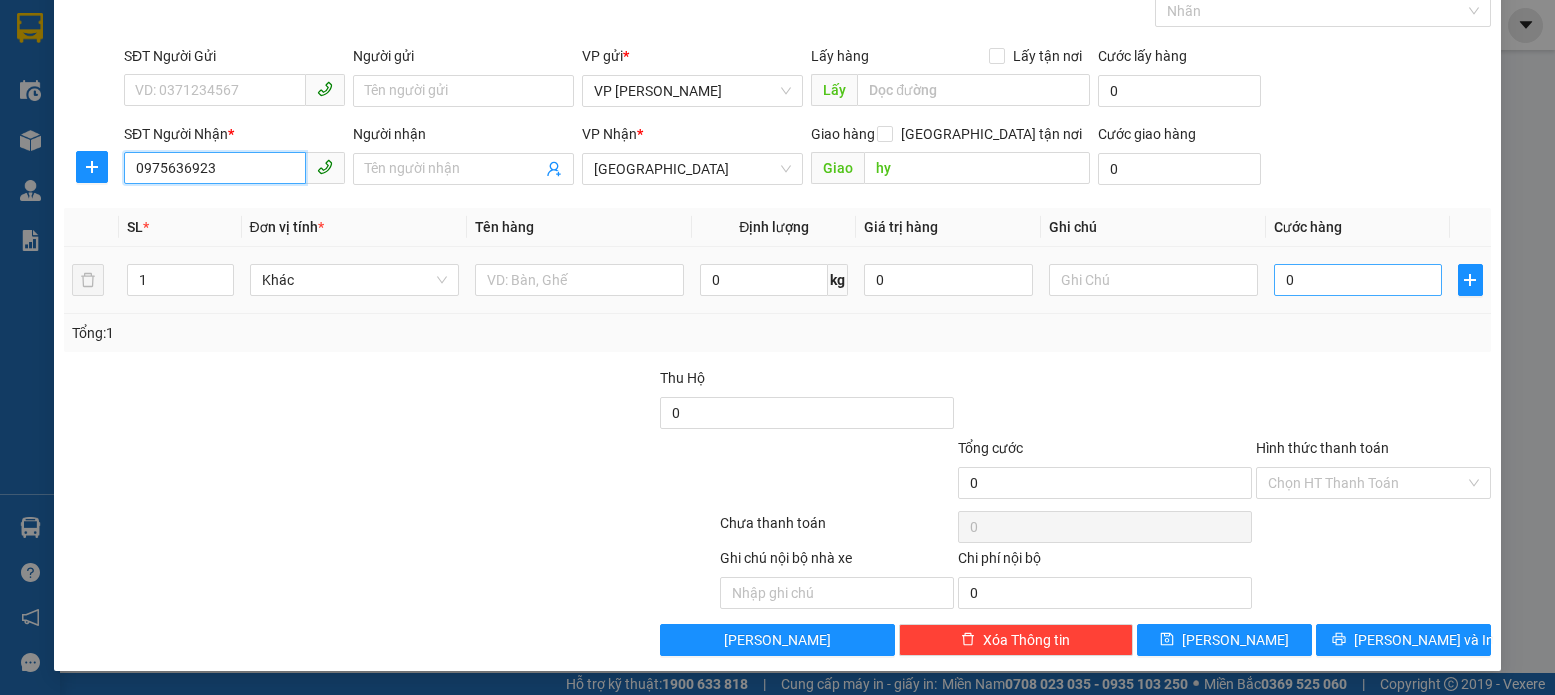 type on "0975636923" 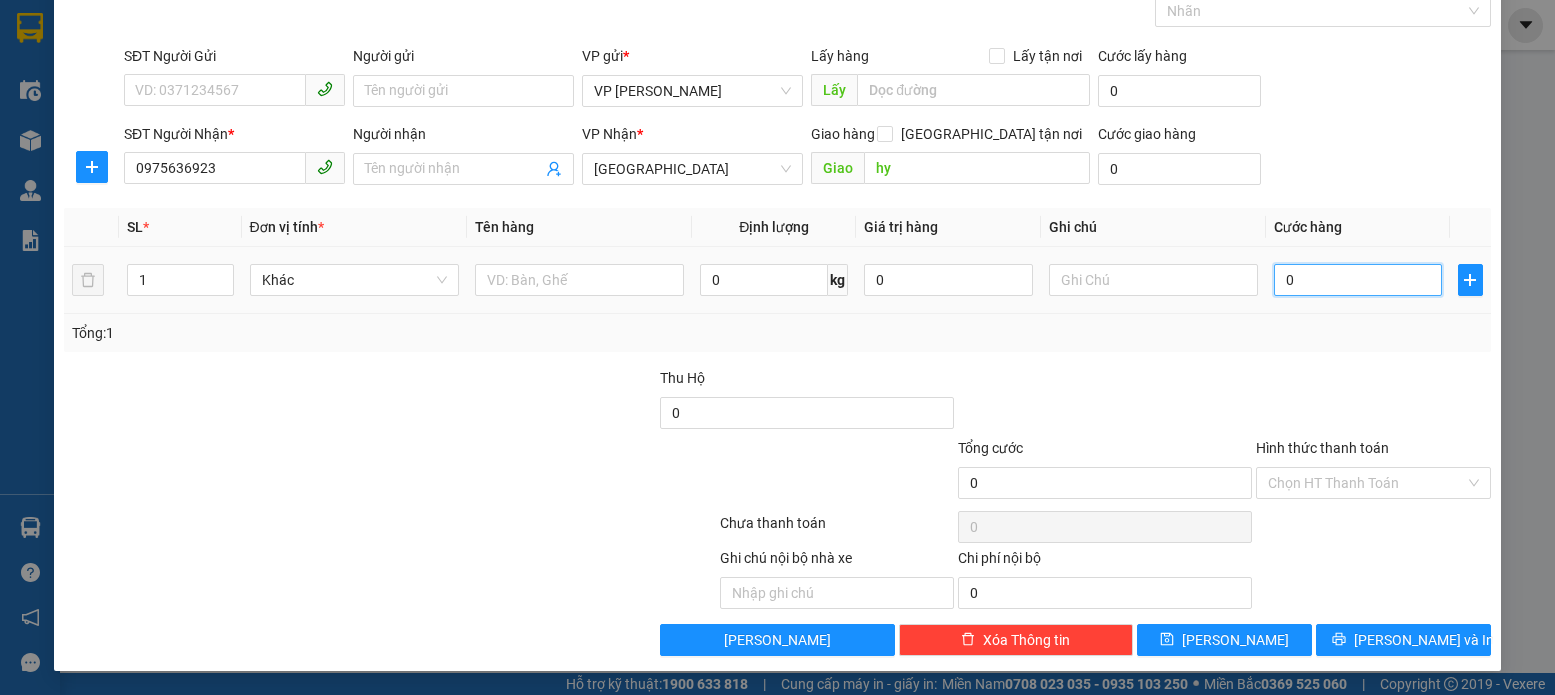 click on "0" at bounding box center (1358, 280) 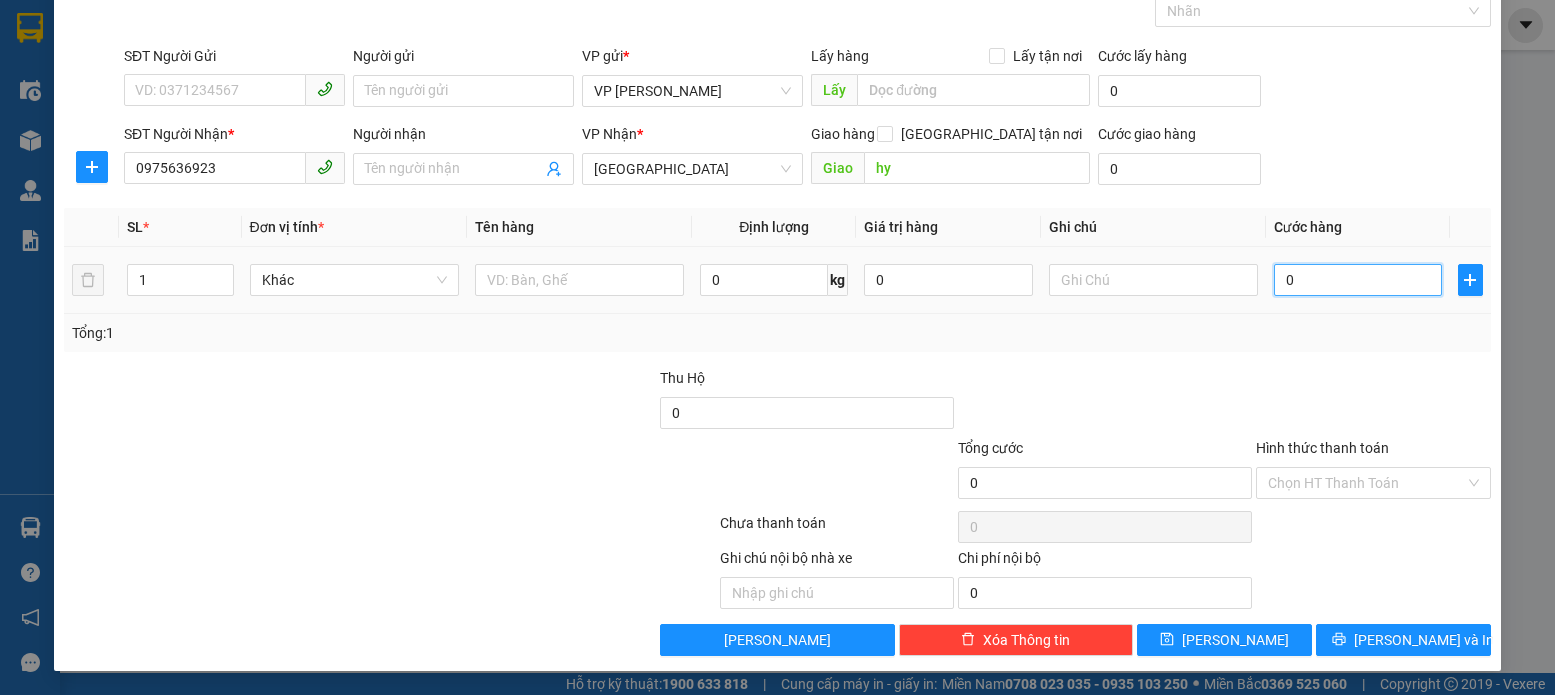 type on "4" 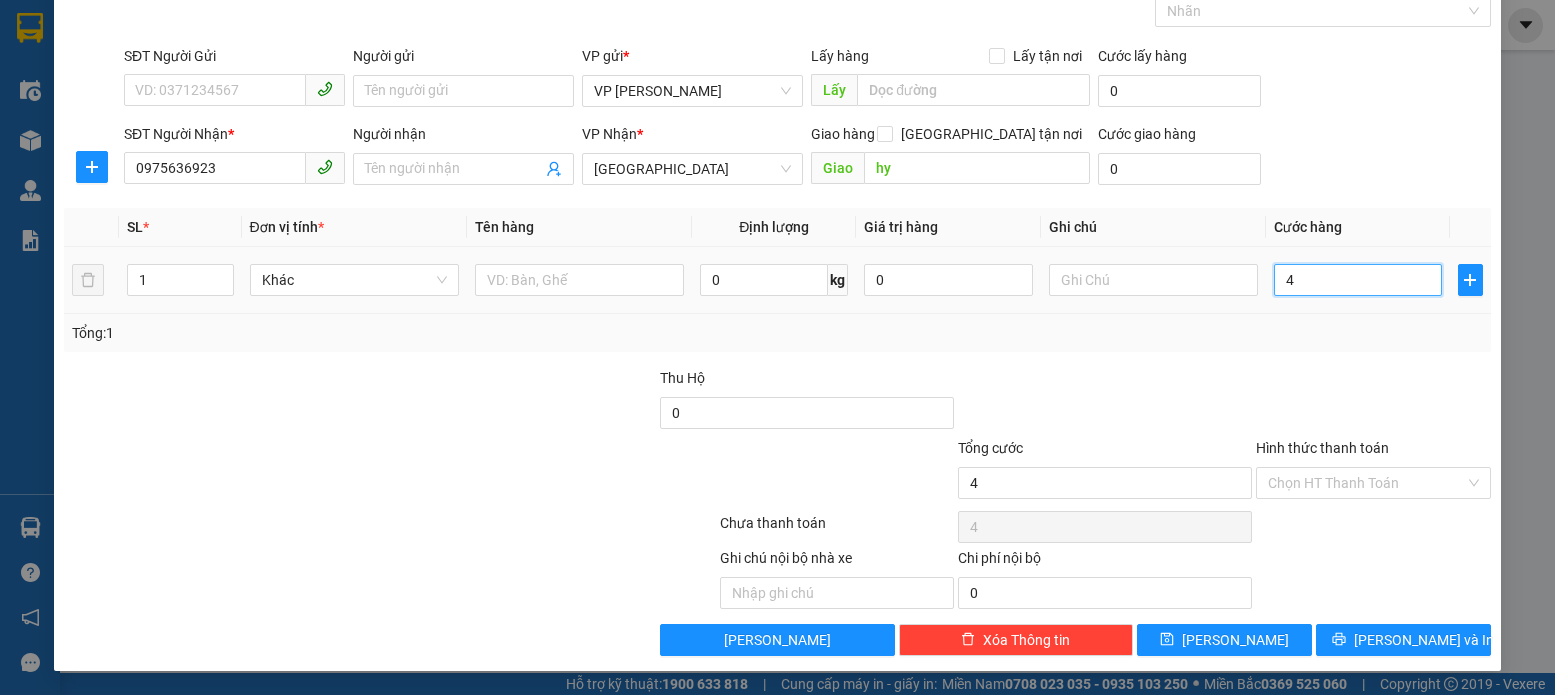 type on "40" 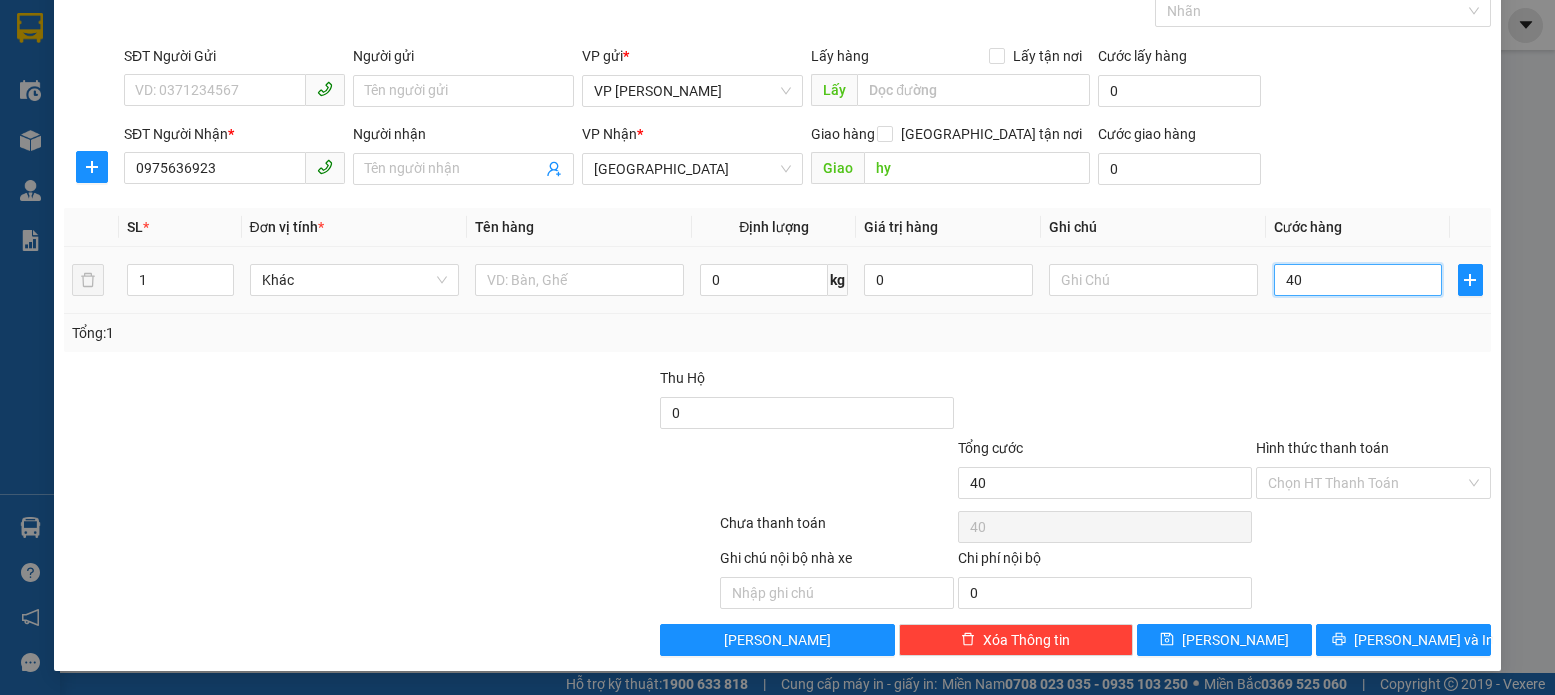 type on "400" 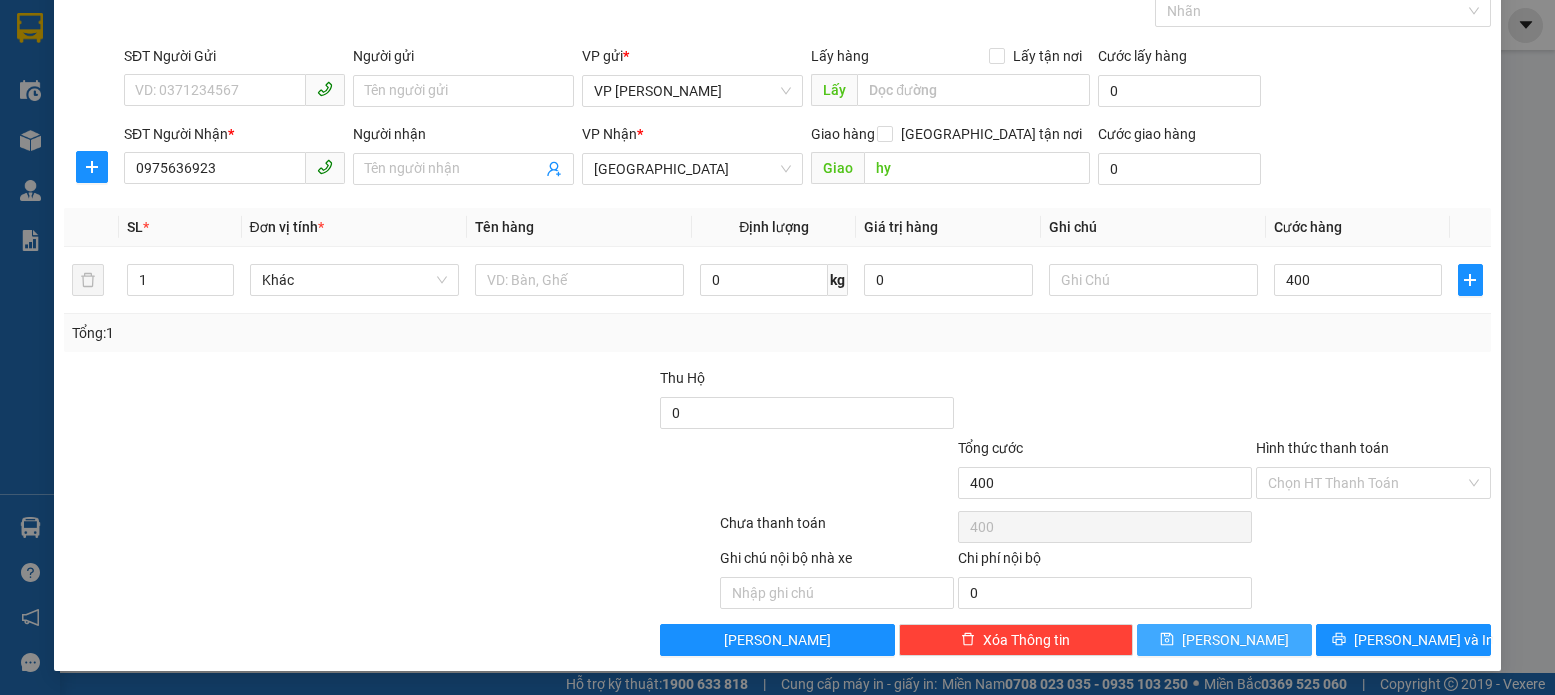 type on "400.000" 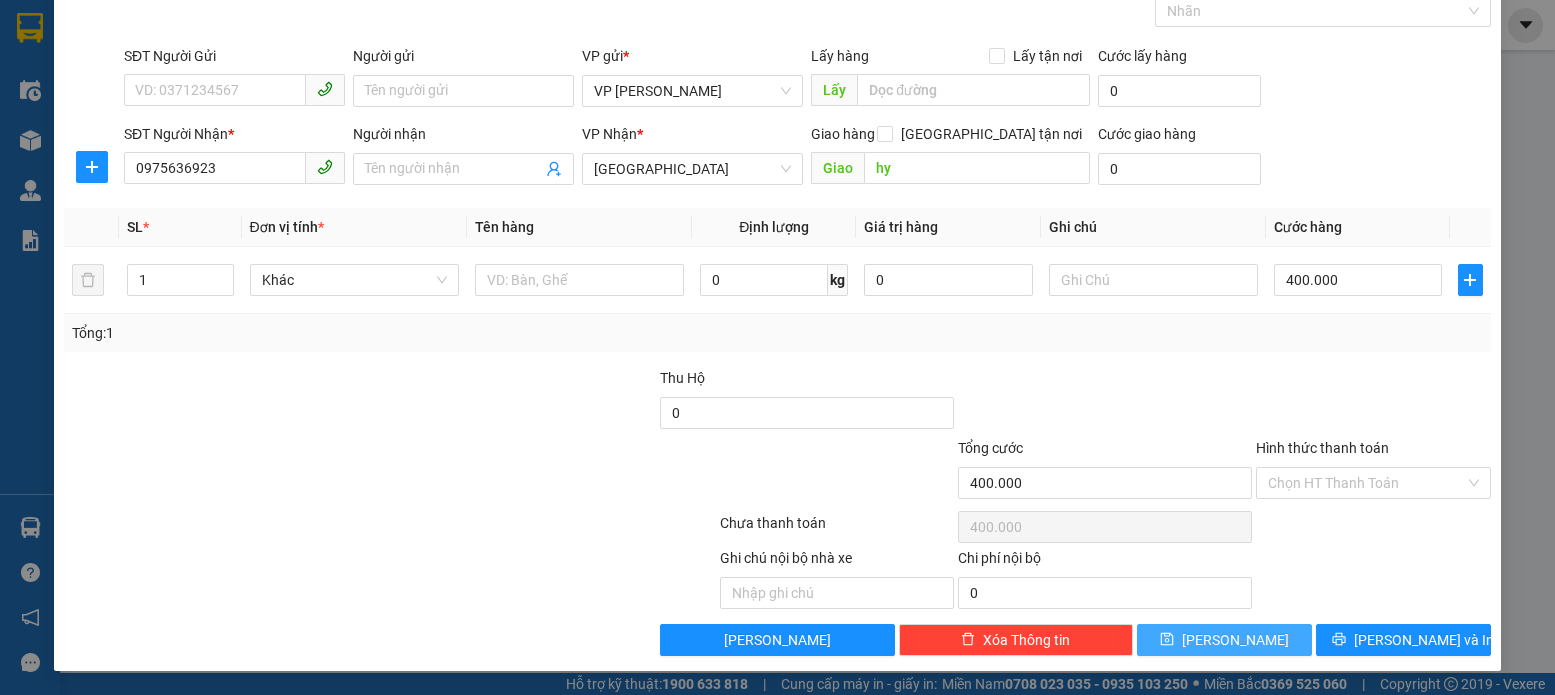 click 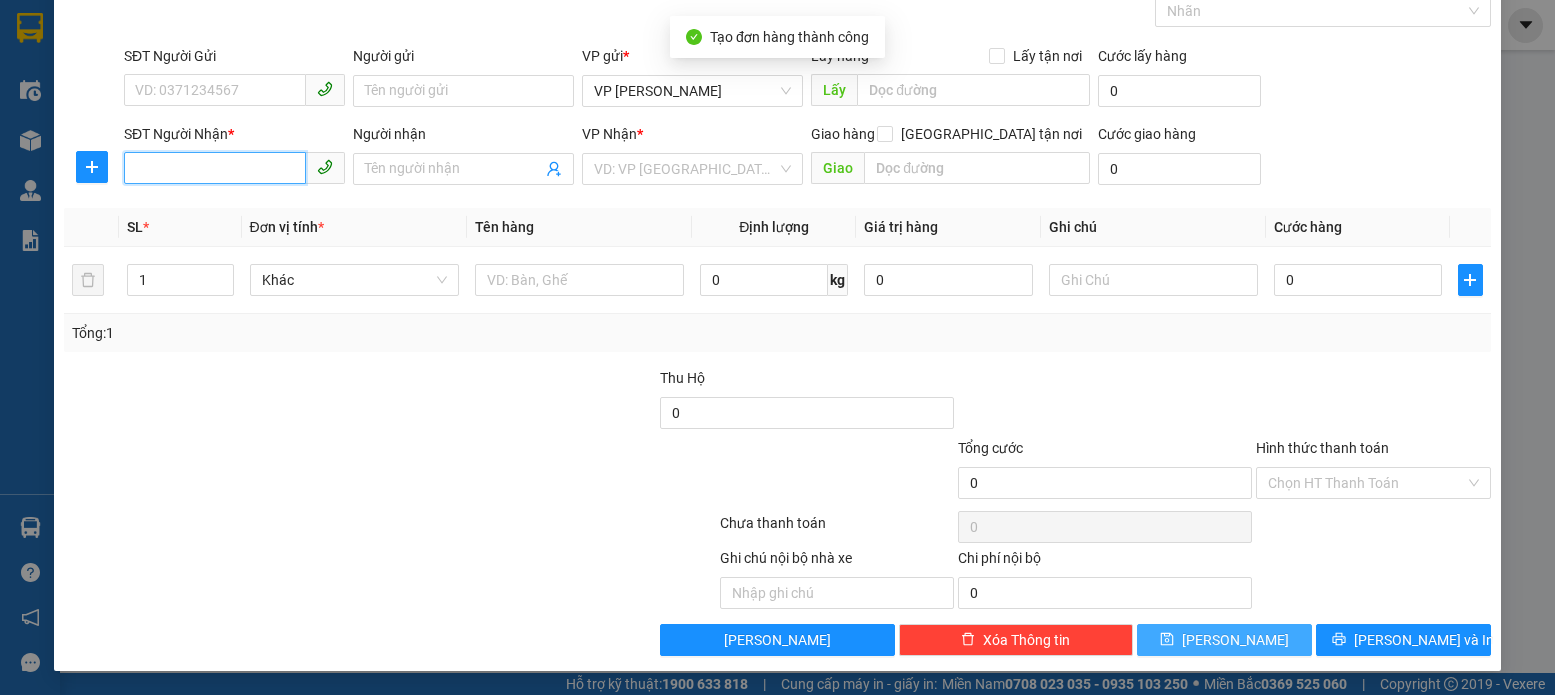 click on "SĐT Người Nhận  *" at bounding box center (215, 168) 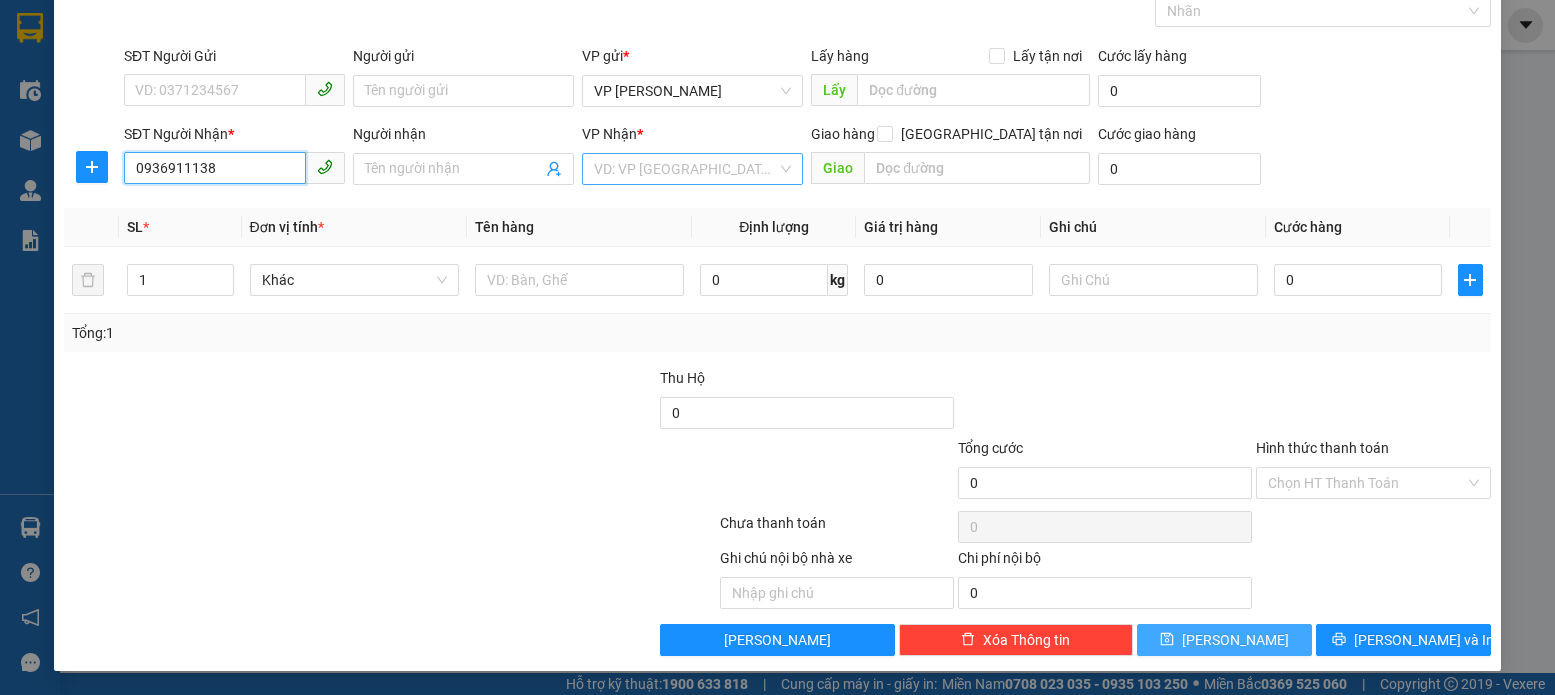 type on "0936911138" 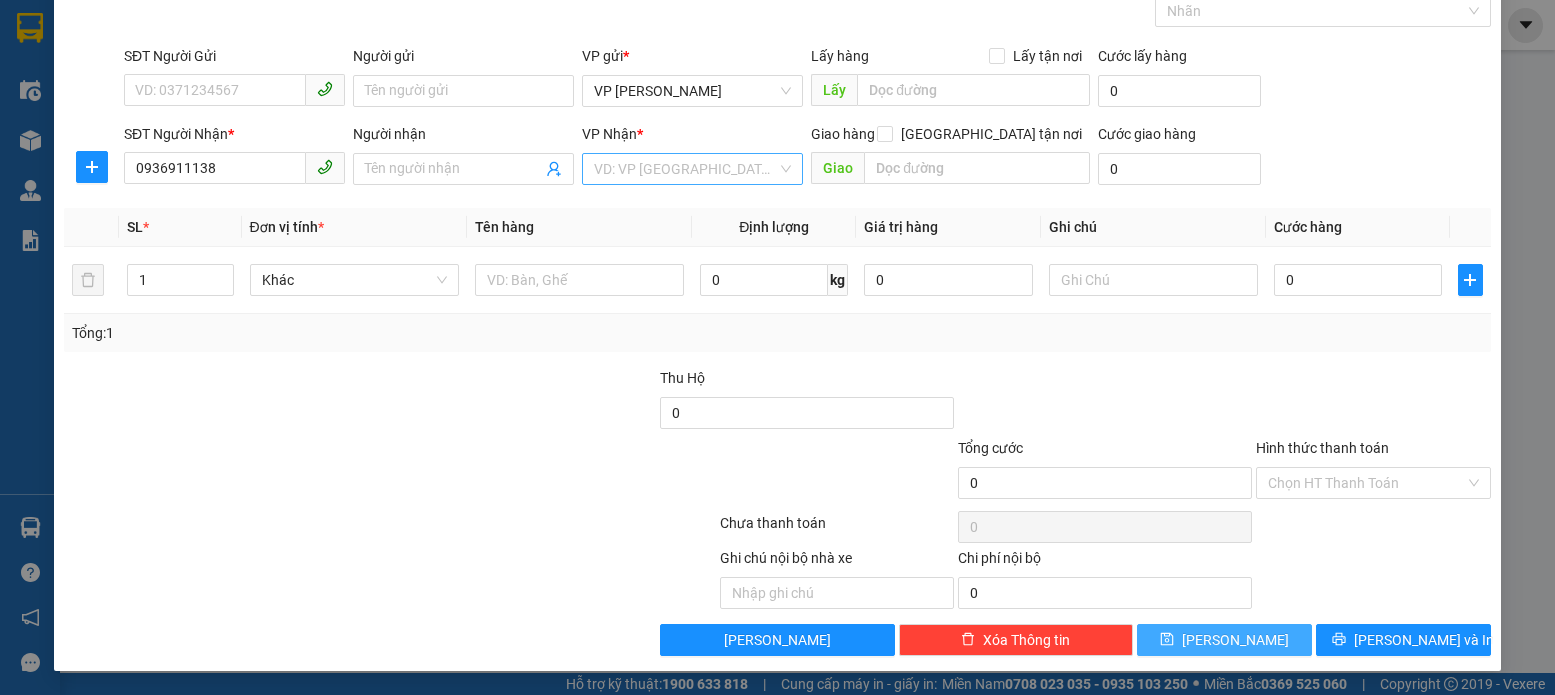 click at bounding box center (685, 169) 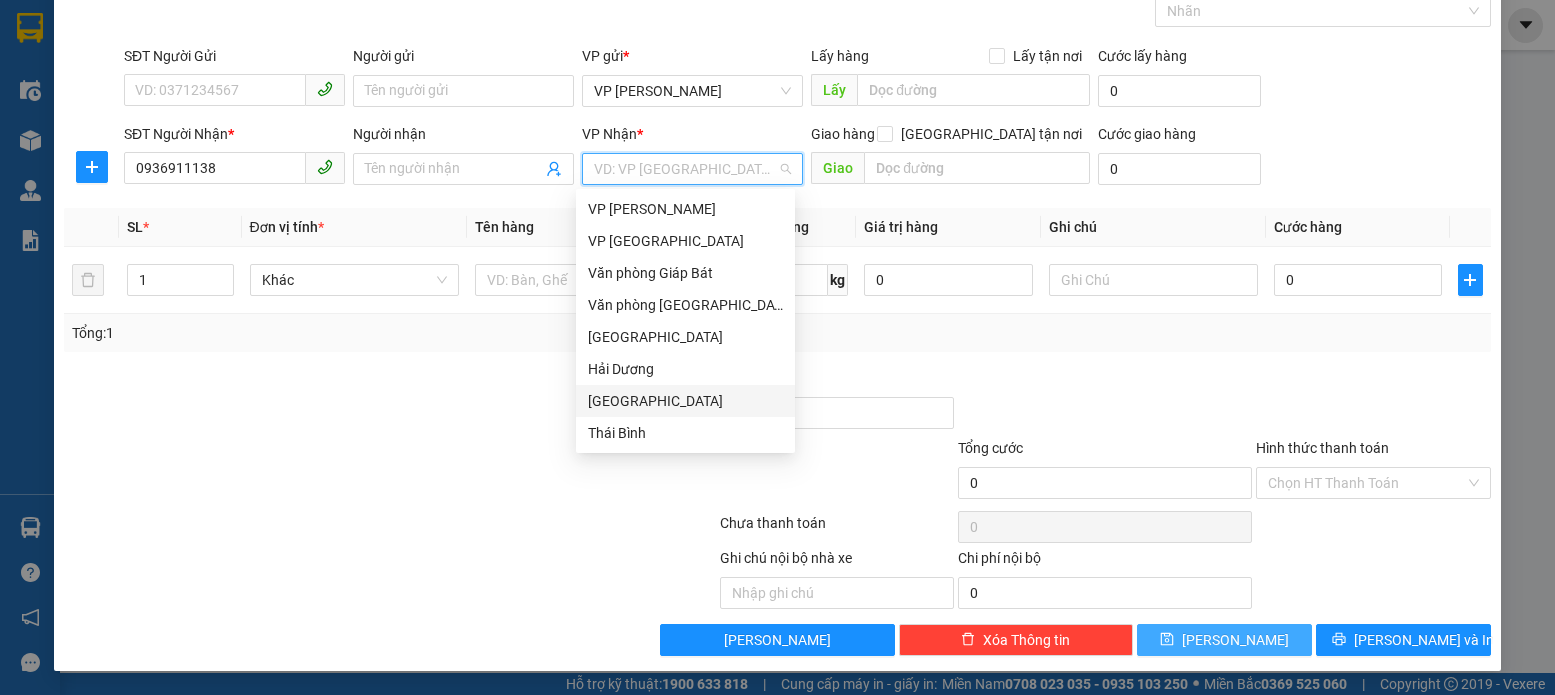 drag, startPoint x: 626, startPoint y: 402, endPoint x: 641, endPoint y: 398, distance: 15.524175 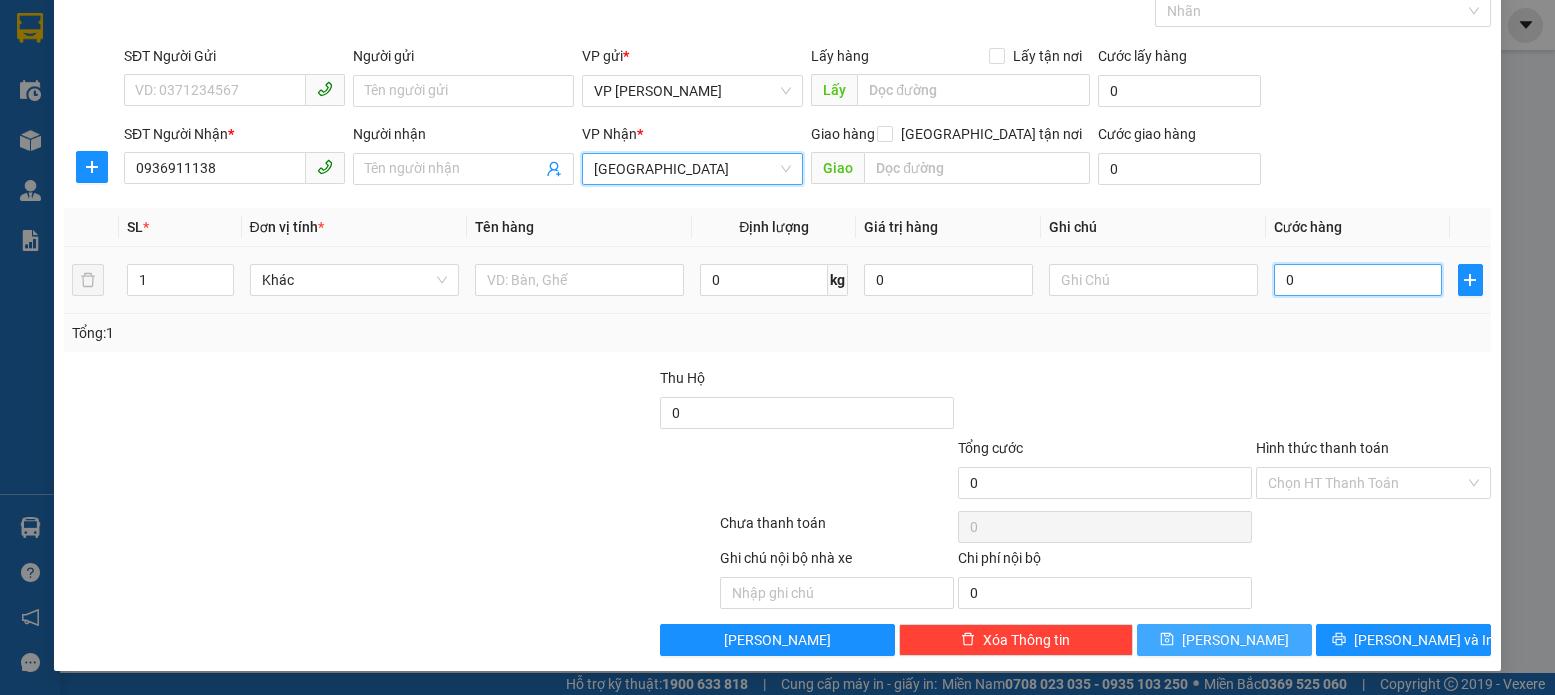 click on "0" at bounding box center (1358, 280) 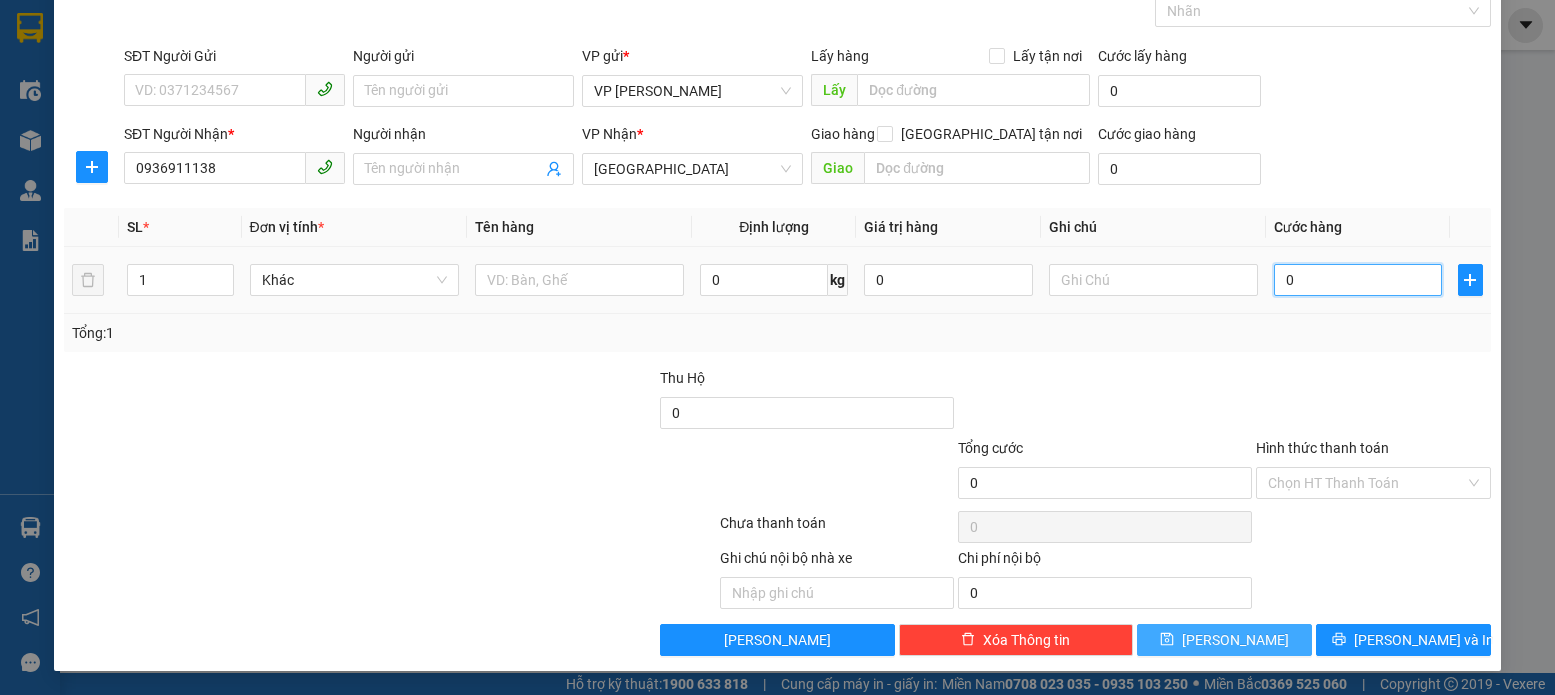 type on "3" 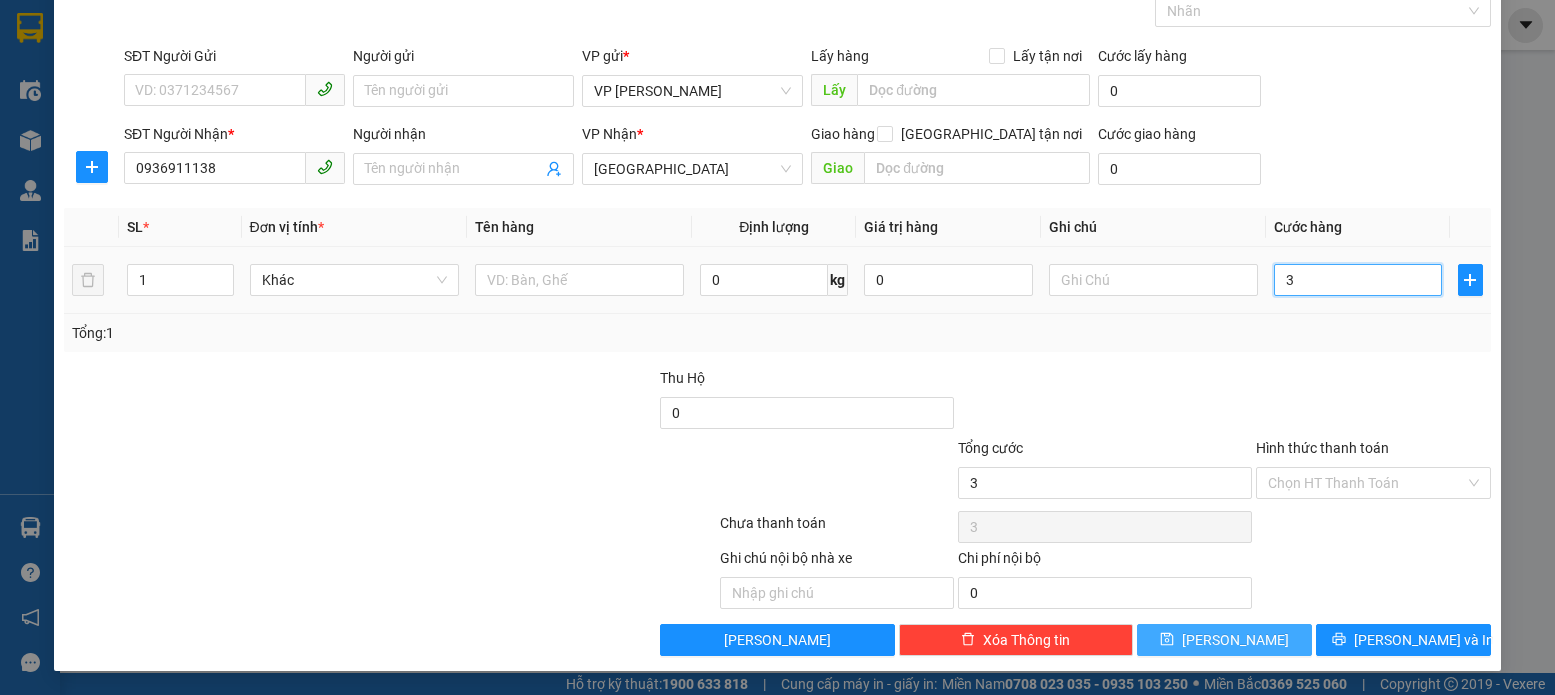 type on "30" 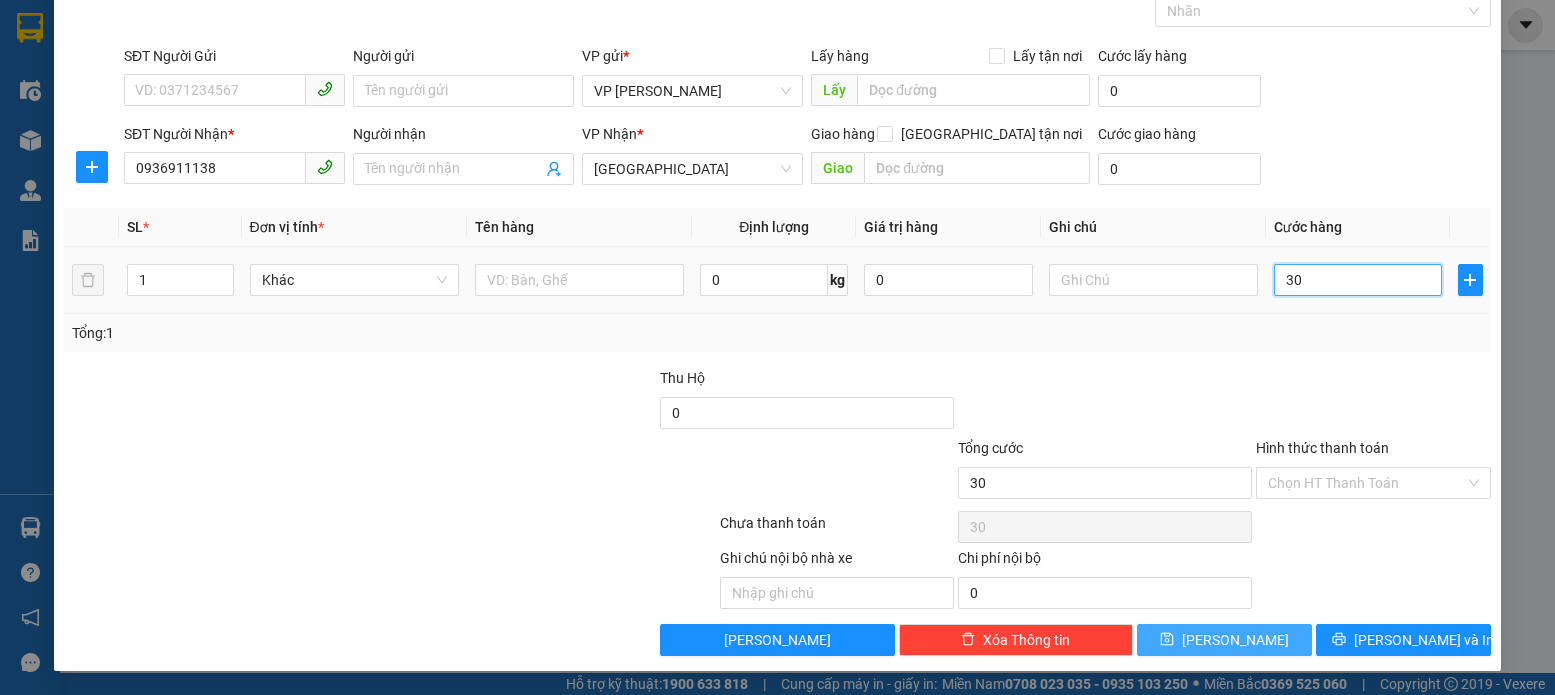 type on "300" 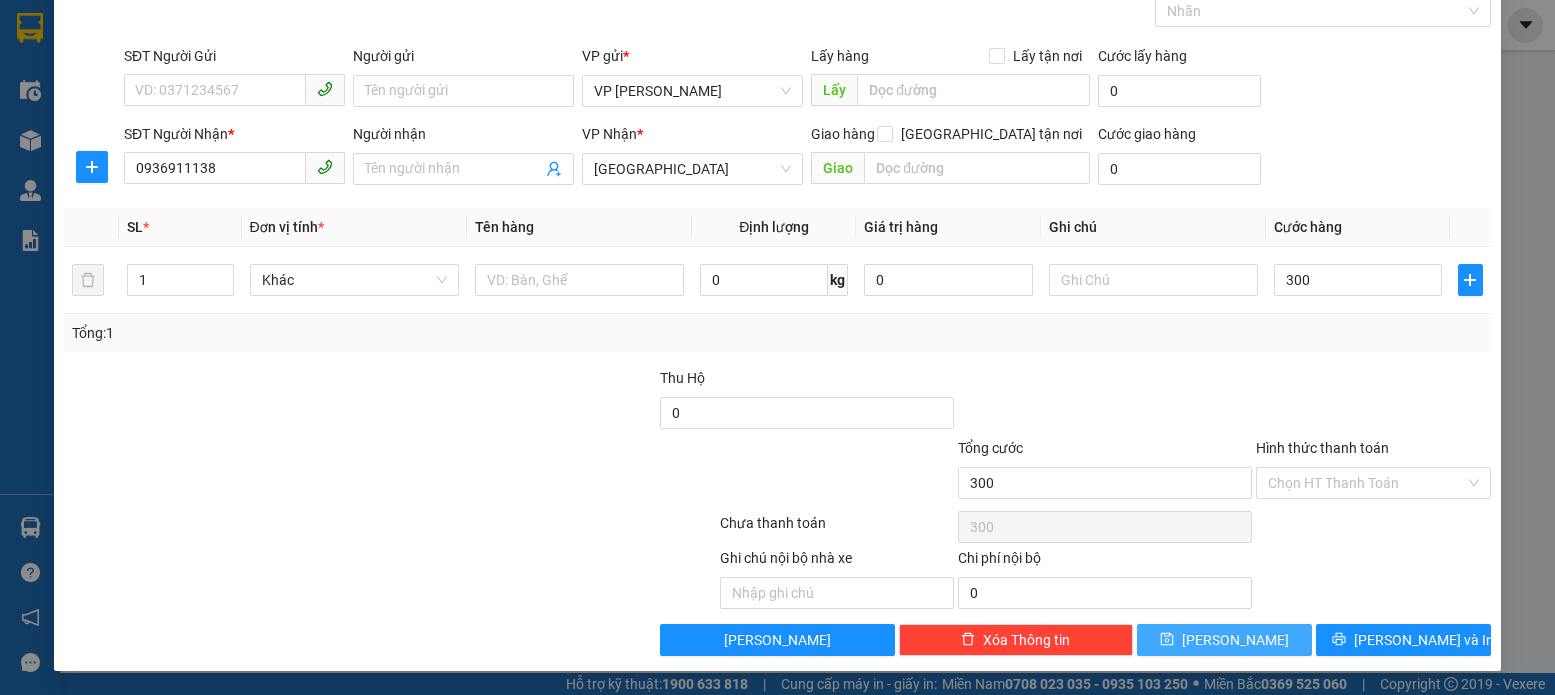 type on "300.000" 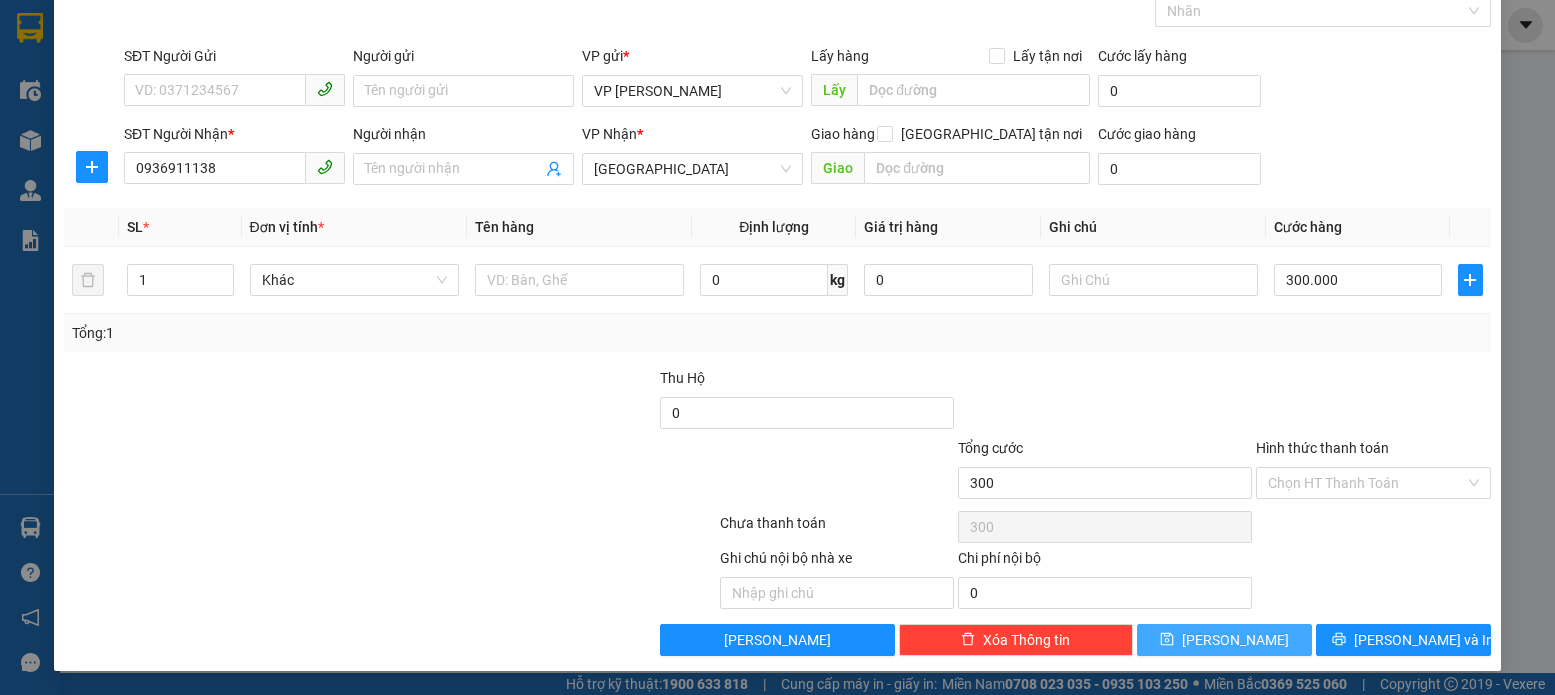 type on "300.000" 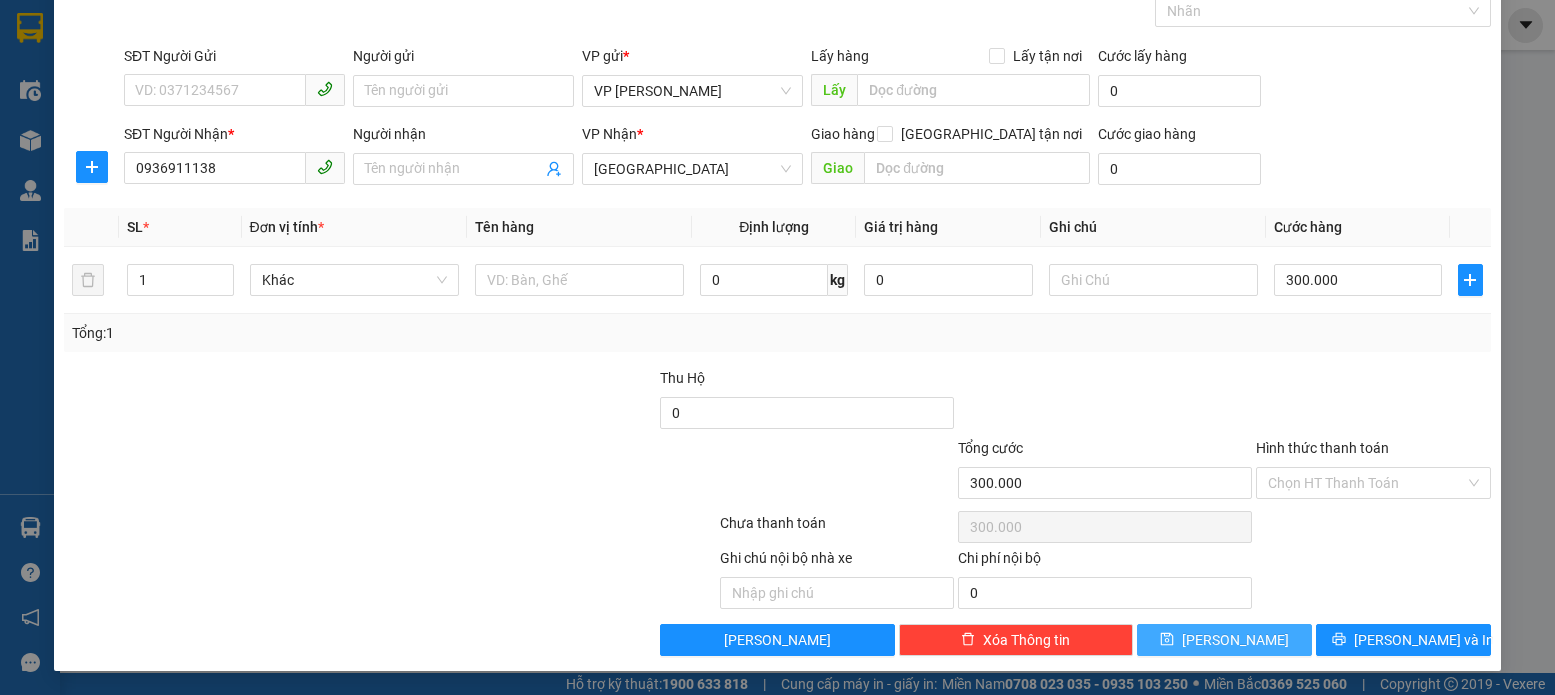 click 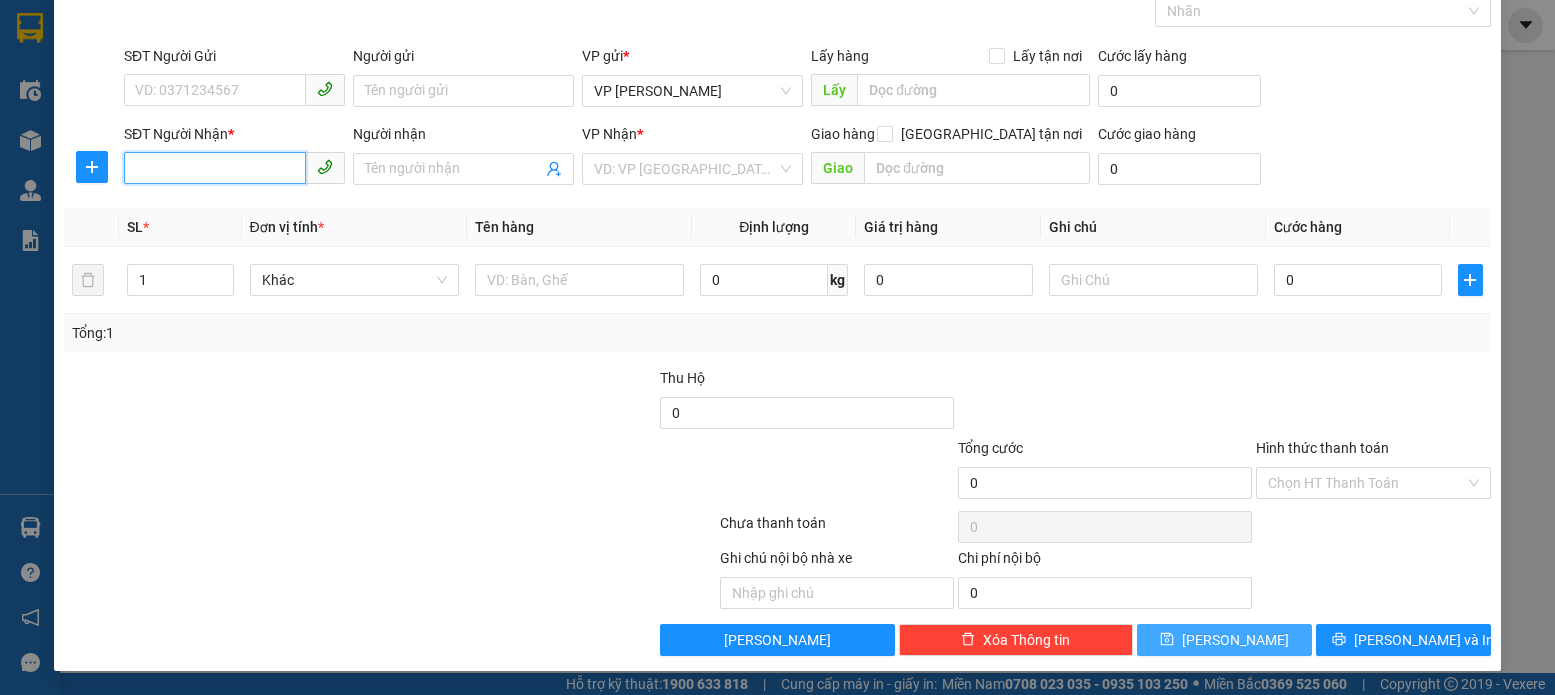 click on "SĐT Người Nhận  *" at bounding box center [215, 168] 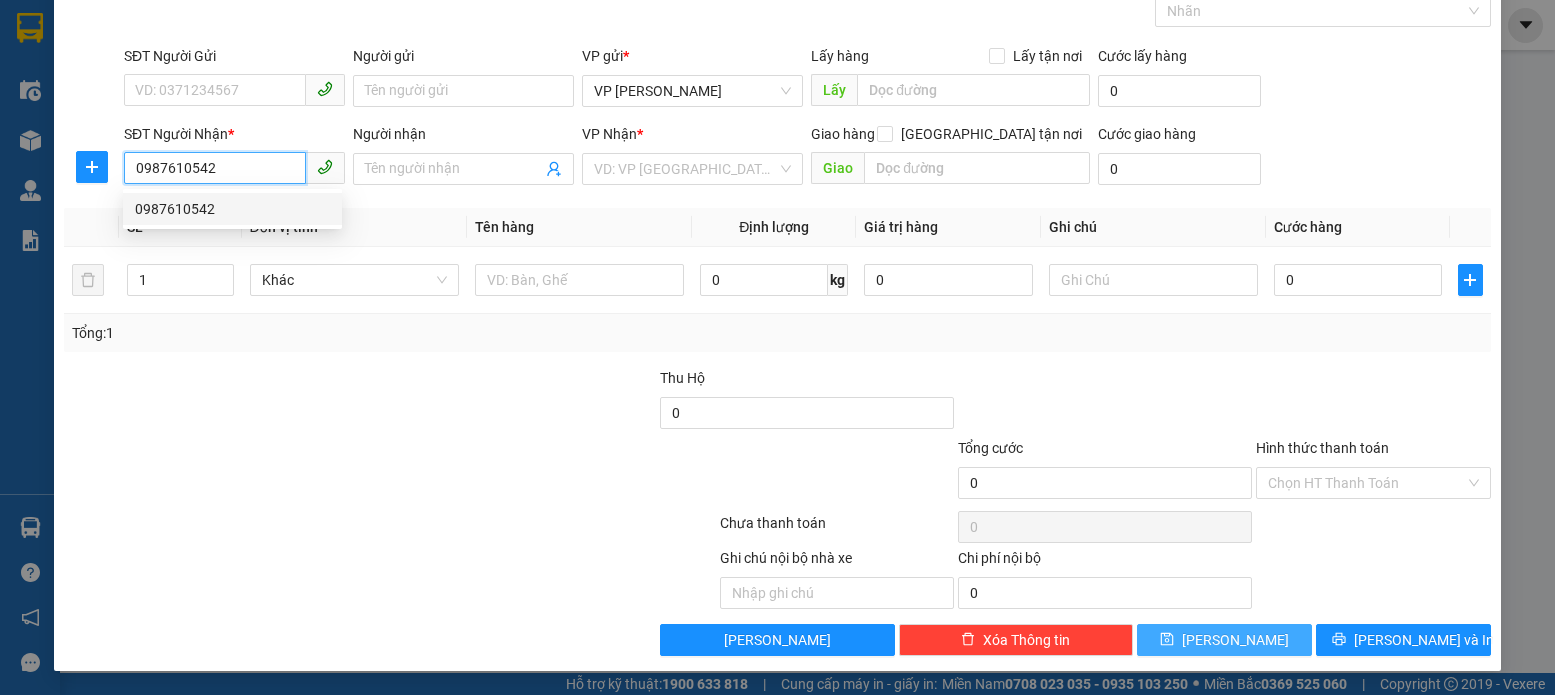 click on "0987610542" at bounding box center (232, 209) 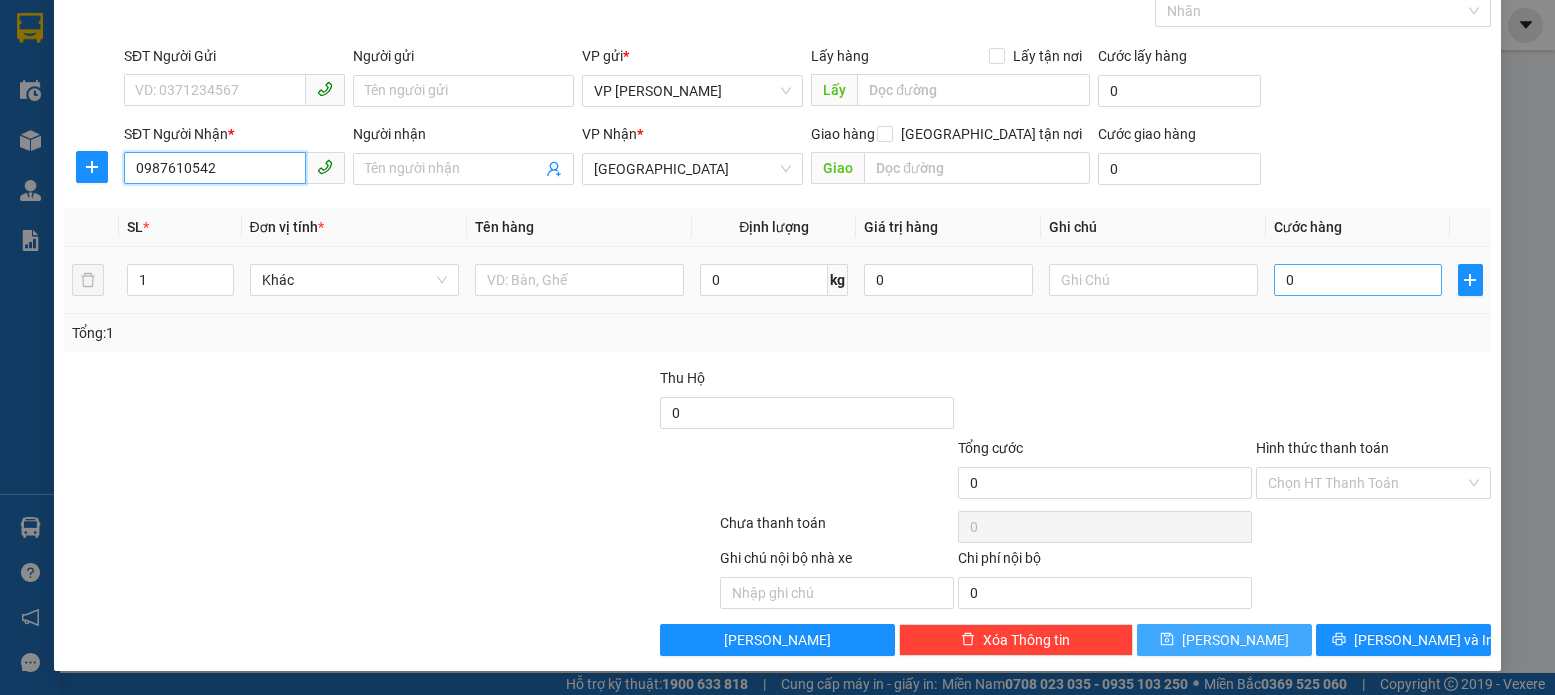 type on "0987610542" 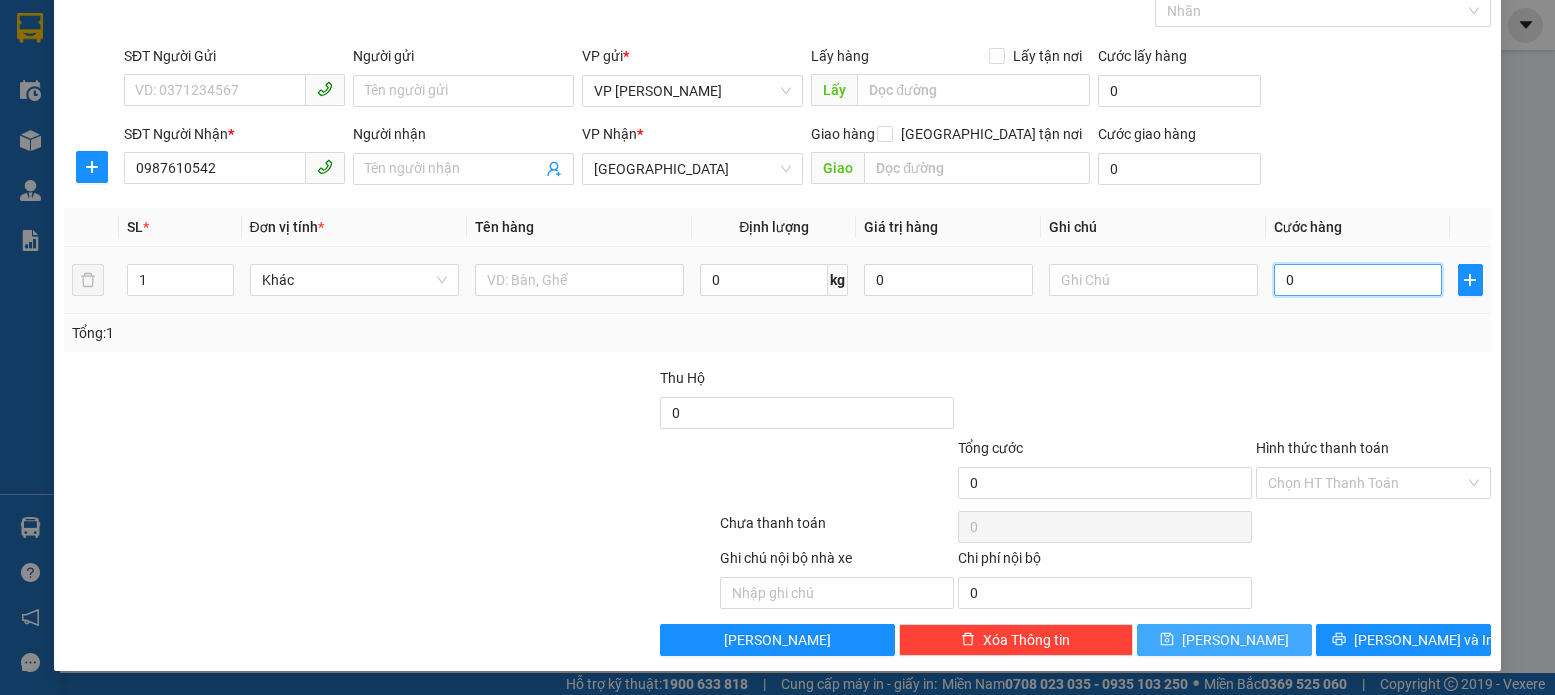 type on "5" 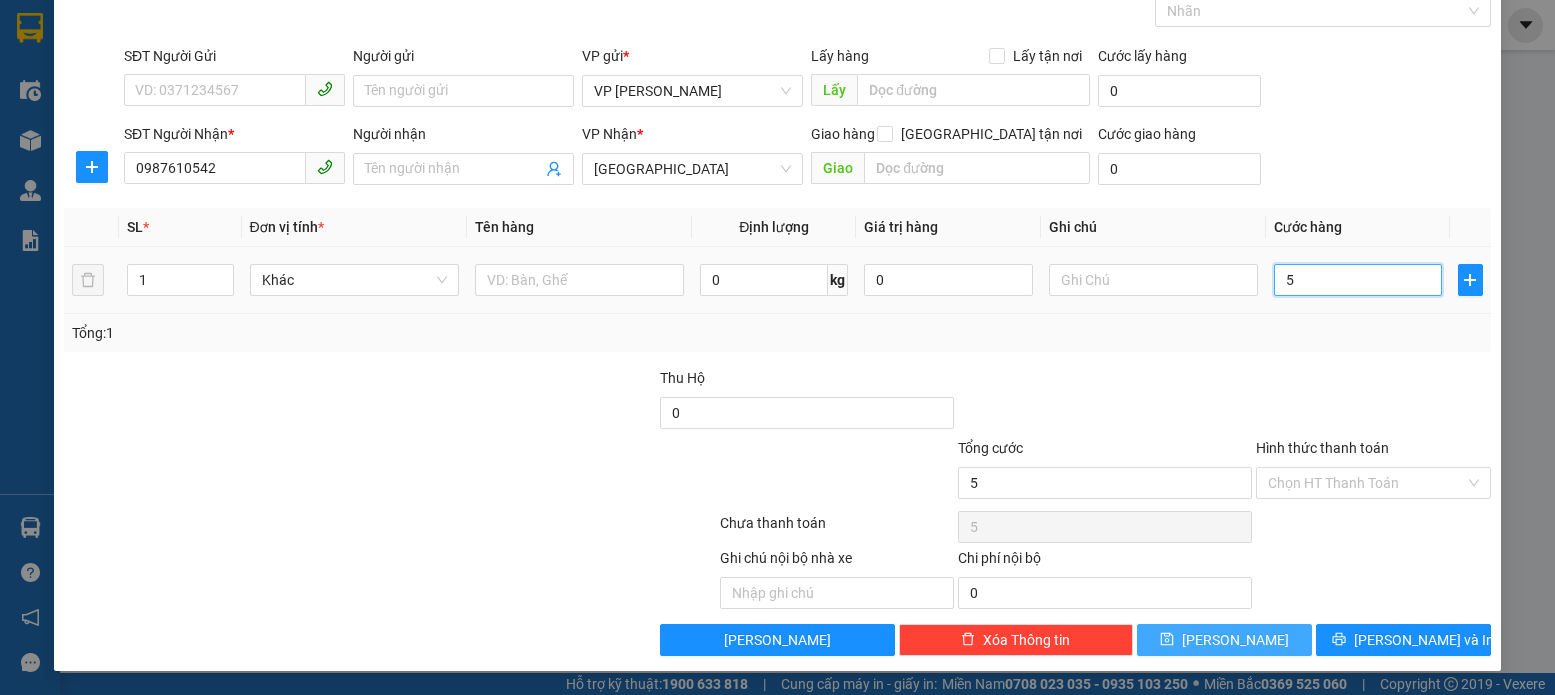 type on "50" 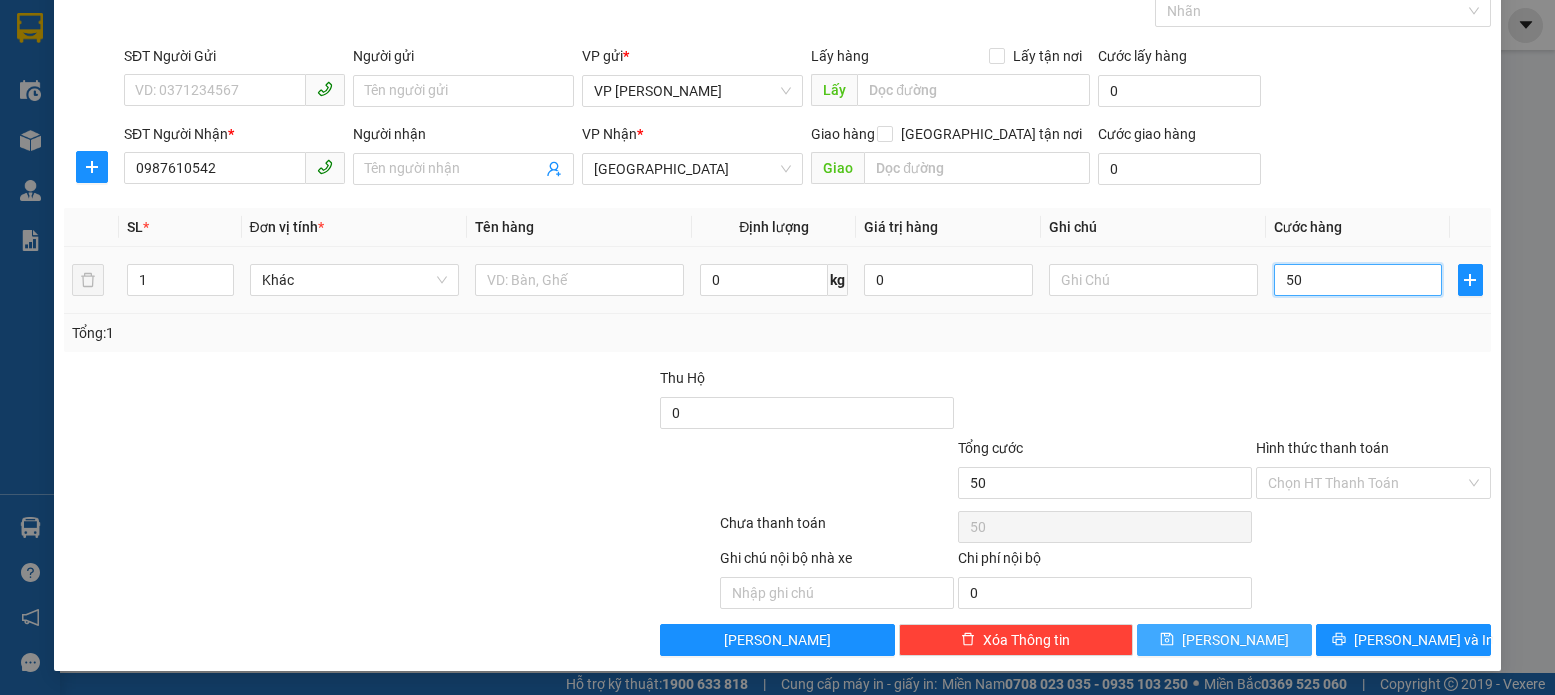 type on "500" 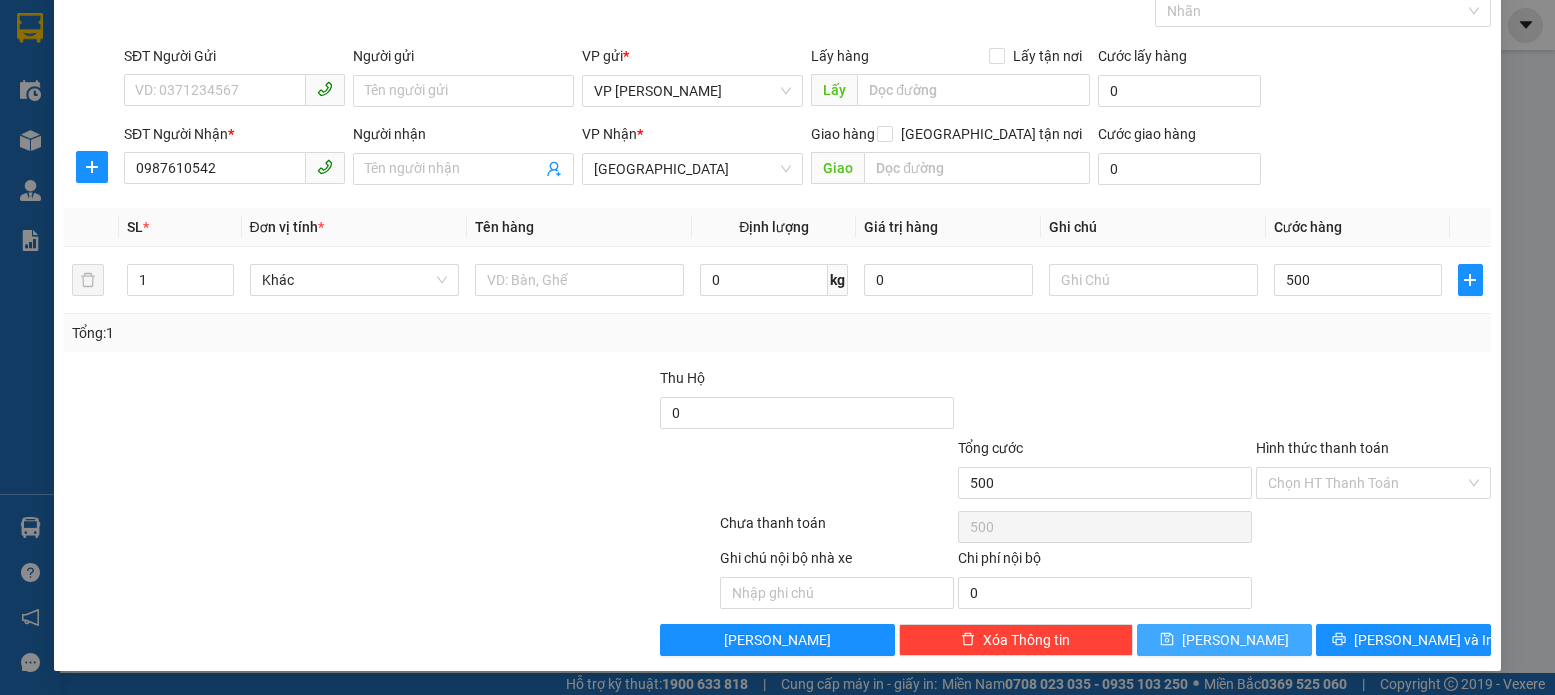 type on "500.000" 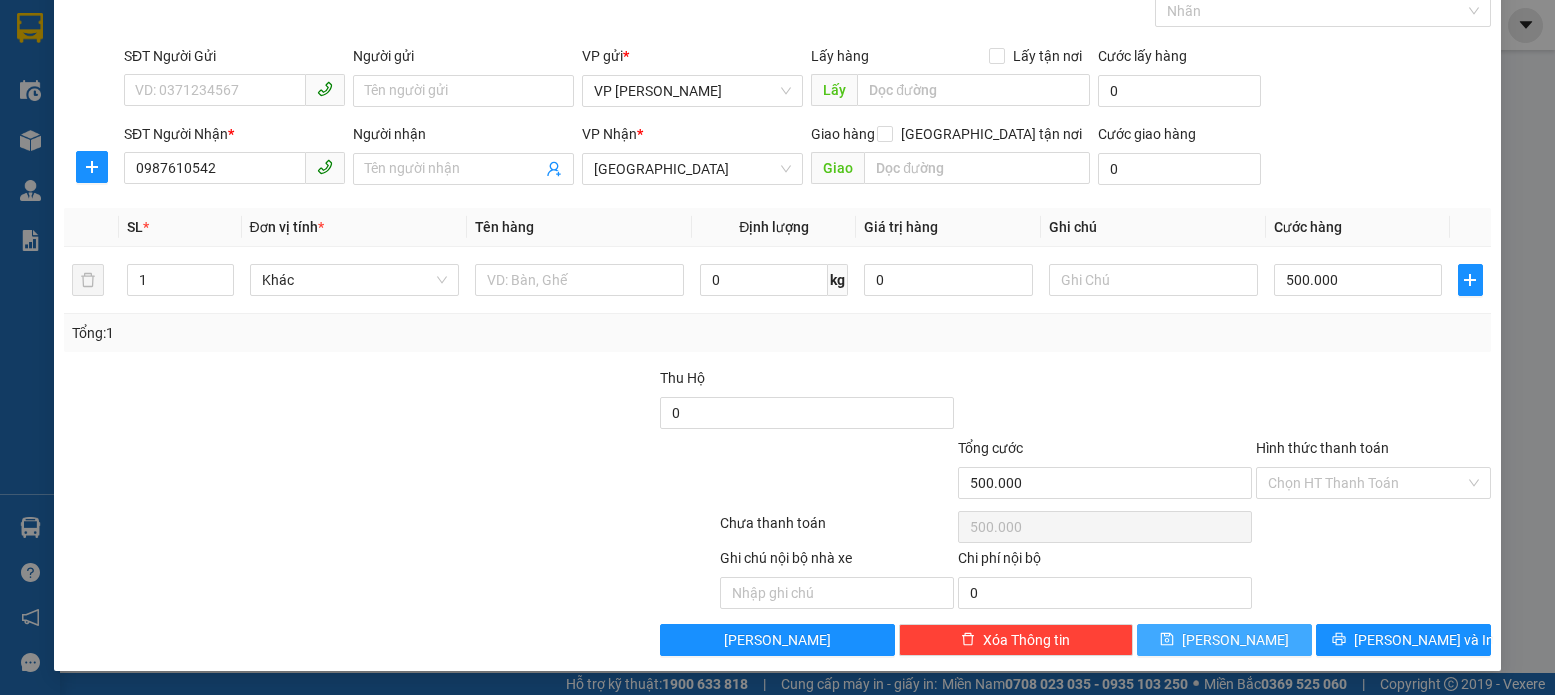 click 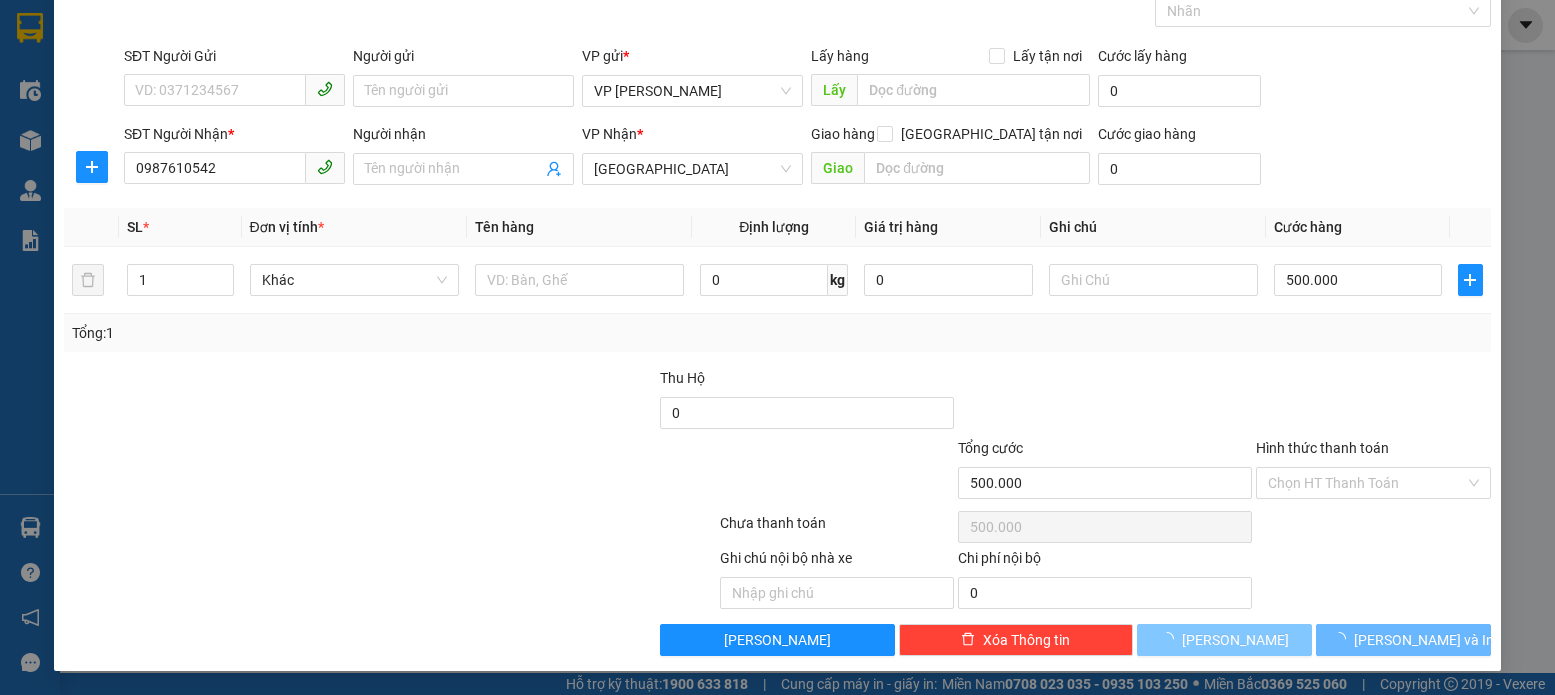 type 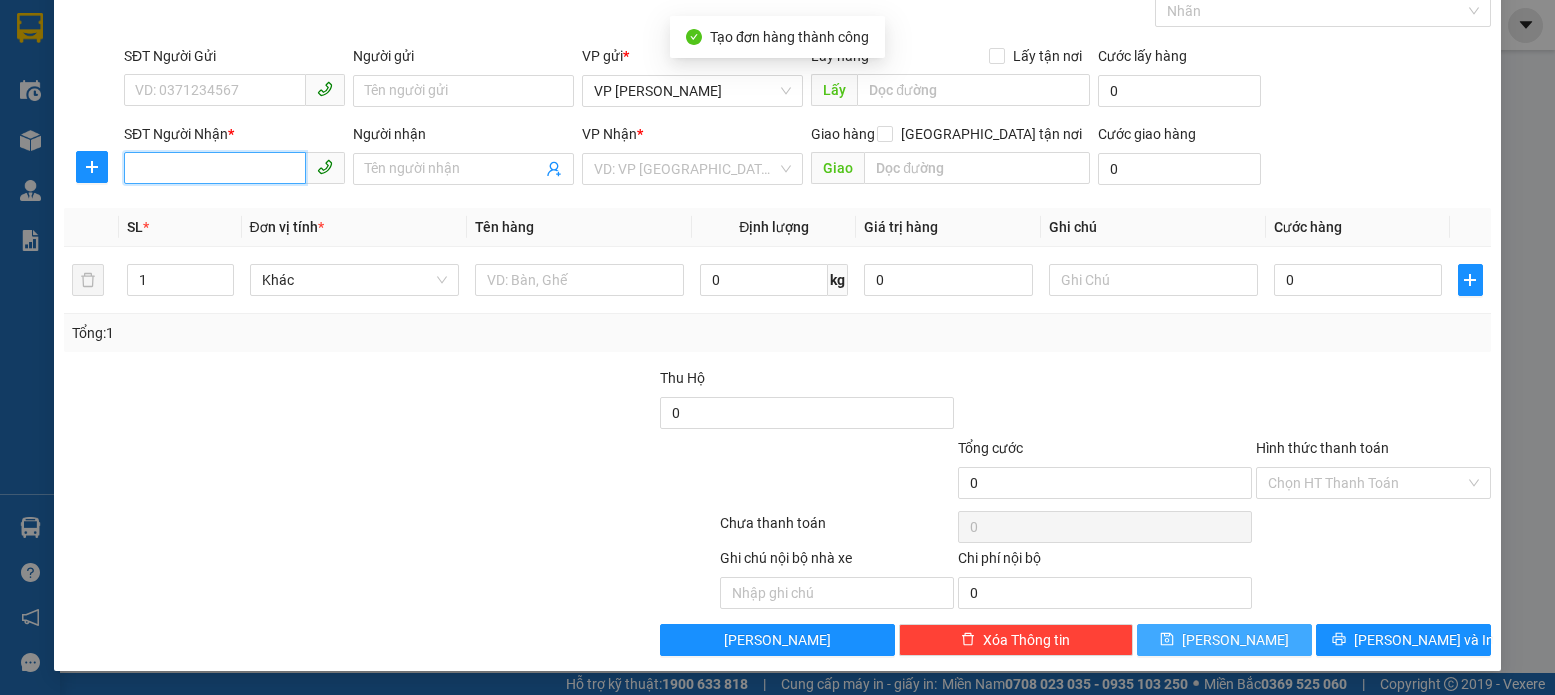 click on "SĐT Người Nhận  *" at bounding box center (215, 168) 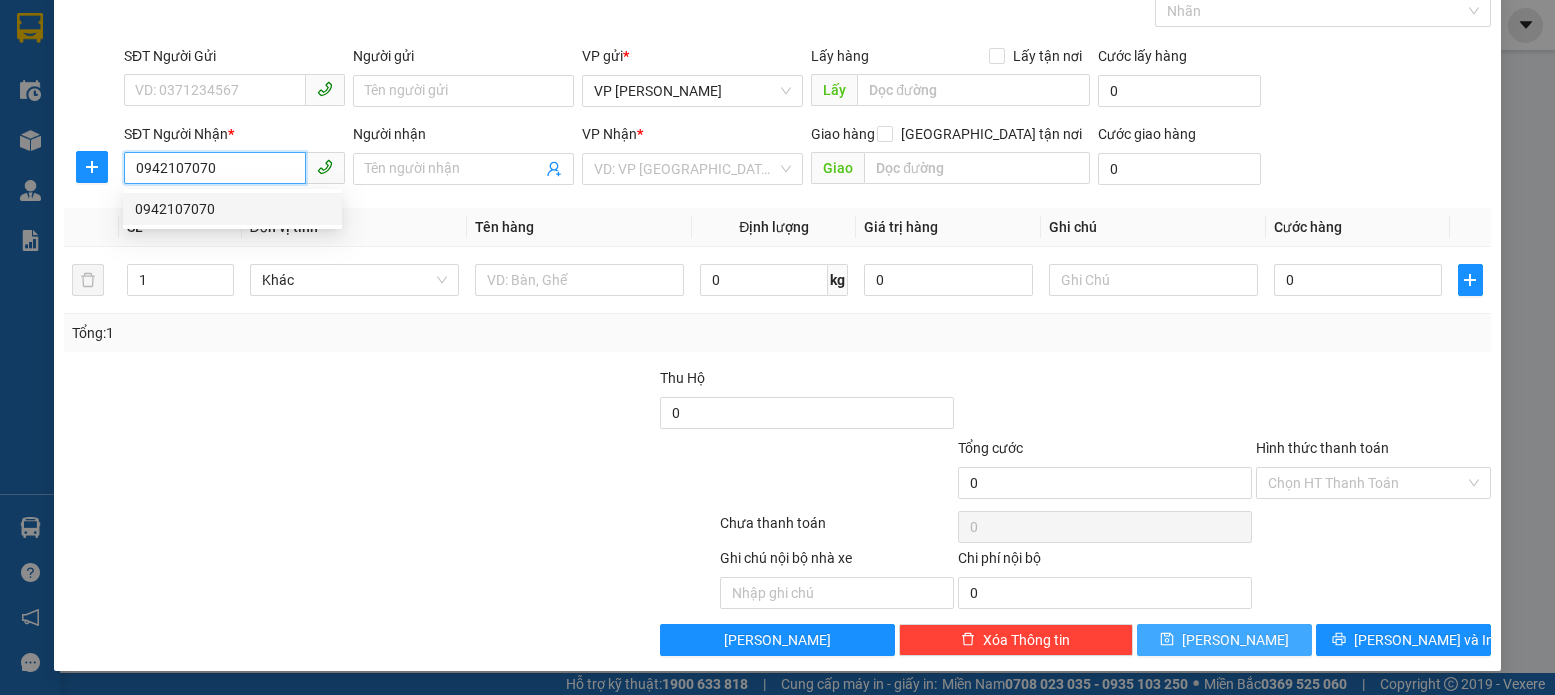 click on "0942107070" at bounding box center (232, 209) 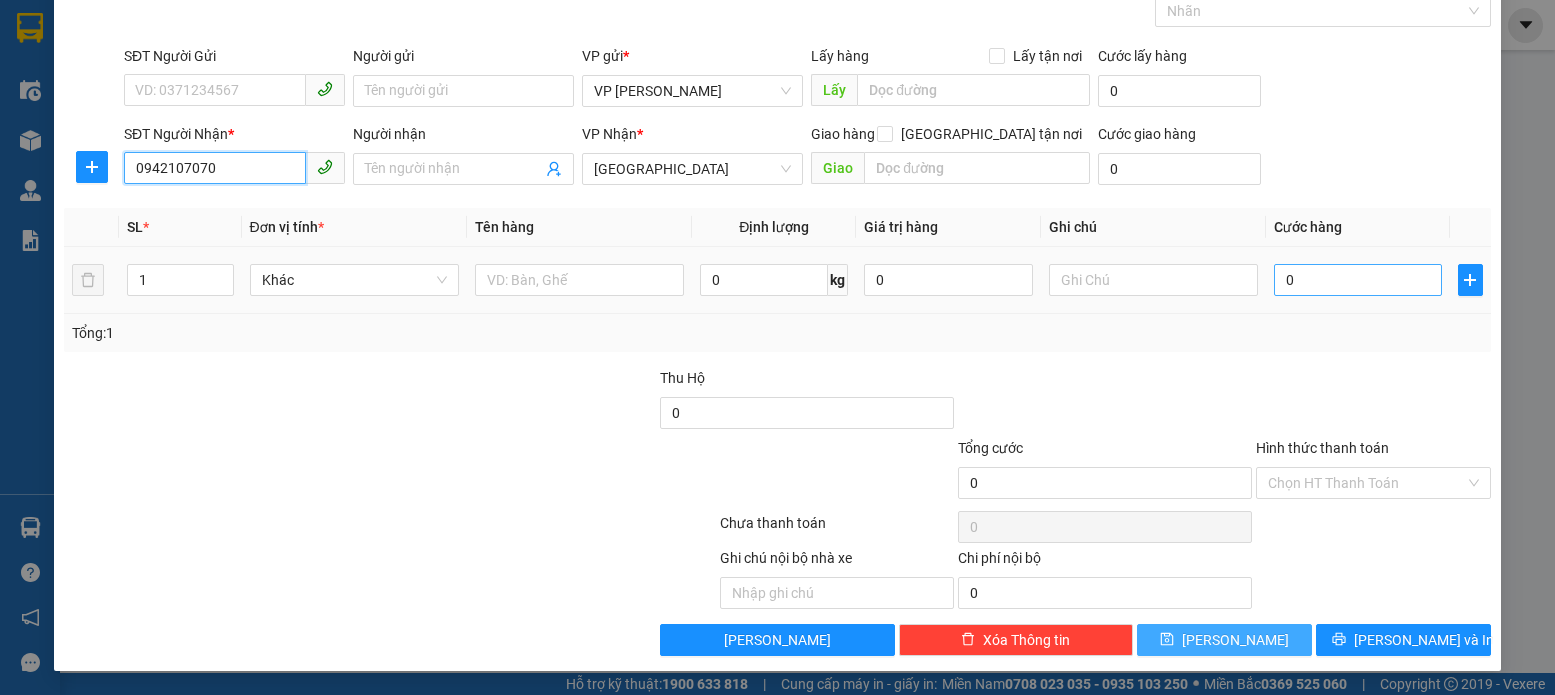 type on "0942107070" 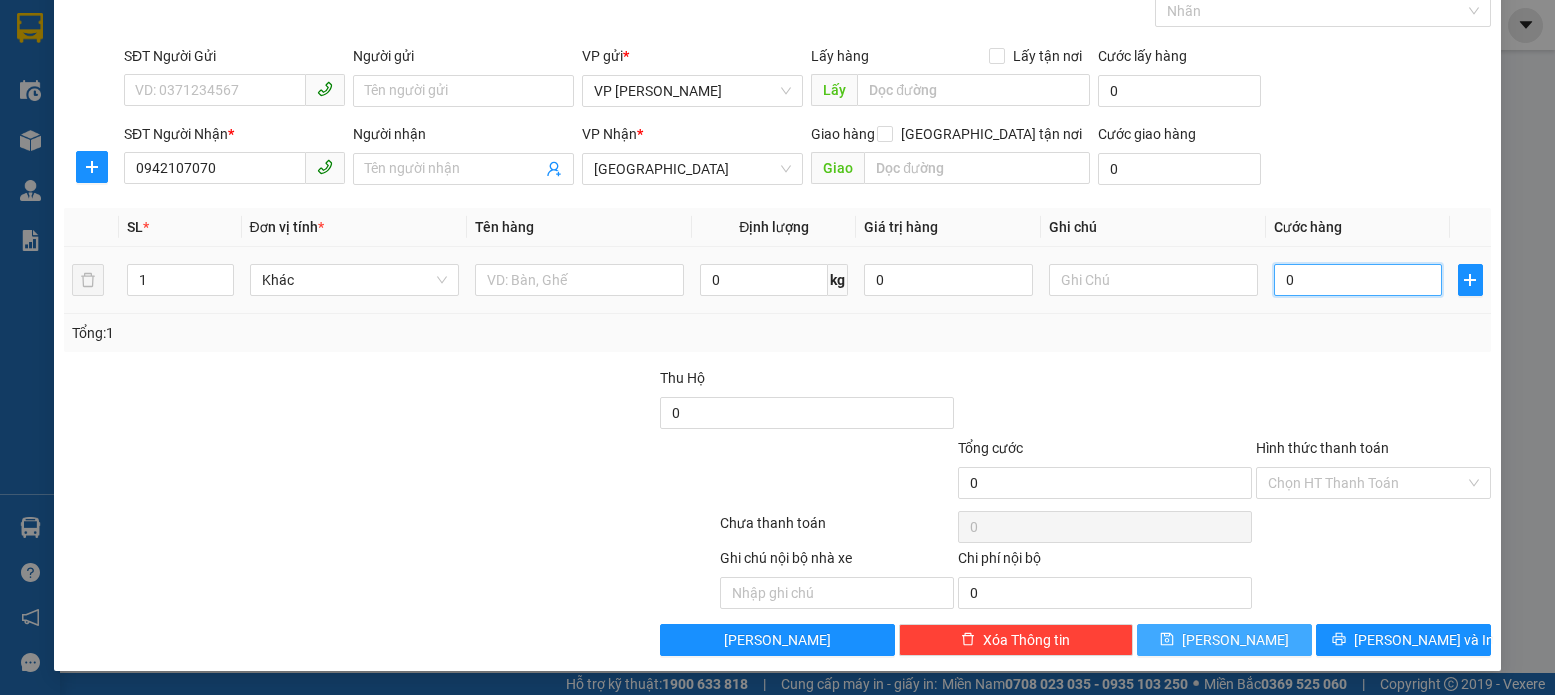 click on "0" at bounding box center [1358, 280] 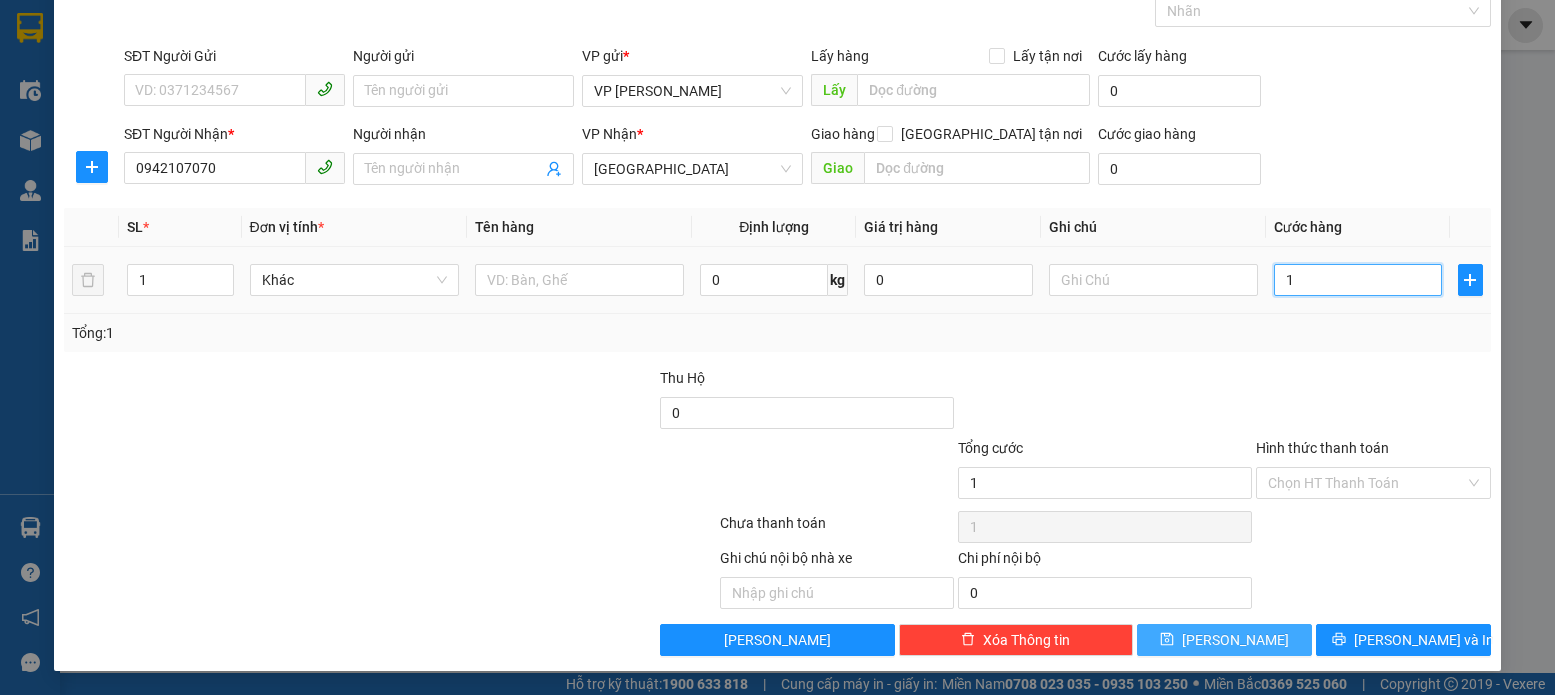 type on "12" 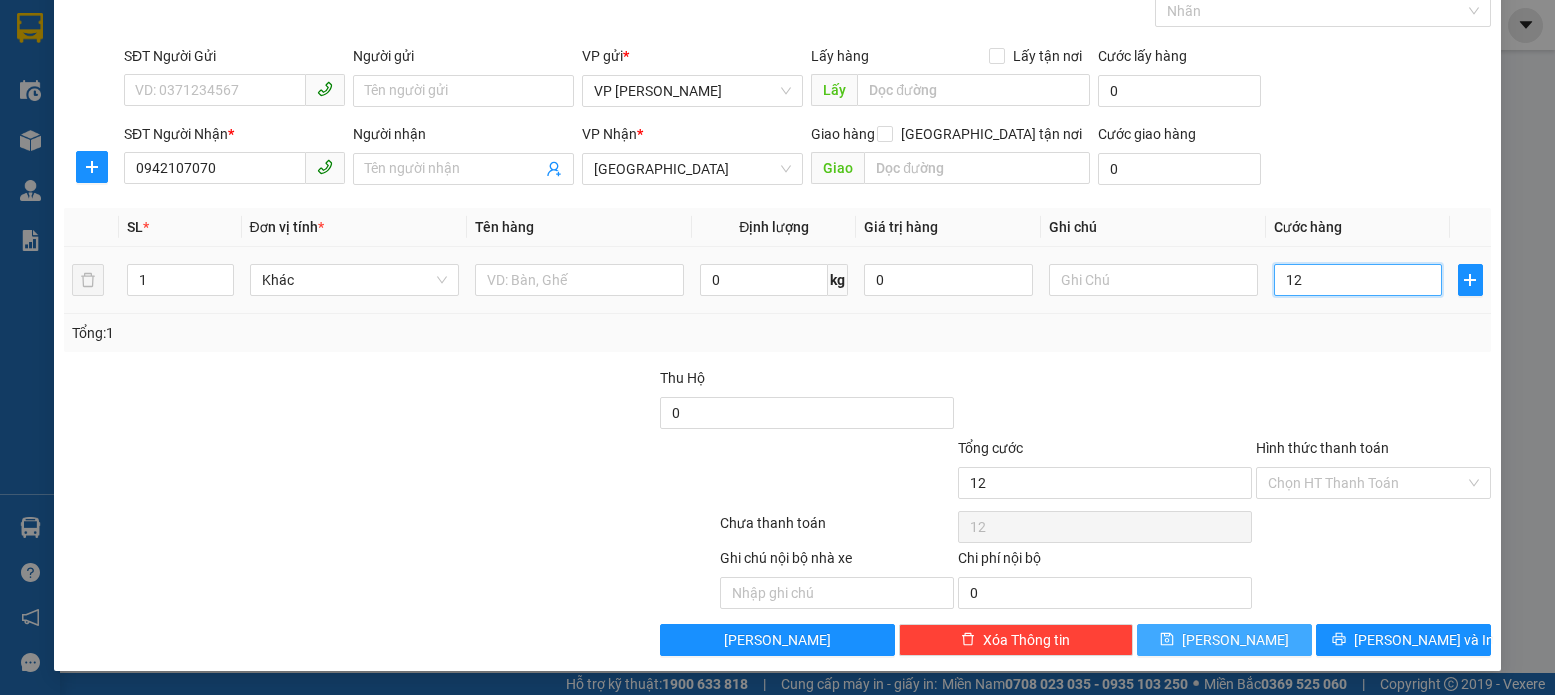 type on "120" 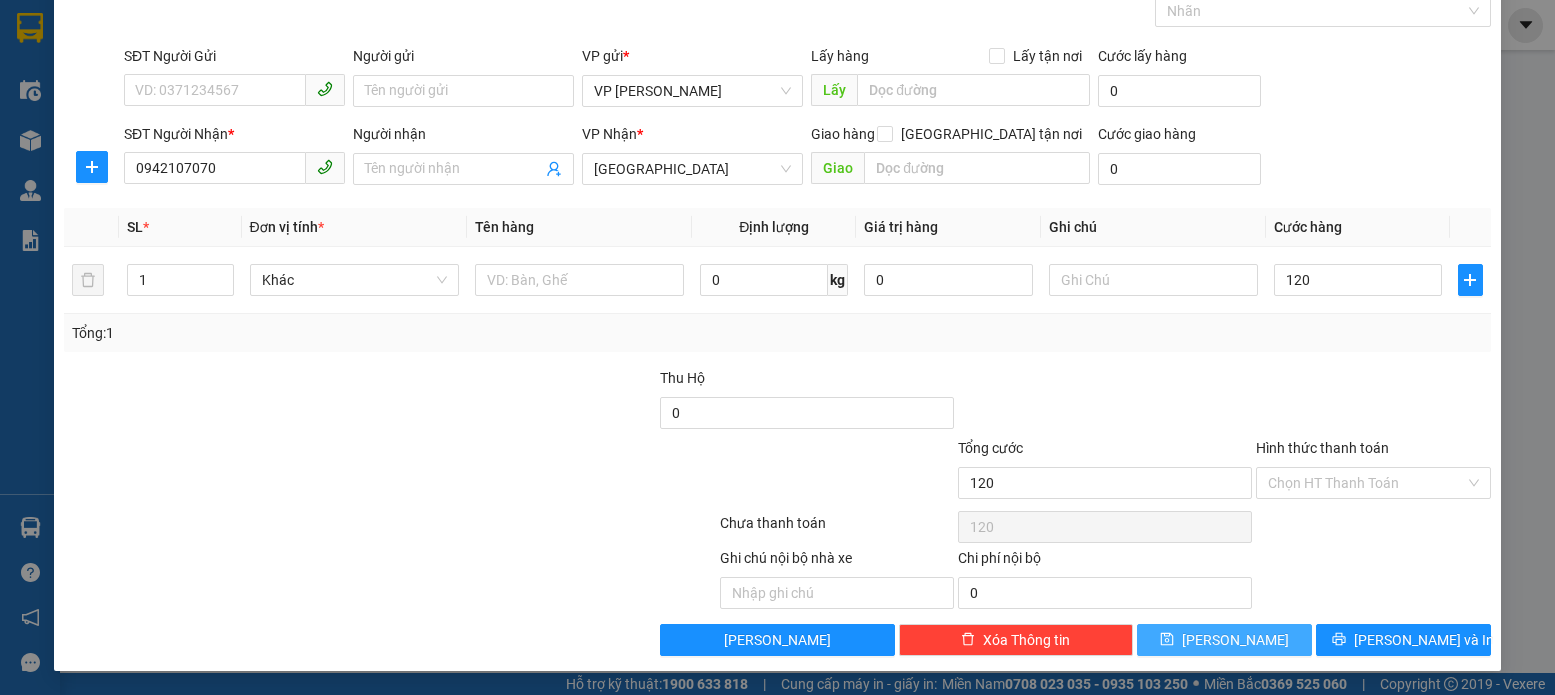 type on "120.000" 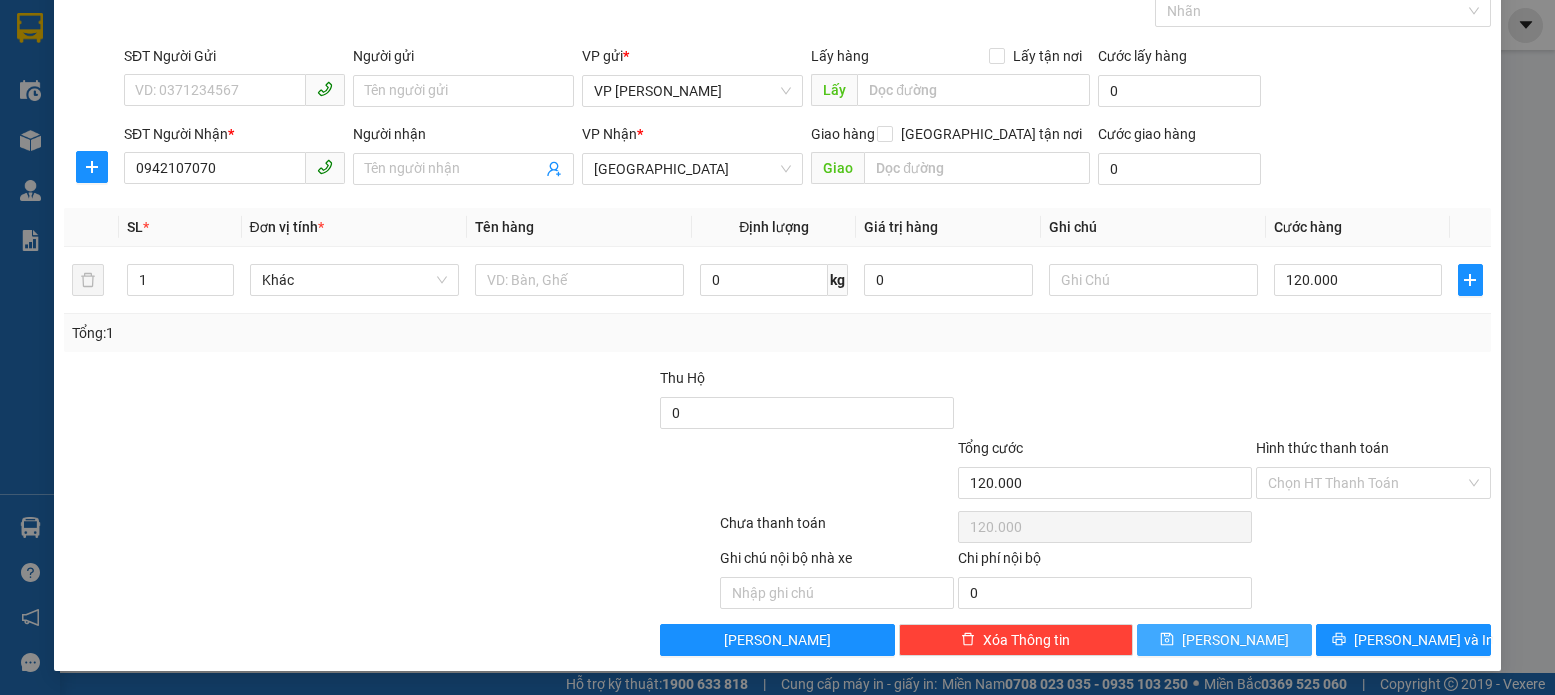 drag, startPoint x: 1200, startPoint y: 636, endPoint x: 1171, endPoint y: 620, distance: 33.12099 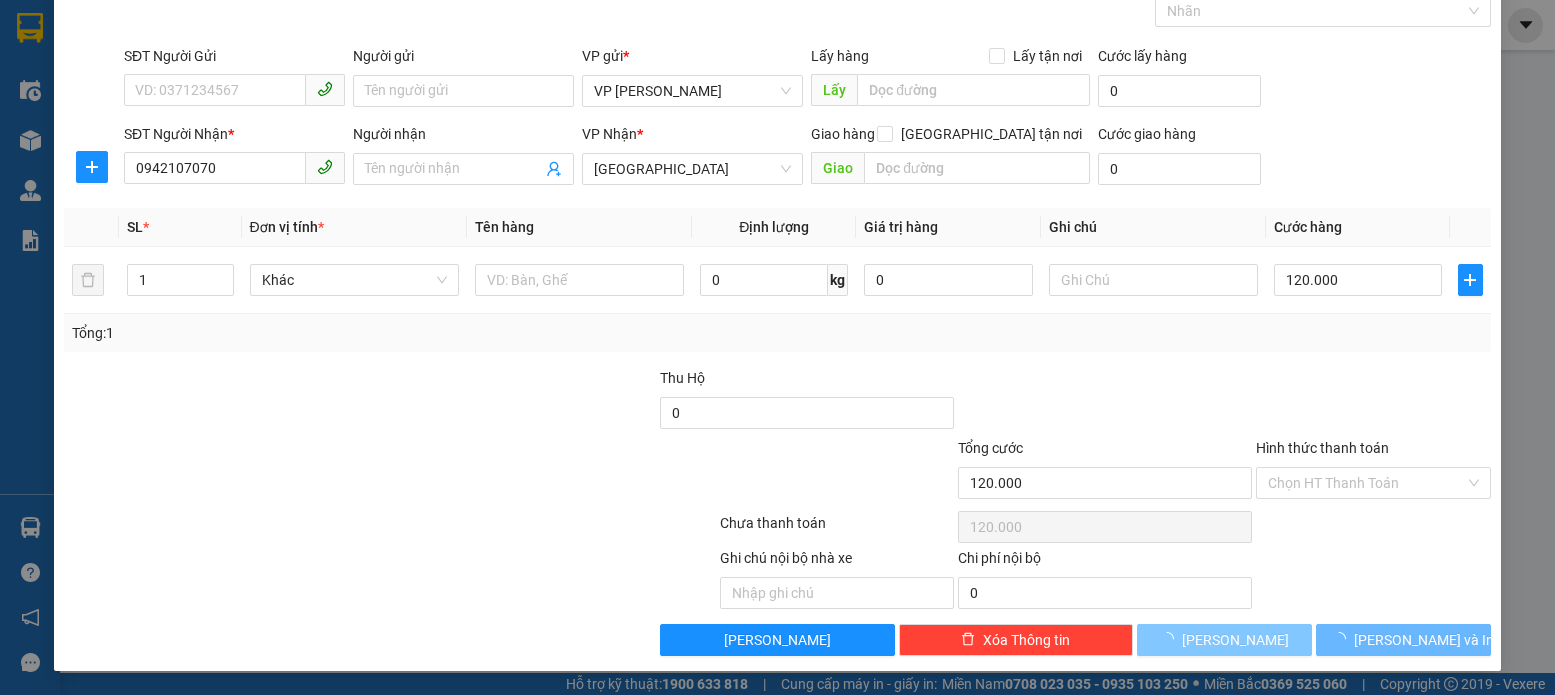 type 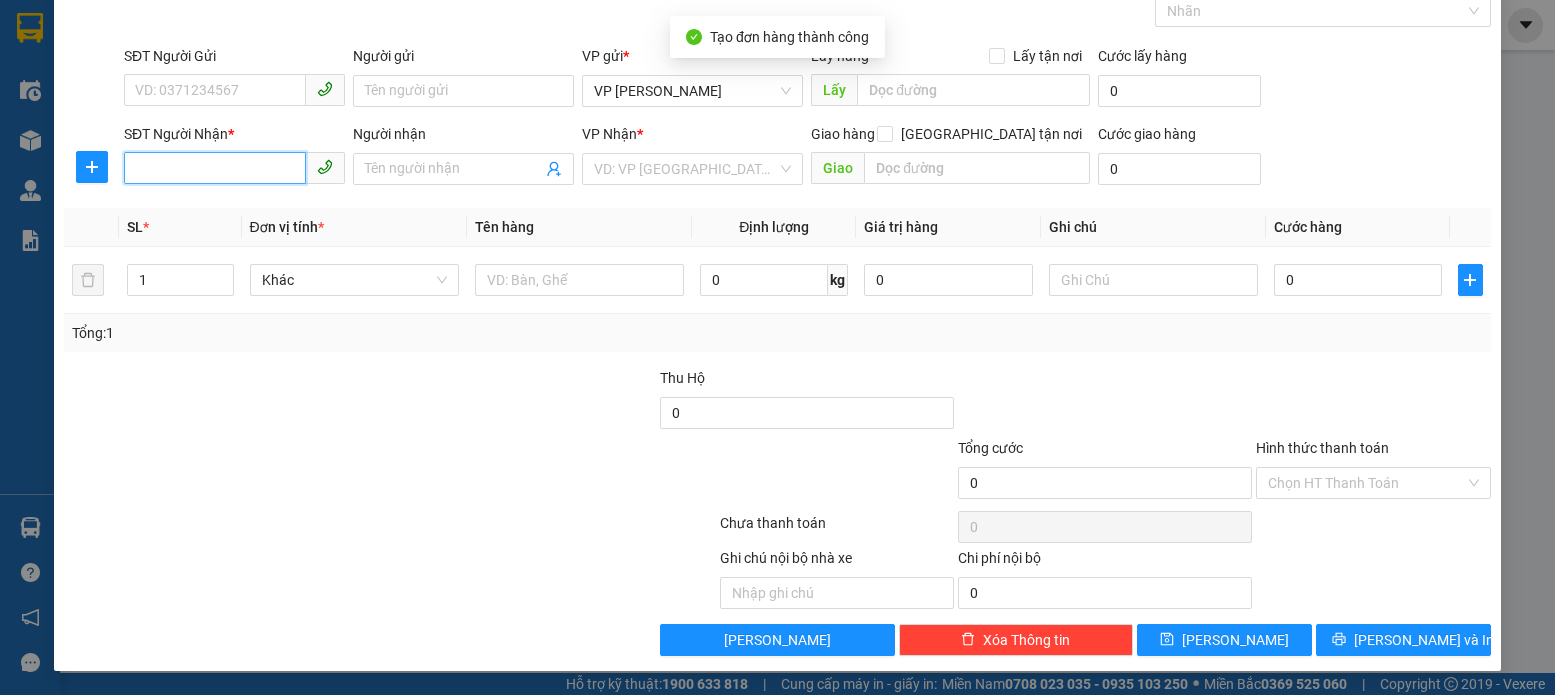 click on "SĐT Người Nhận  *" at bounding box center (215, 168) 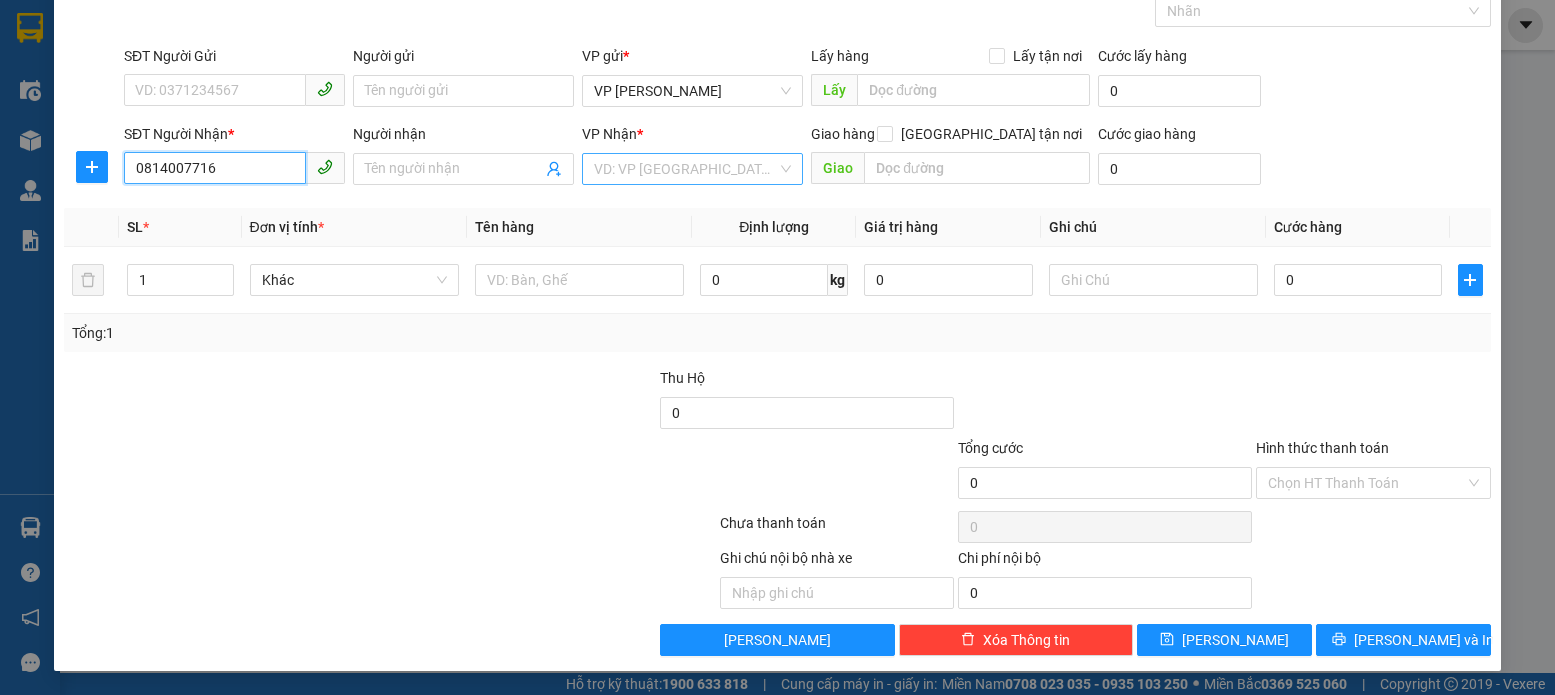 click on "VD: VP [GEOGRAPHIC_DATA]" at bounding box center (692, 169) 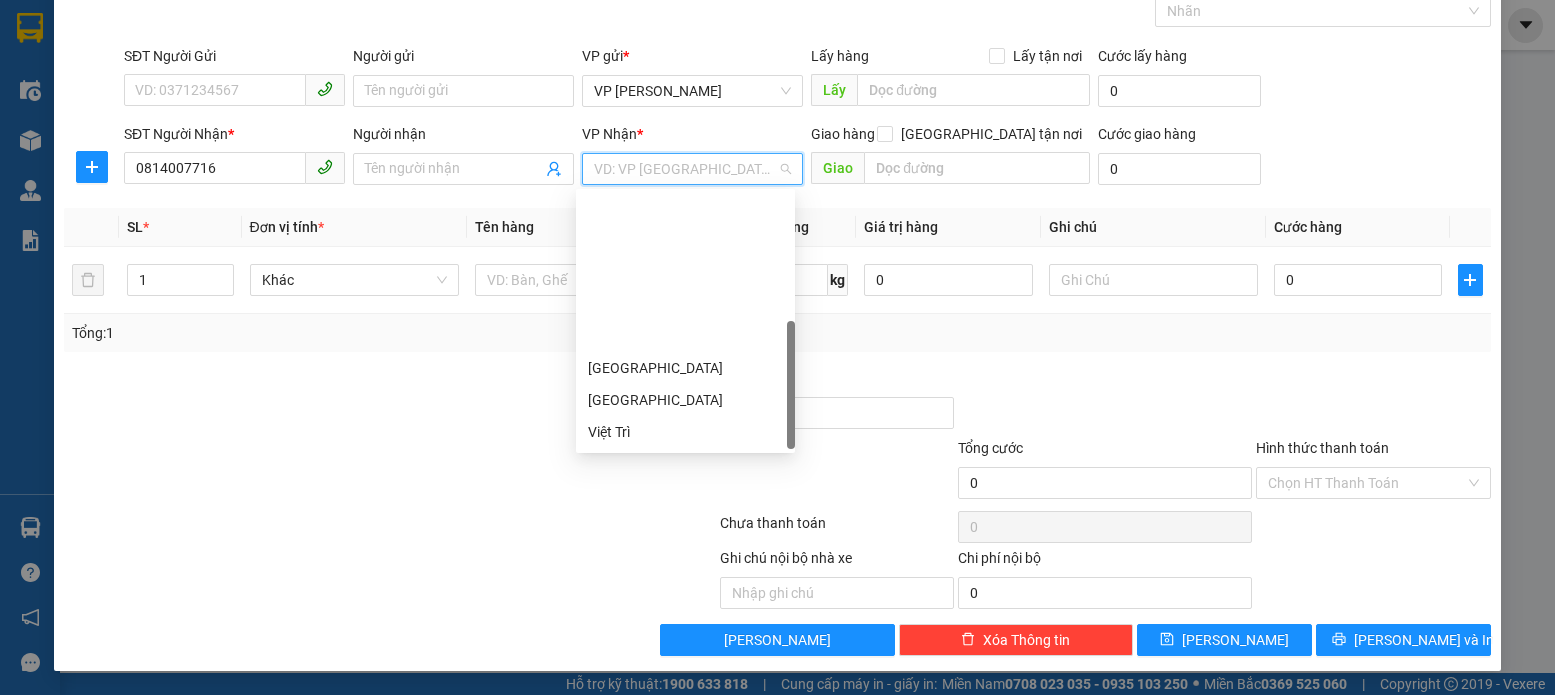 scroll, scrollTop: 288, scrollLeft: 0, axis: vertical 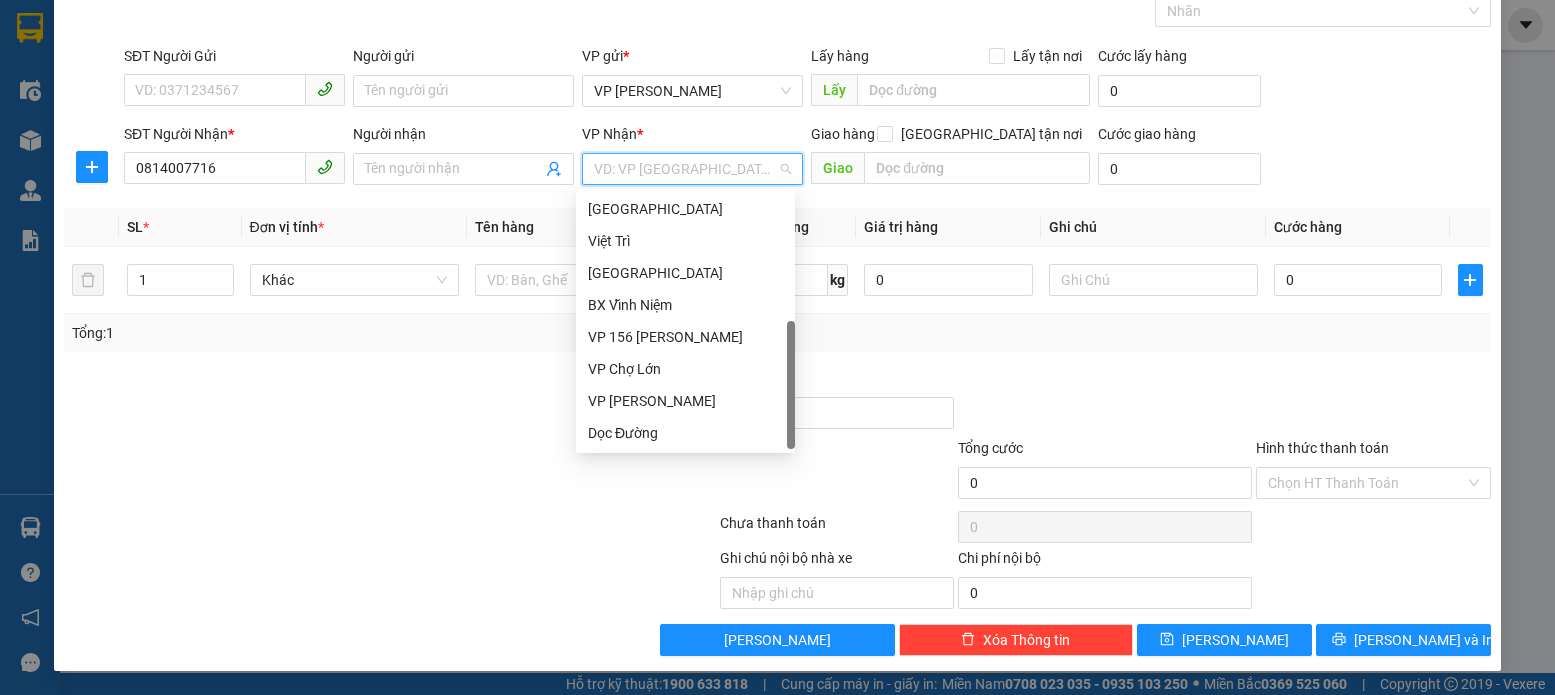 drag, startPoint x: 791, startPoint y: 219, endPoint x: 792, endPoint y: 468, distance: 249.00201 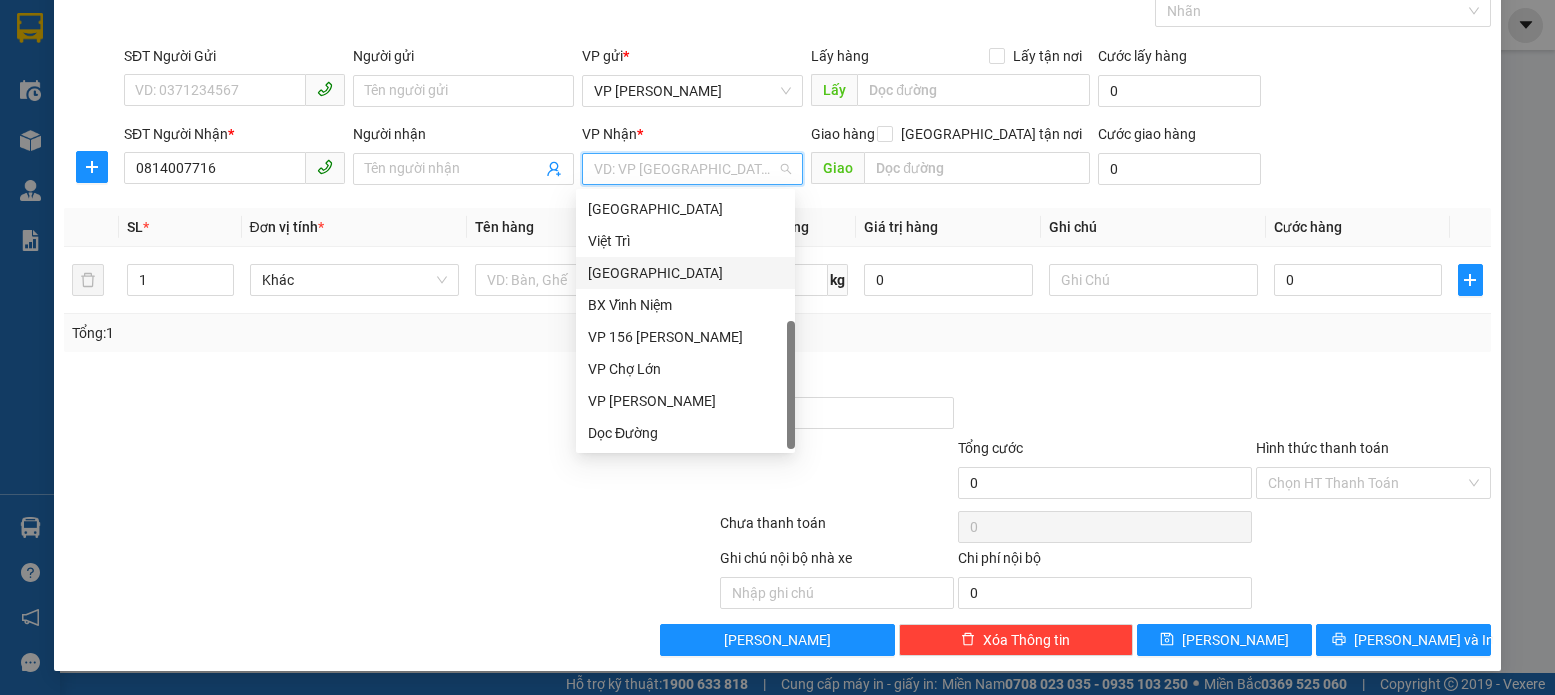 click on "[GEOGRAPHIC_DATA]" at bounding box center (685, 273) 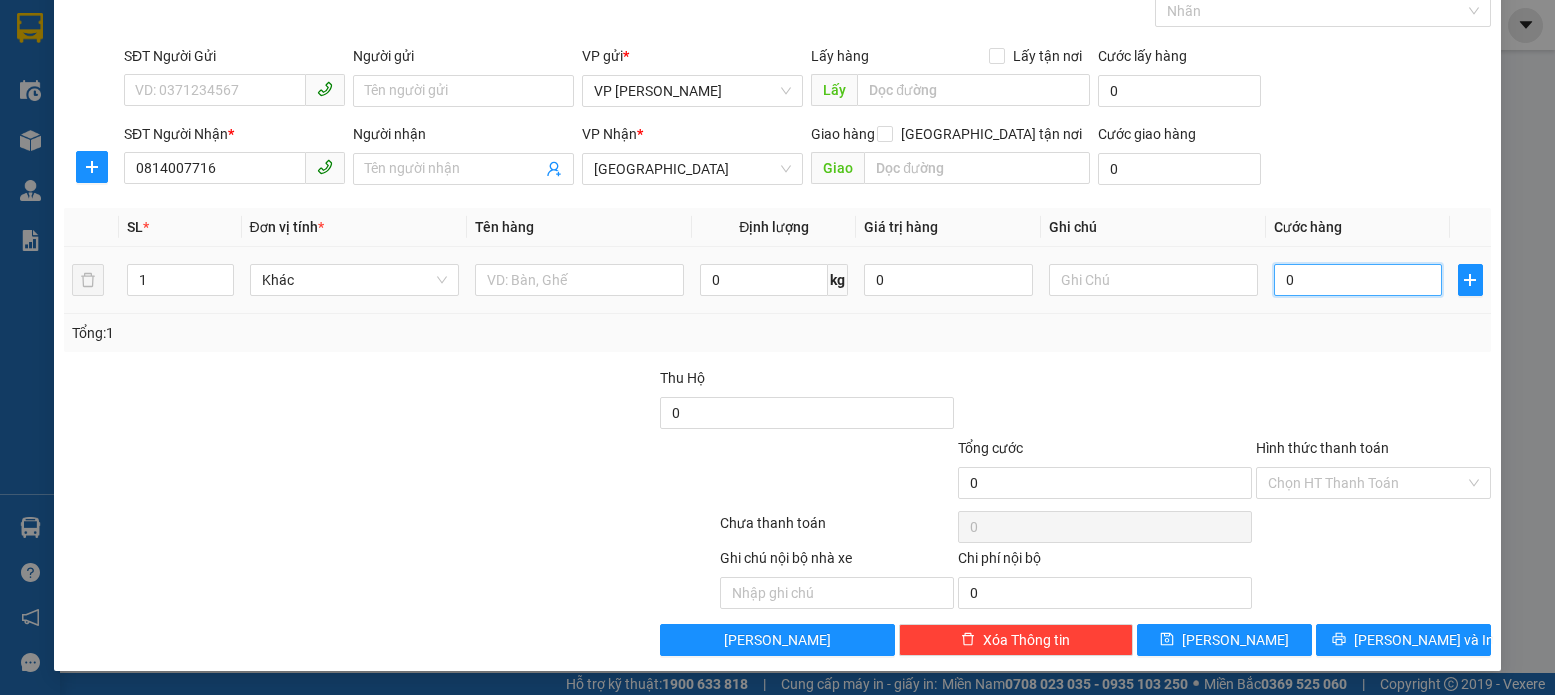 click on "0" at bounding box center [1358, 280] 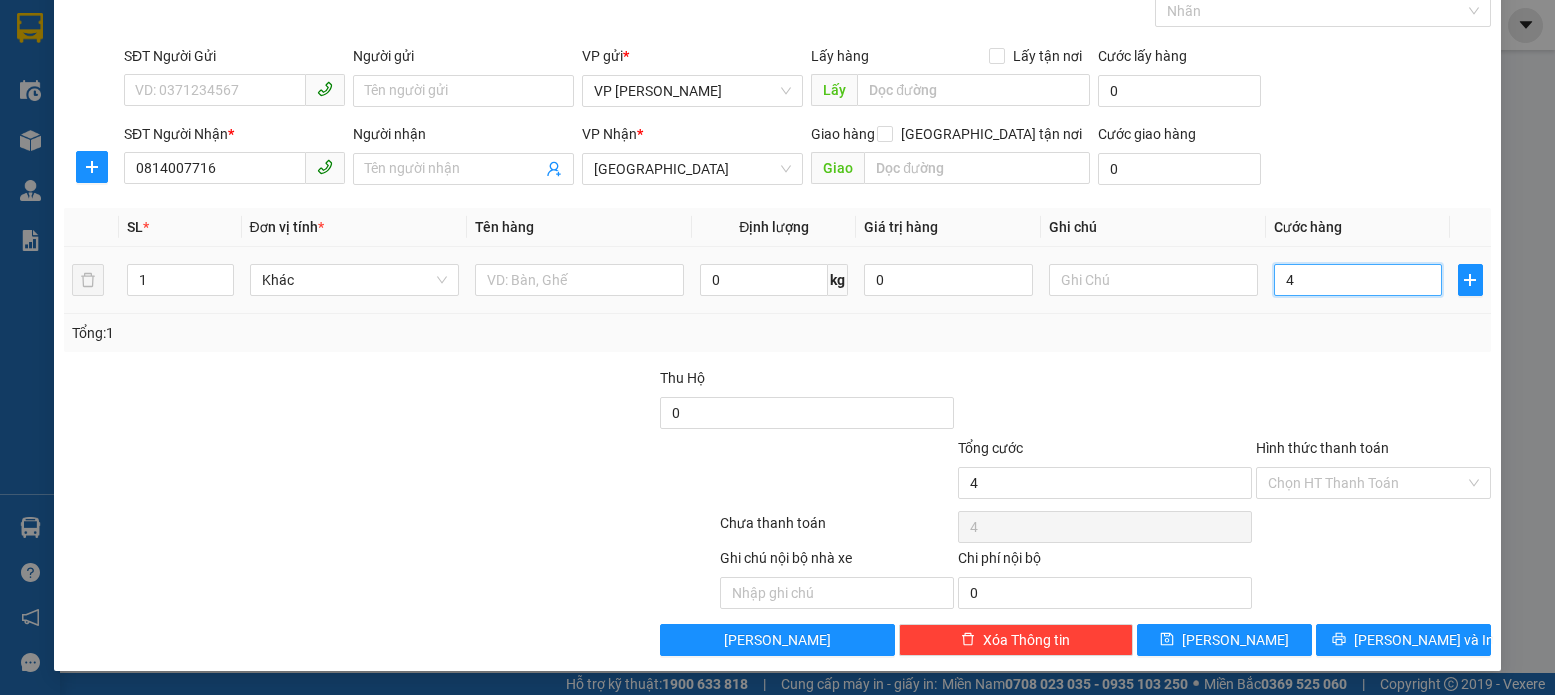 type on "40" 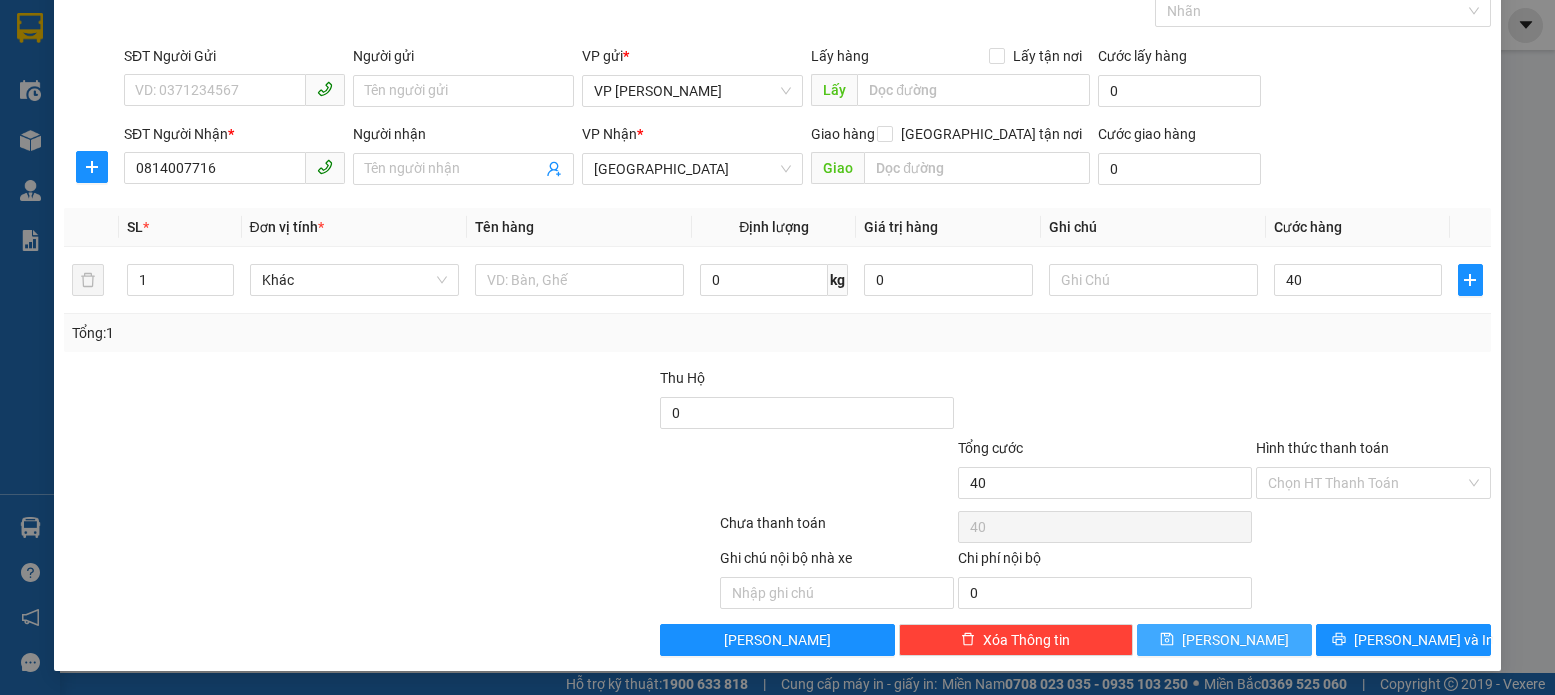 type on "40.000" 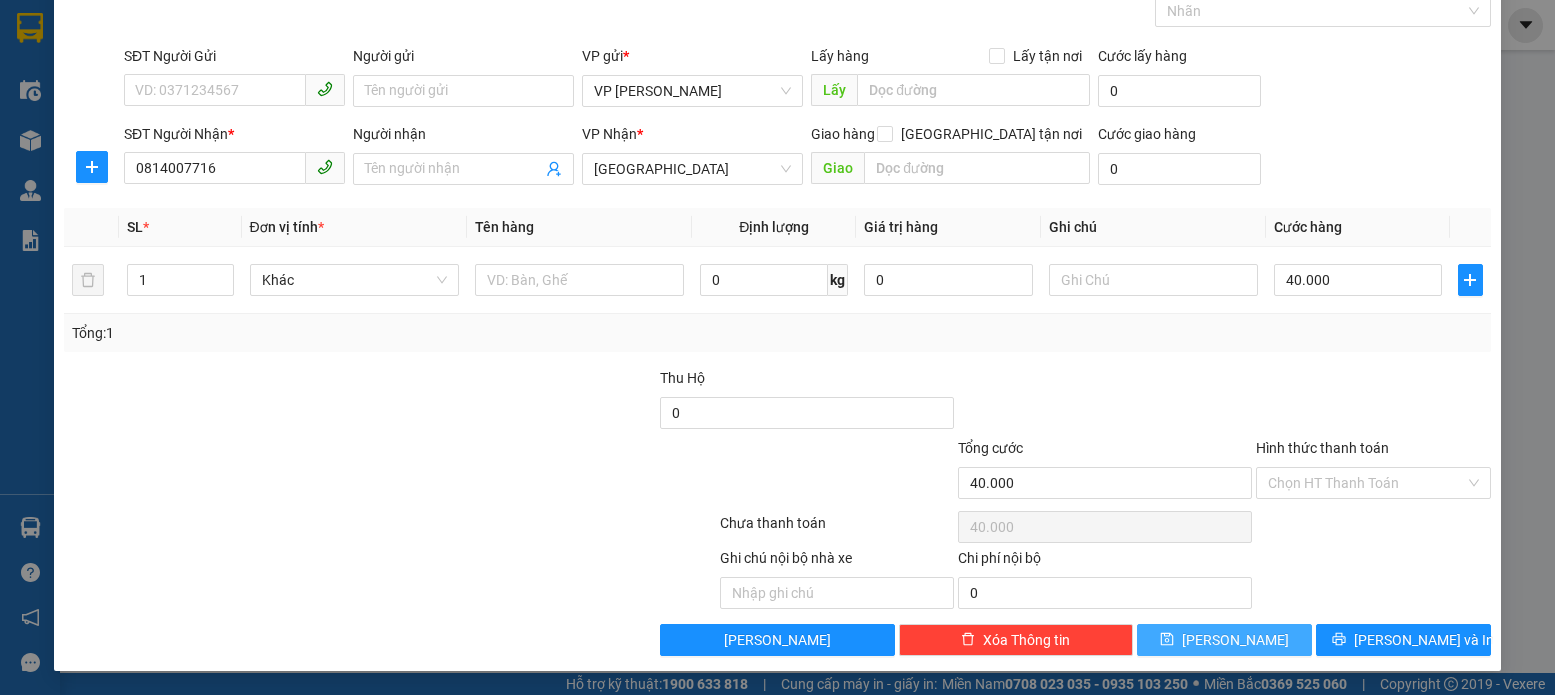 click 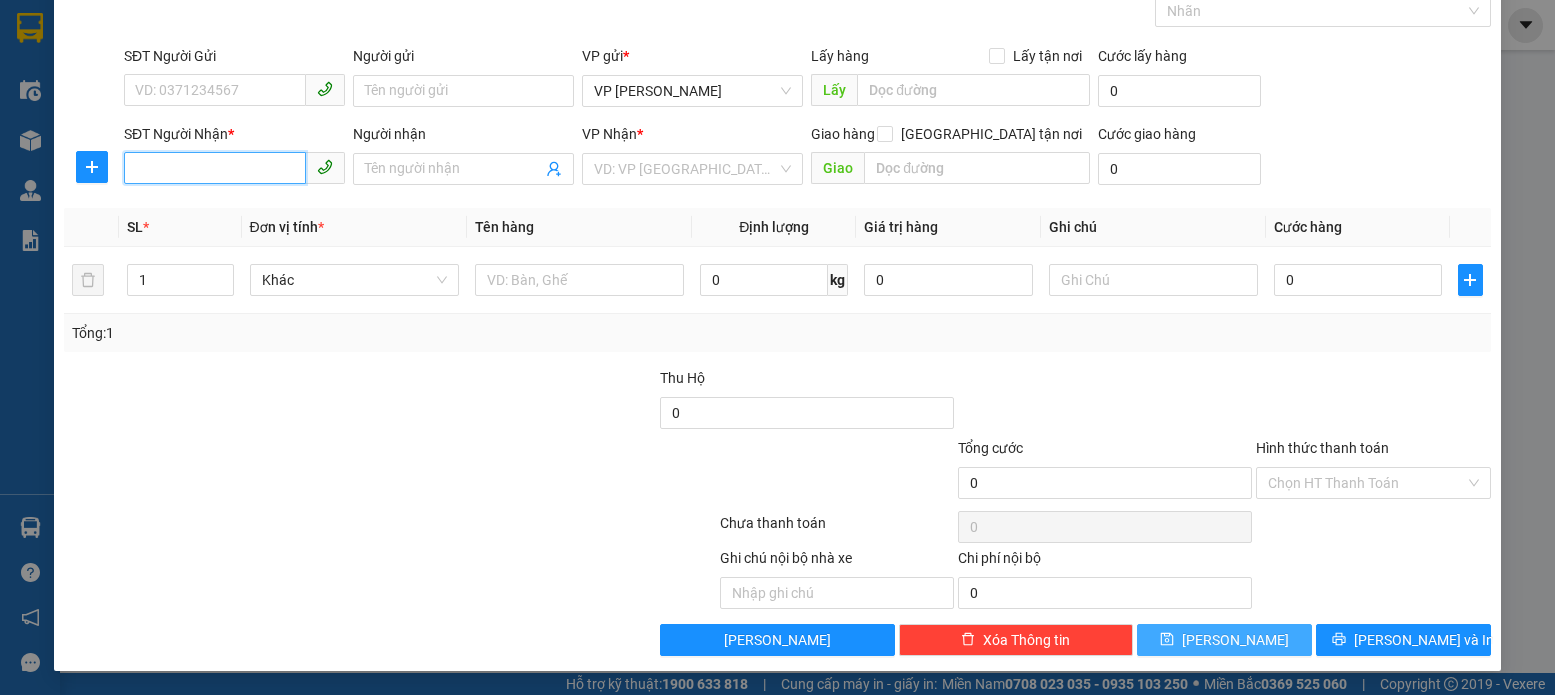 click on "SĐT Người Nhận  *" at bounding box center (215, 168) 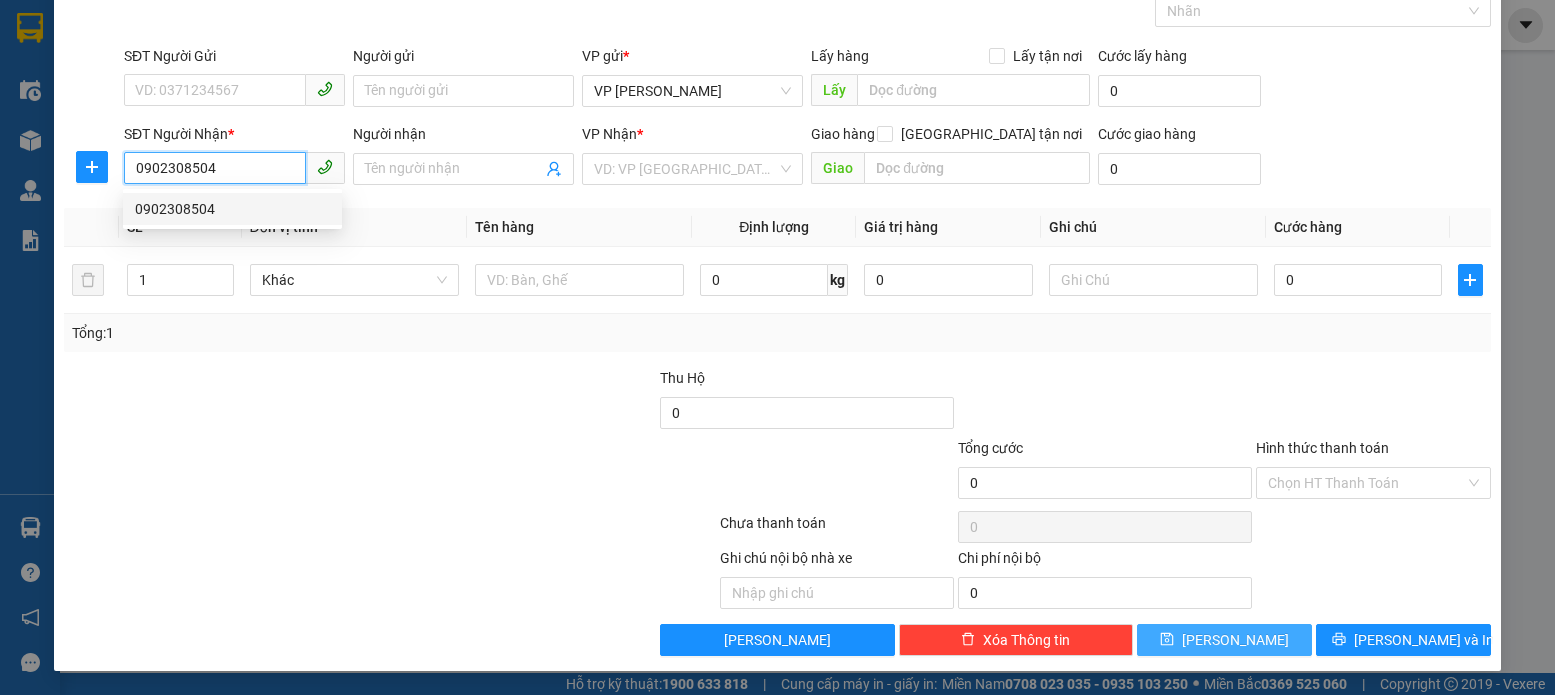 click on "0902308504" at bounding box center [232, 209] 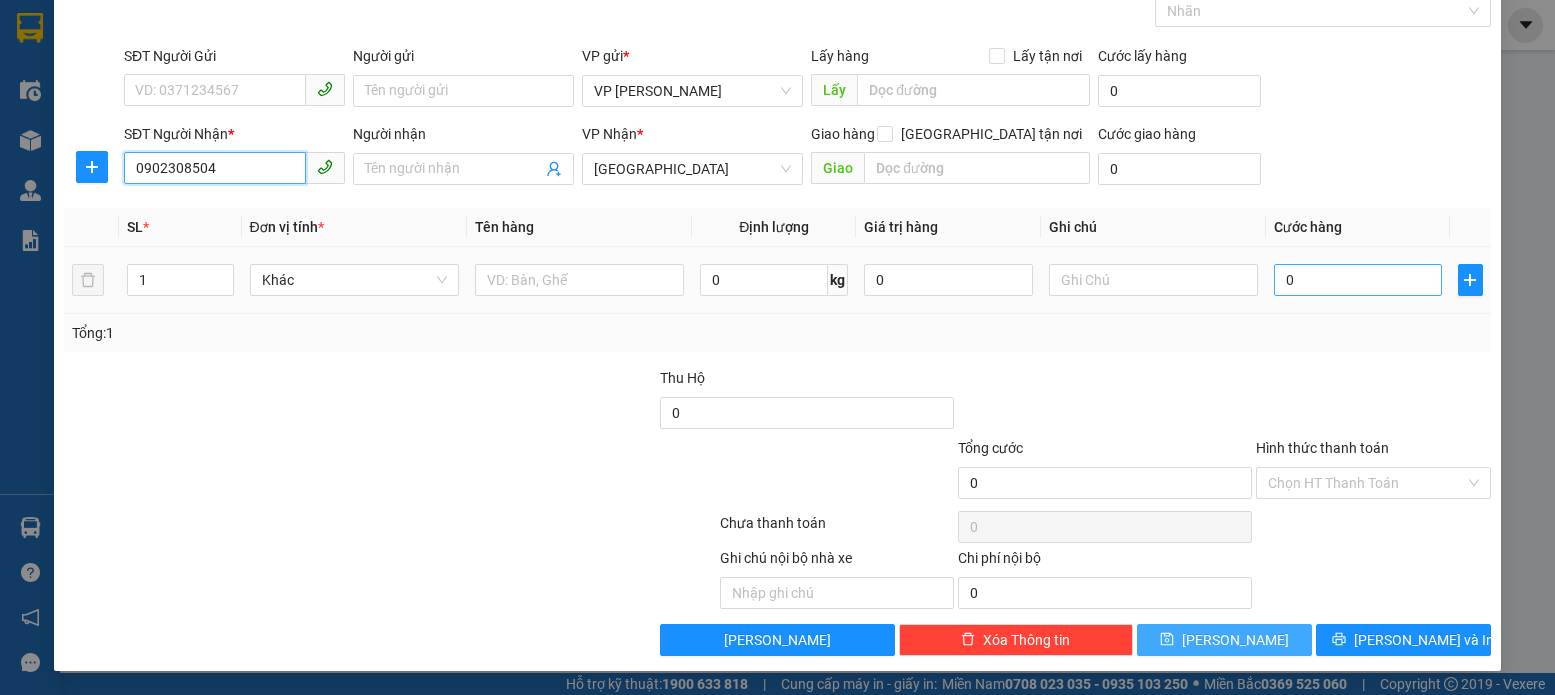 type on "0902308504" 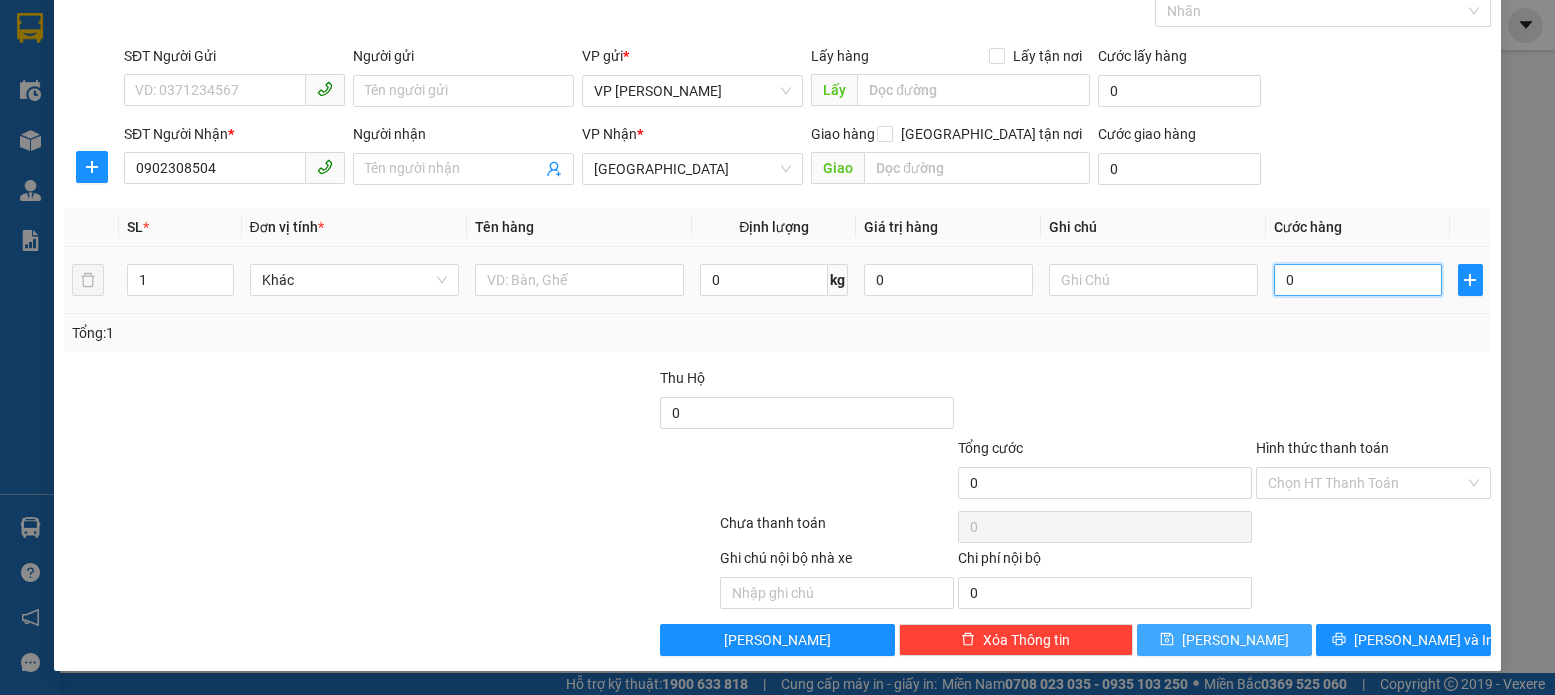 click on "0" at bounding box center [1358, 280] 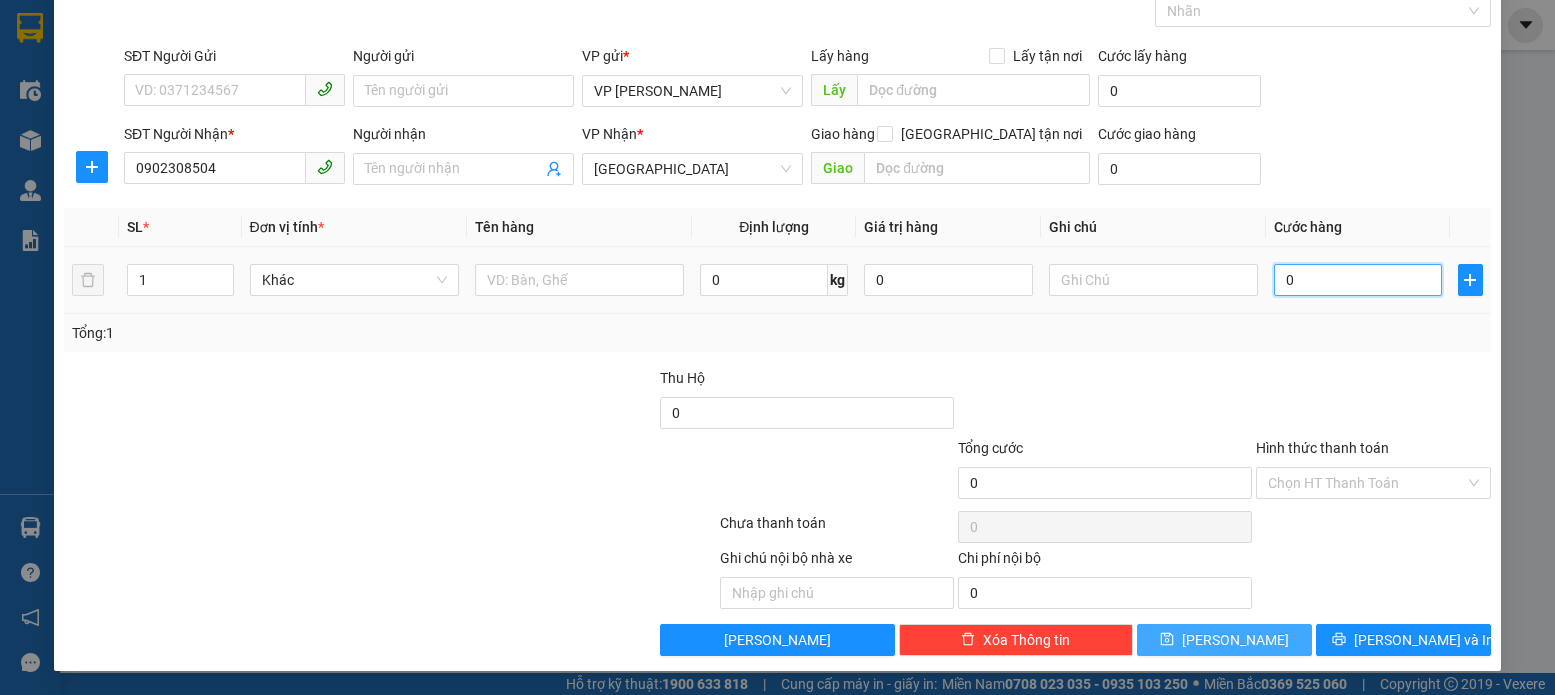 type on "4" 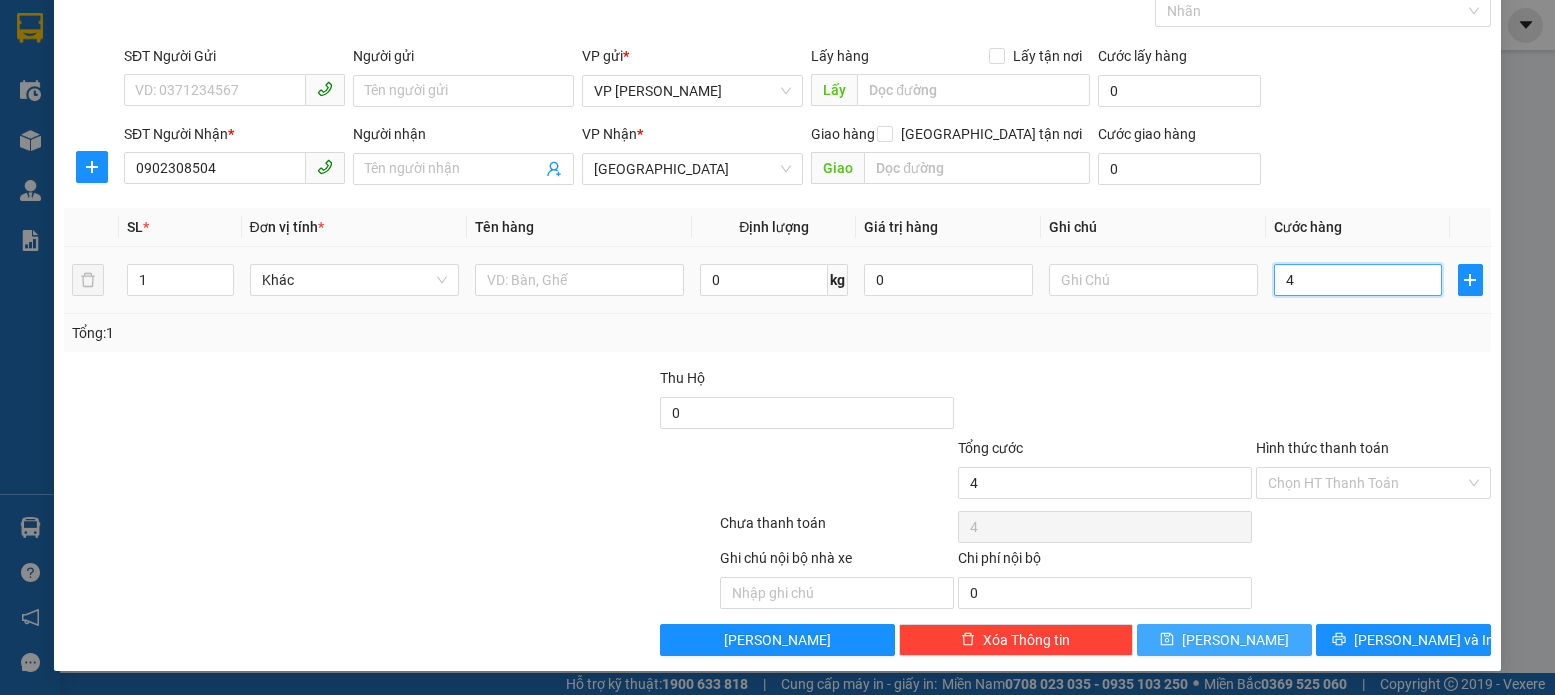 type on "40" 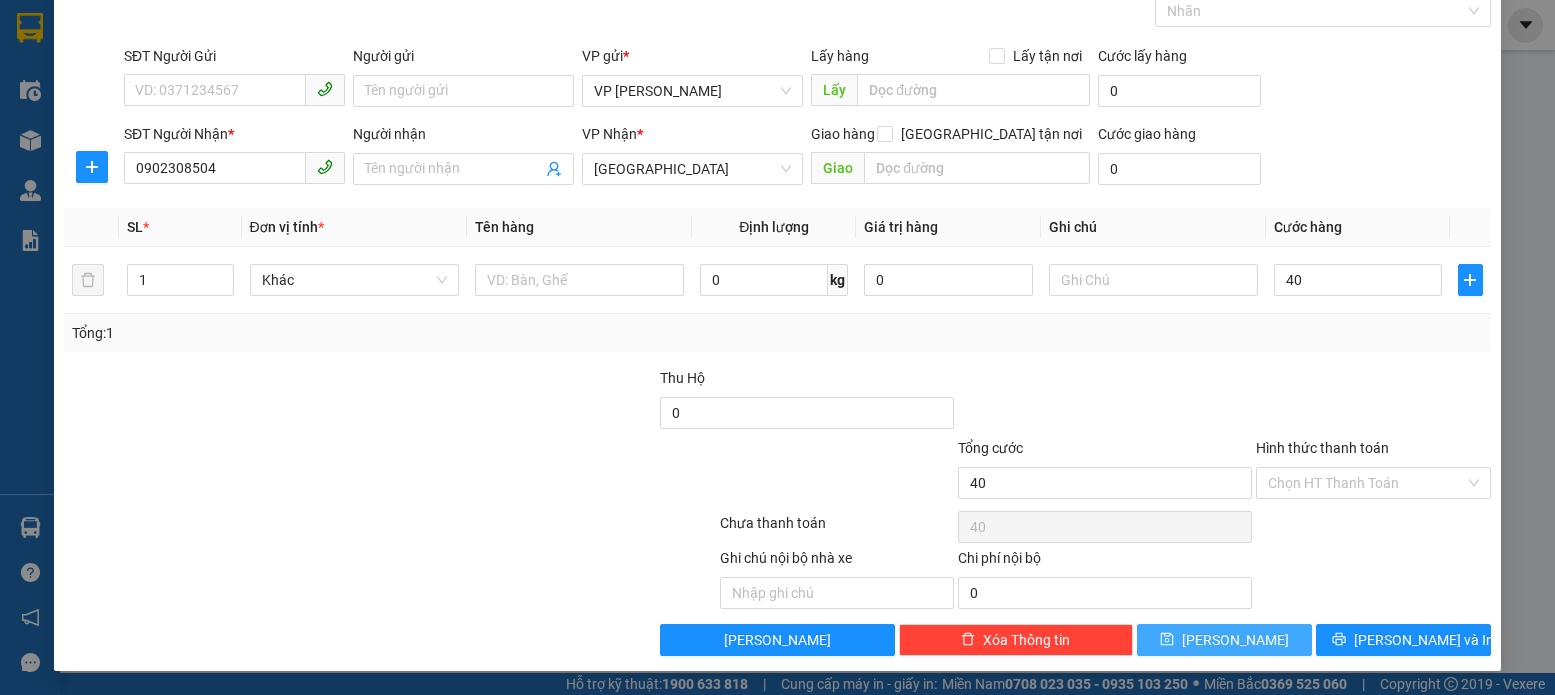 type on "40.000" 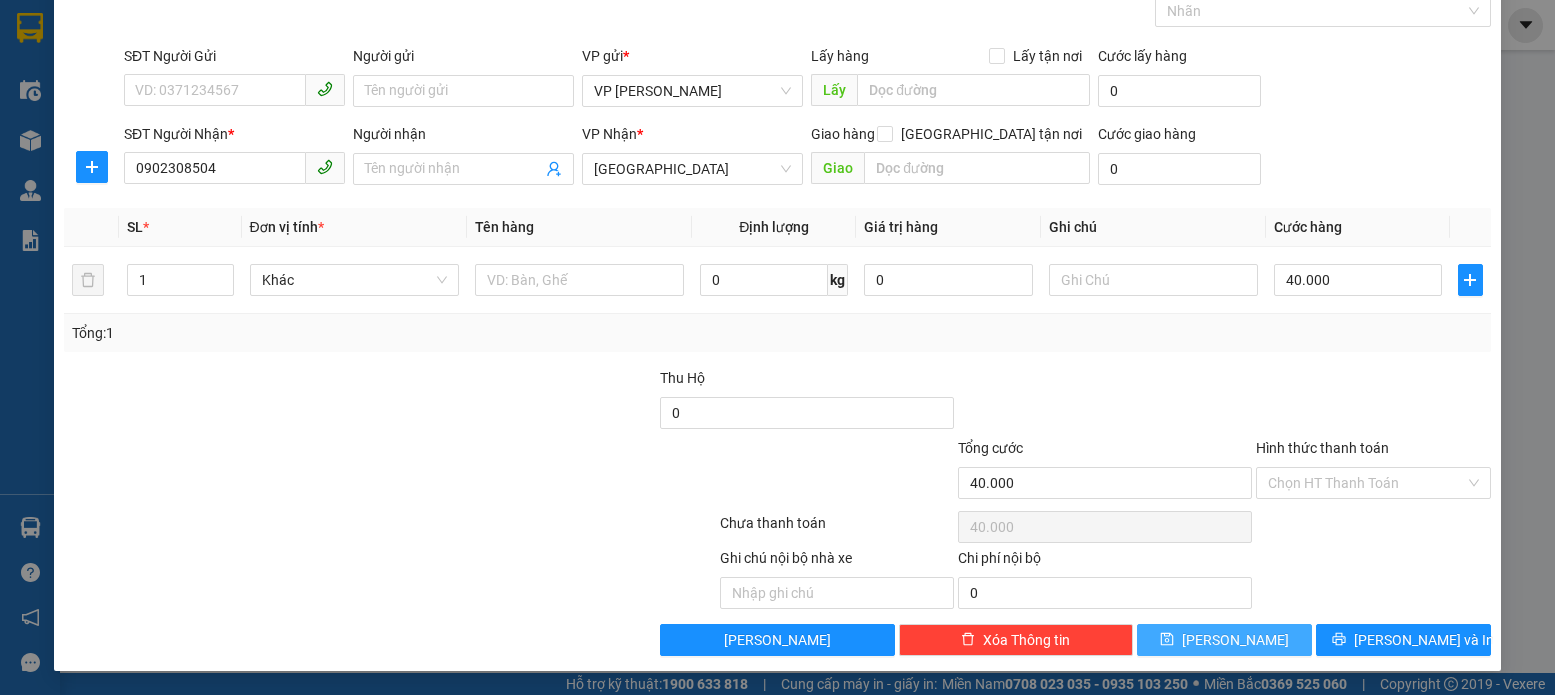 click 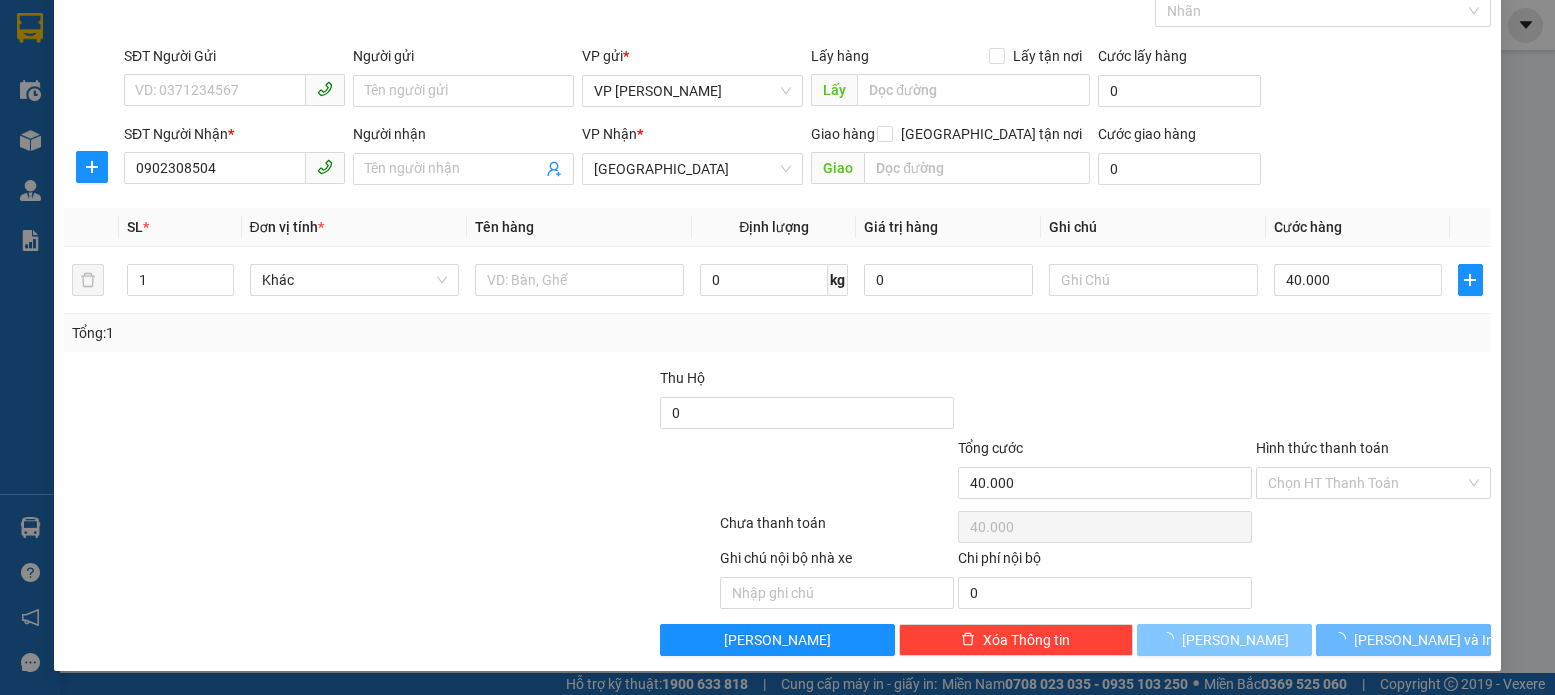 type 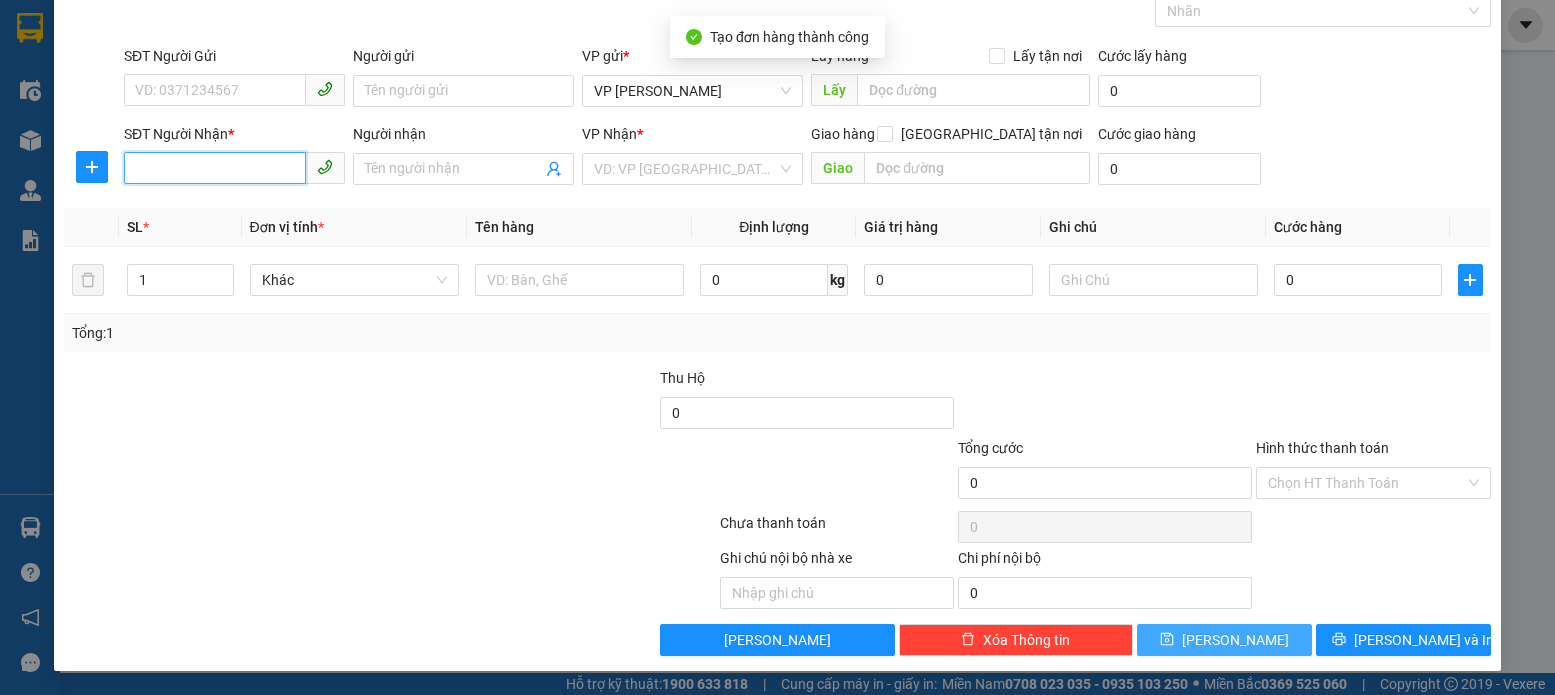 click on "SĐT Người Nhận  *" at bounding box center [215, 168] 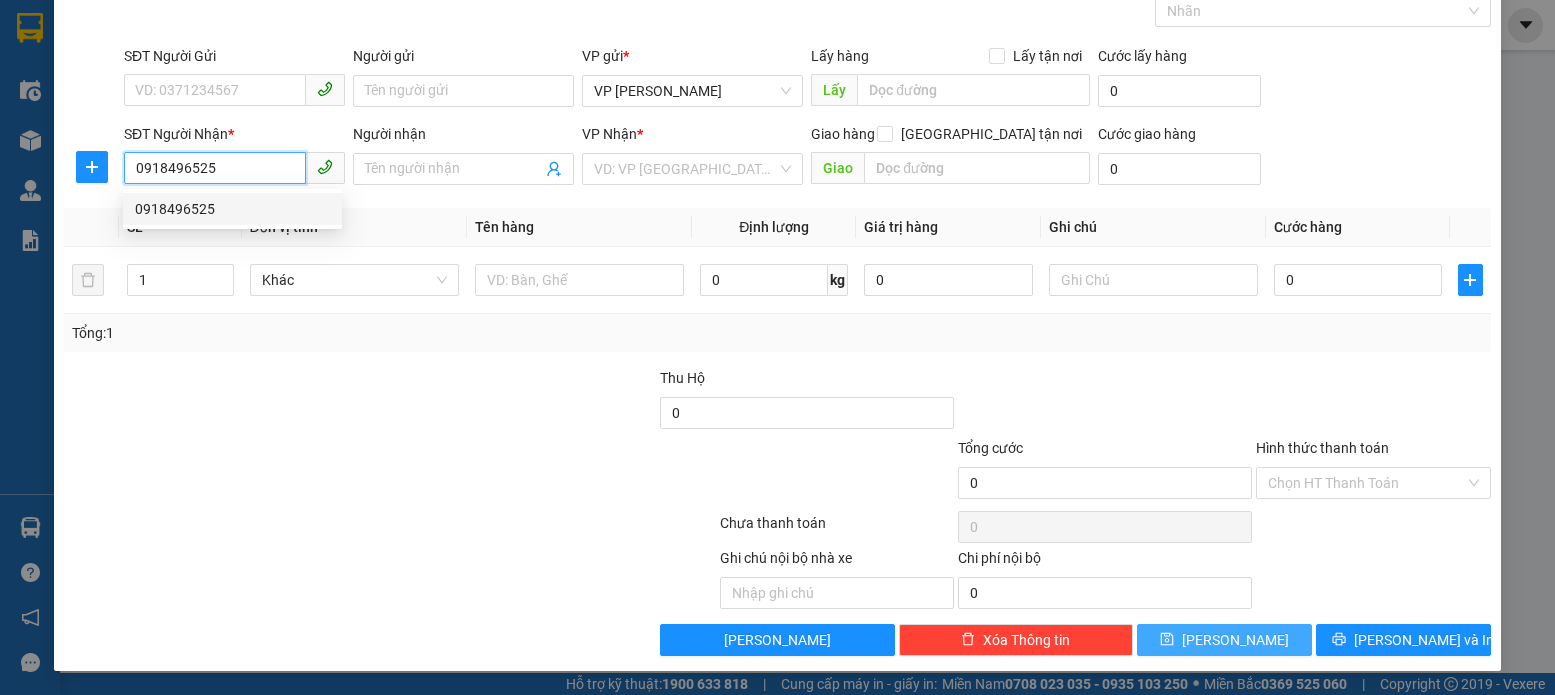 click on "0918496525" at bounding box center (232, 209) 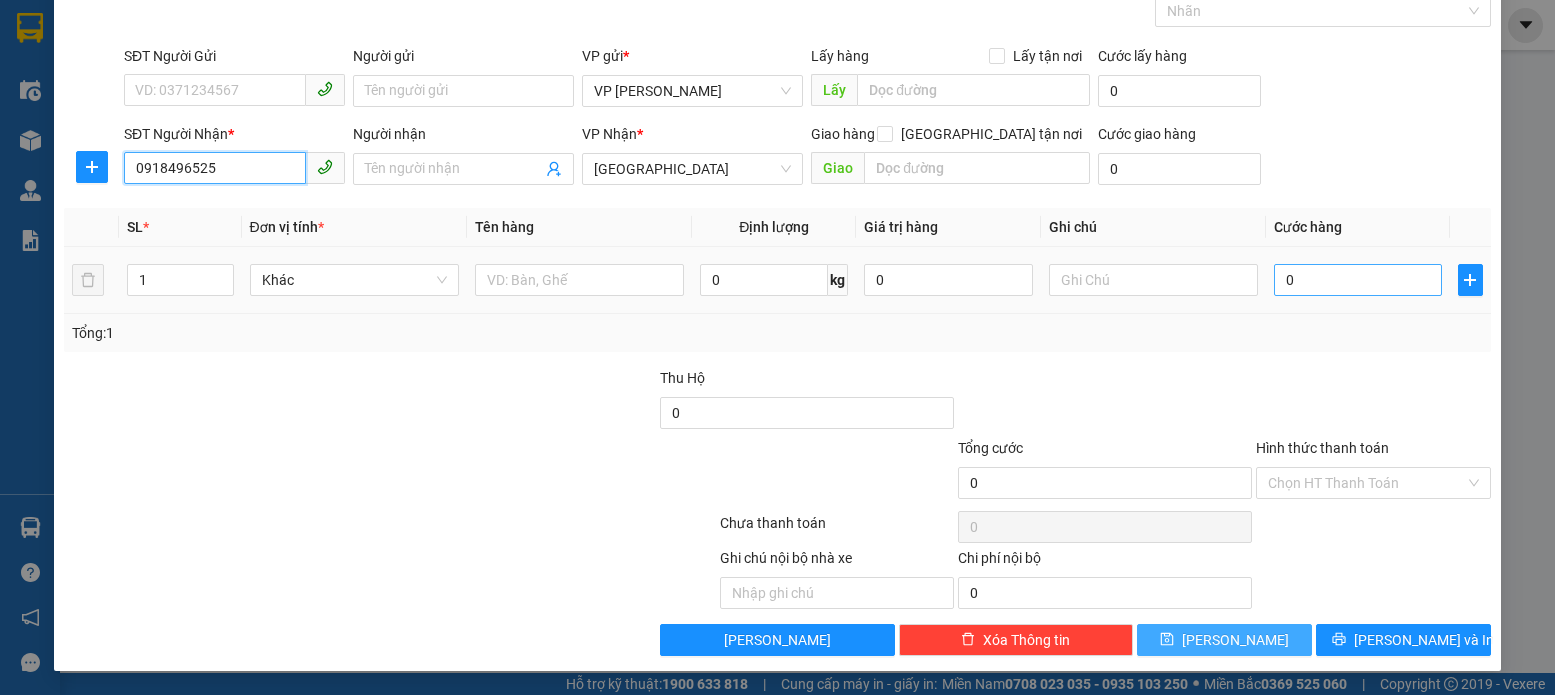 type on "0918496525" 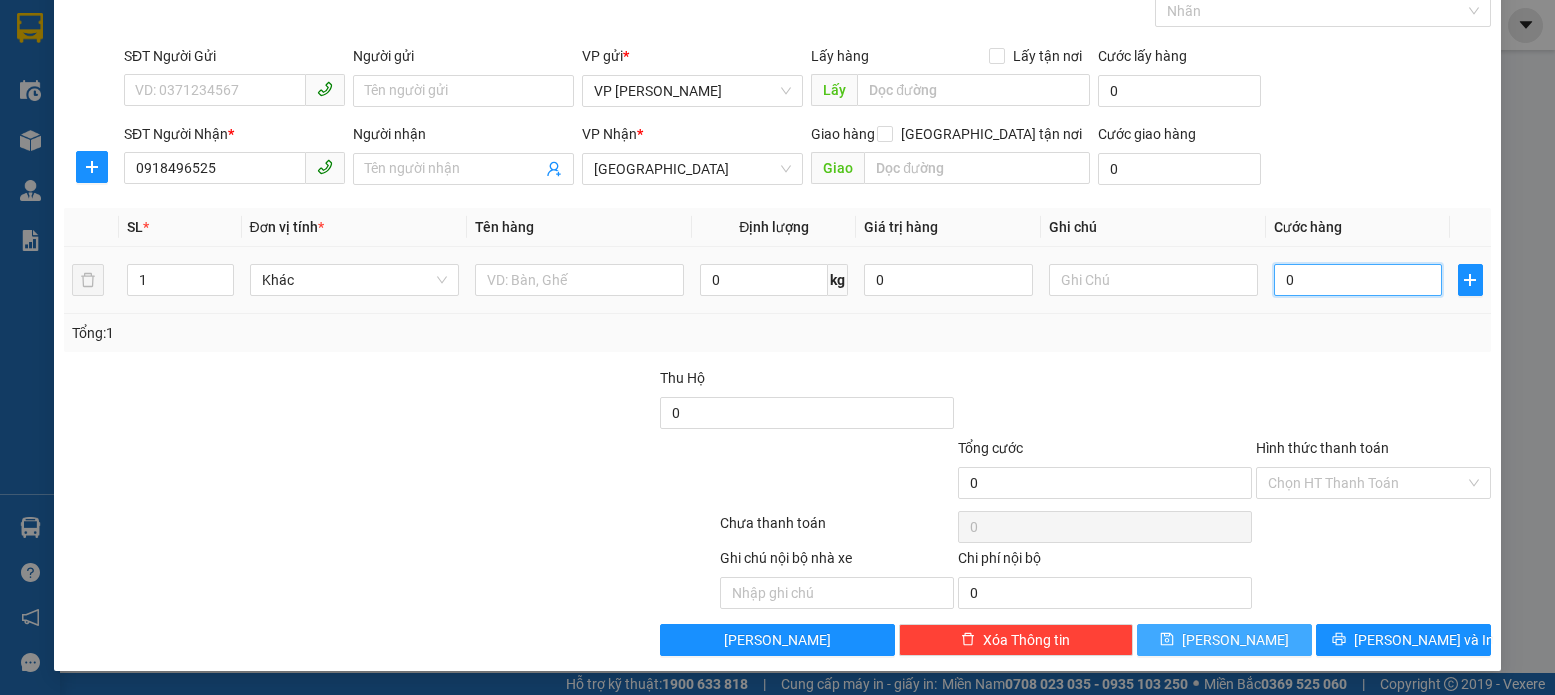 click on "0" at bounding box center (1358, 280) 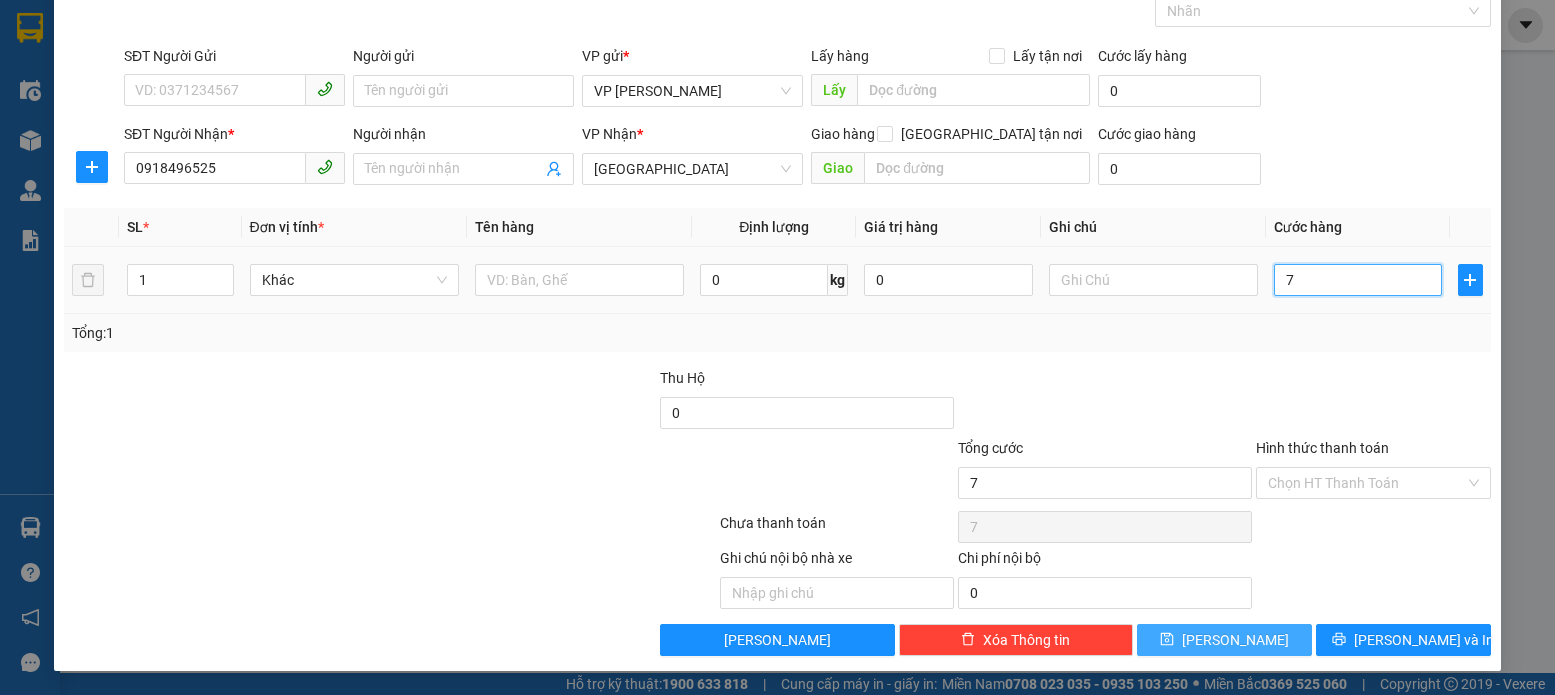 type on "70" 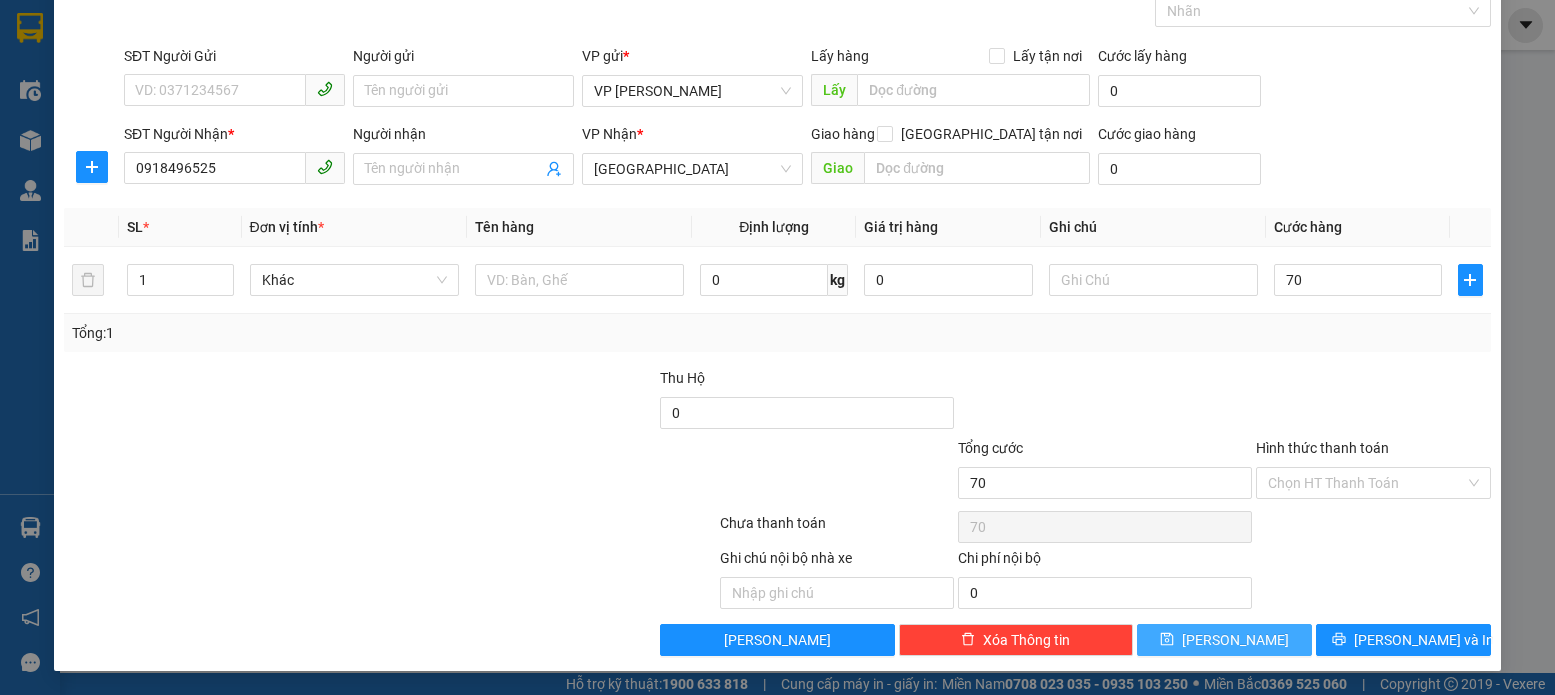 type on "70.000" 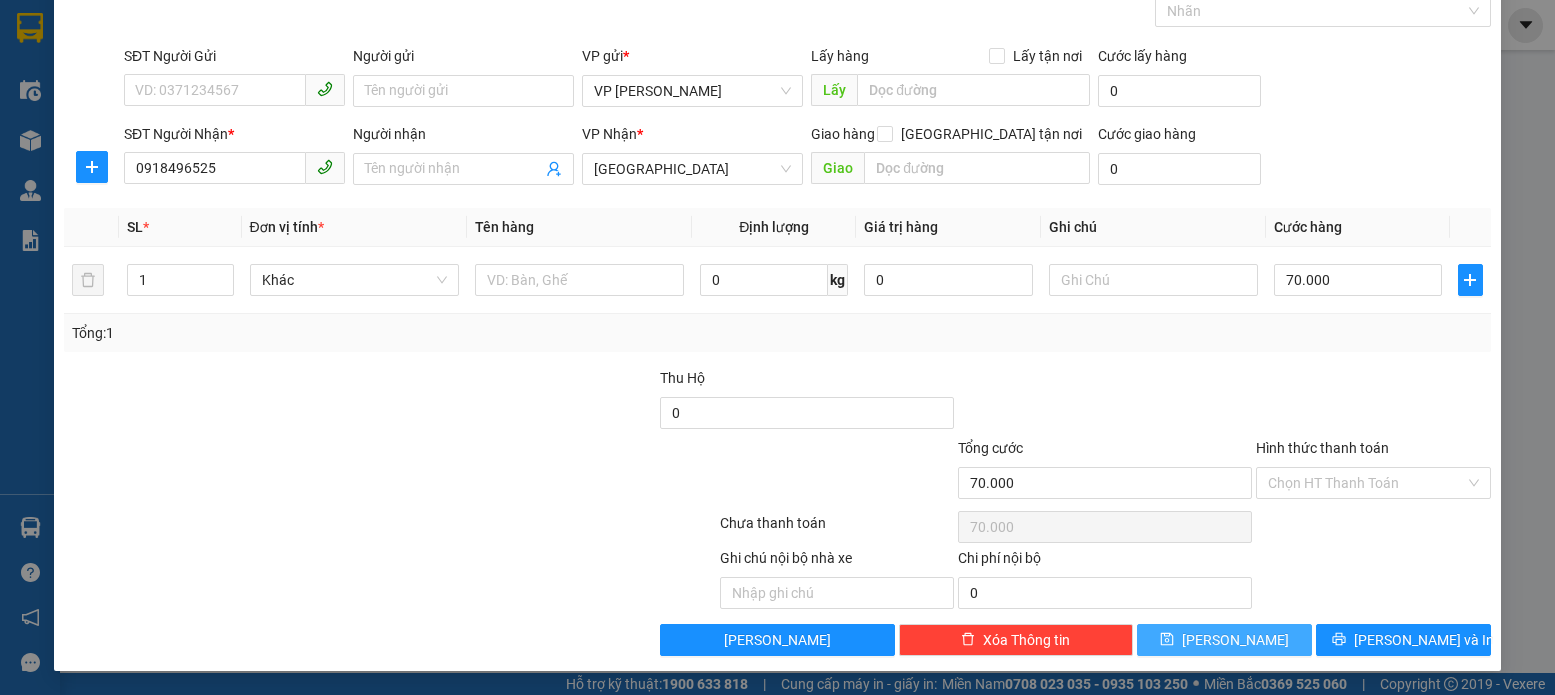 click 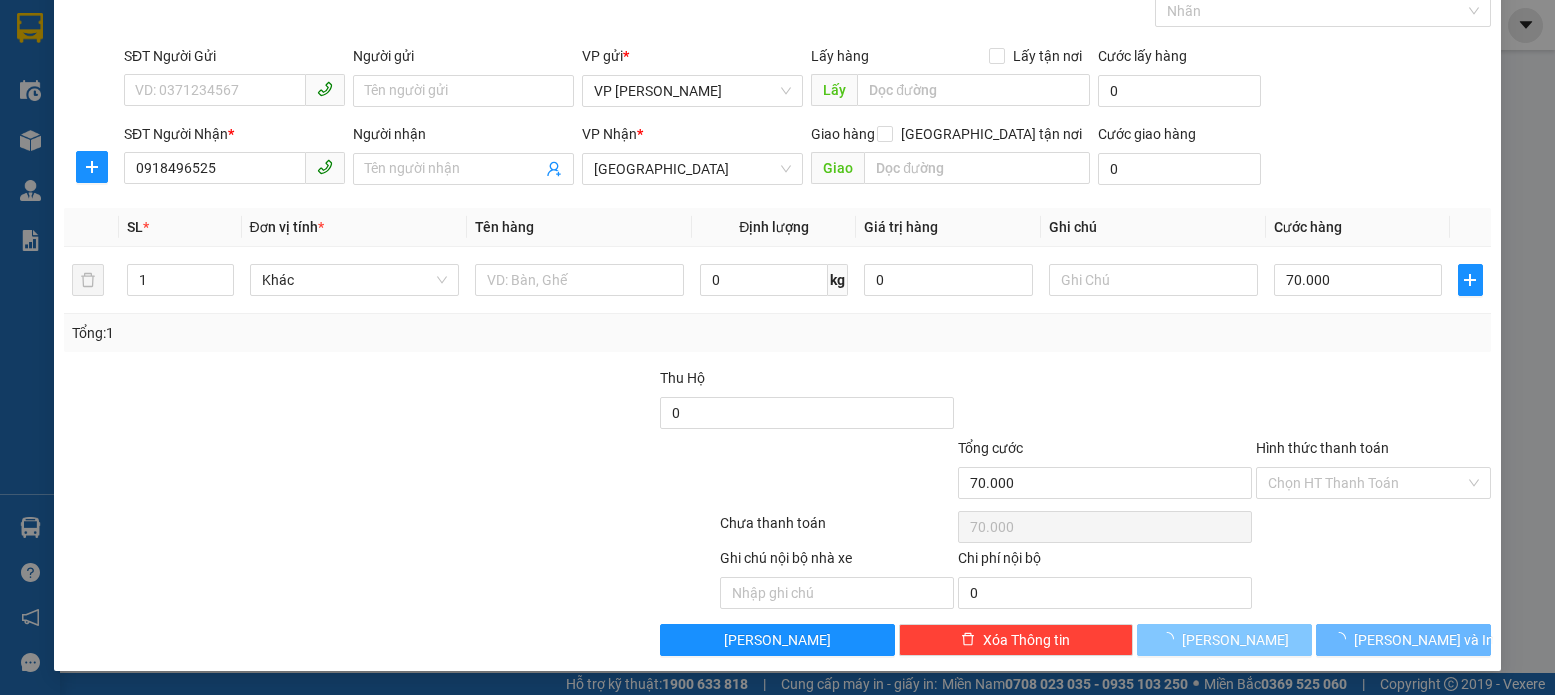 type 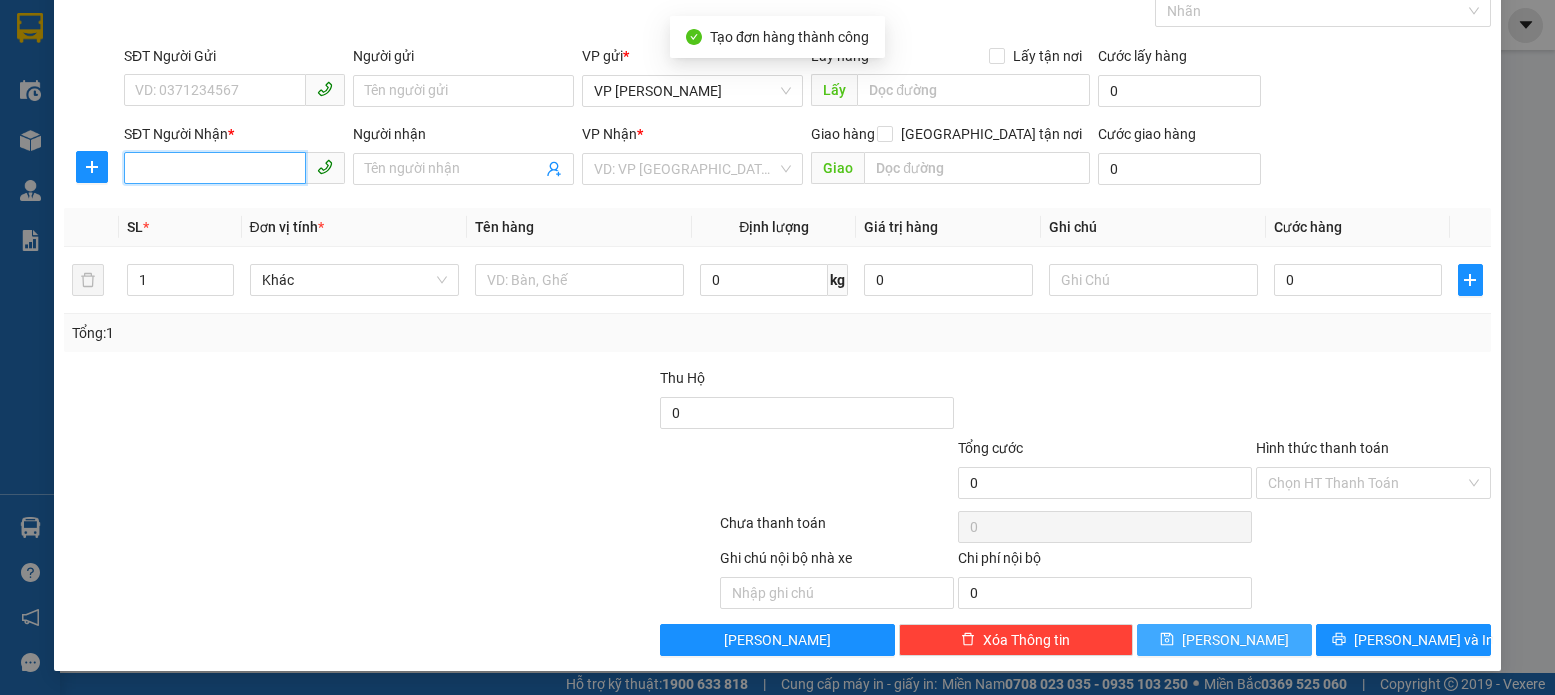 click on "SĐT Người Nhận  *" at bounding box center (215, 168) 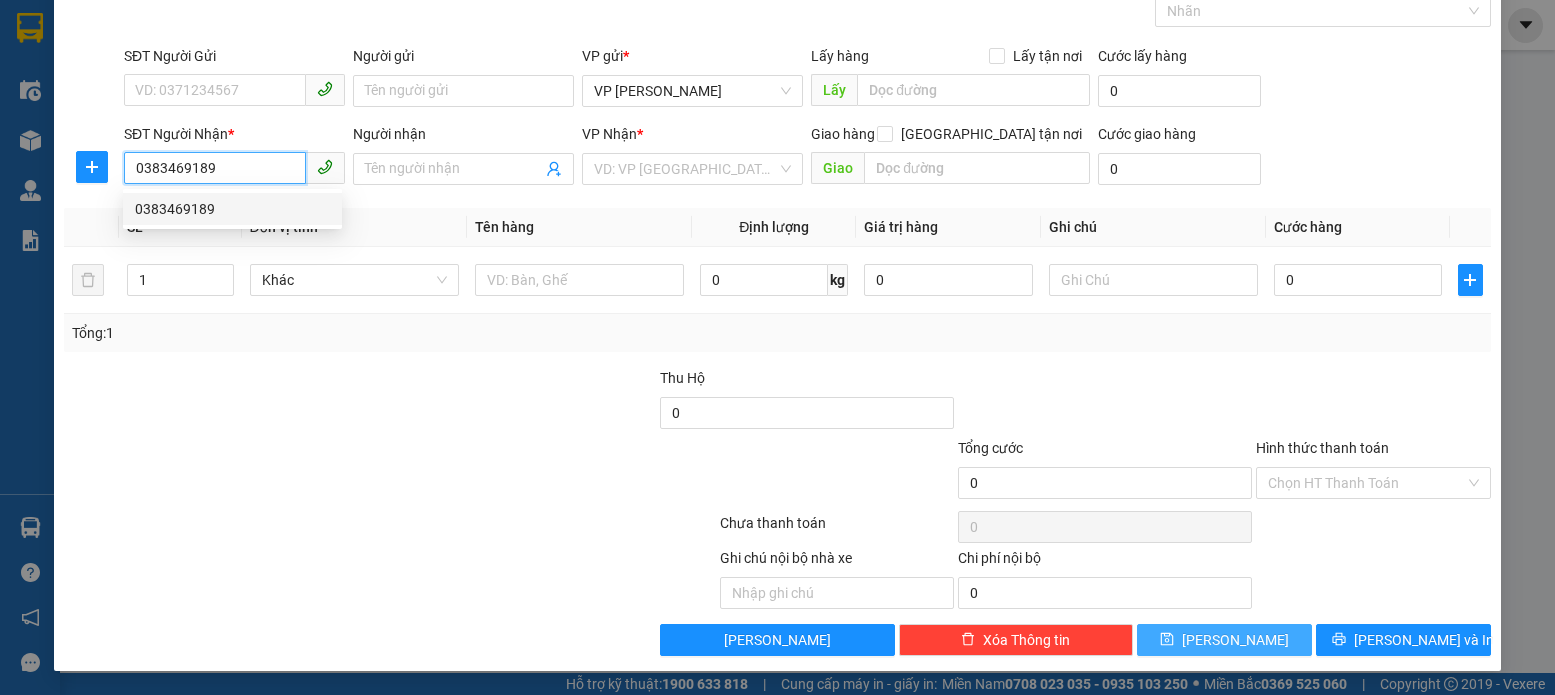 click on "0383469189" at bounding box center (232, 209) 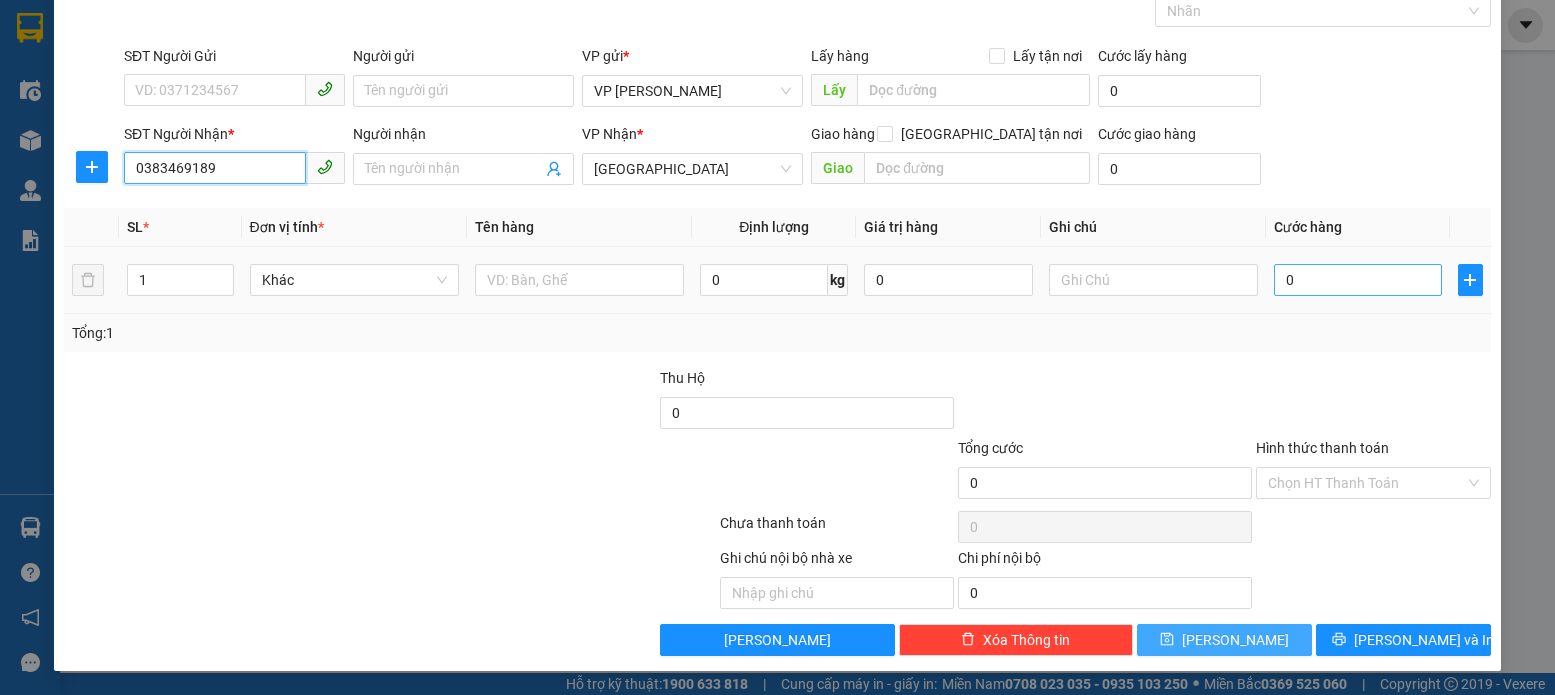 type on "0383469189" 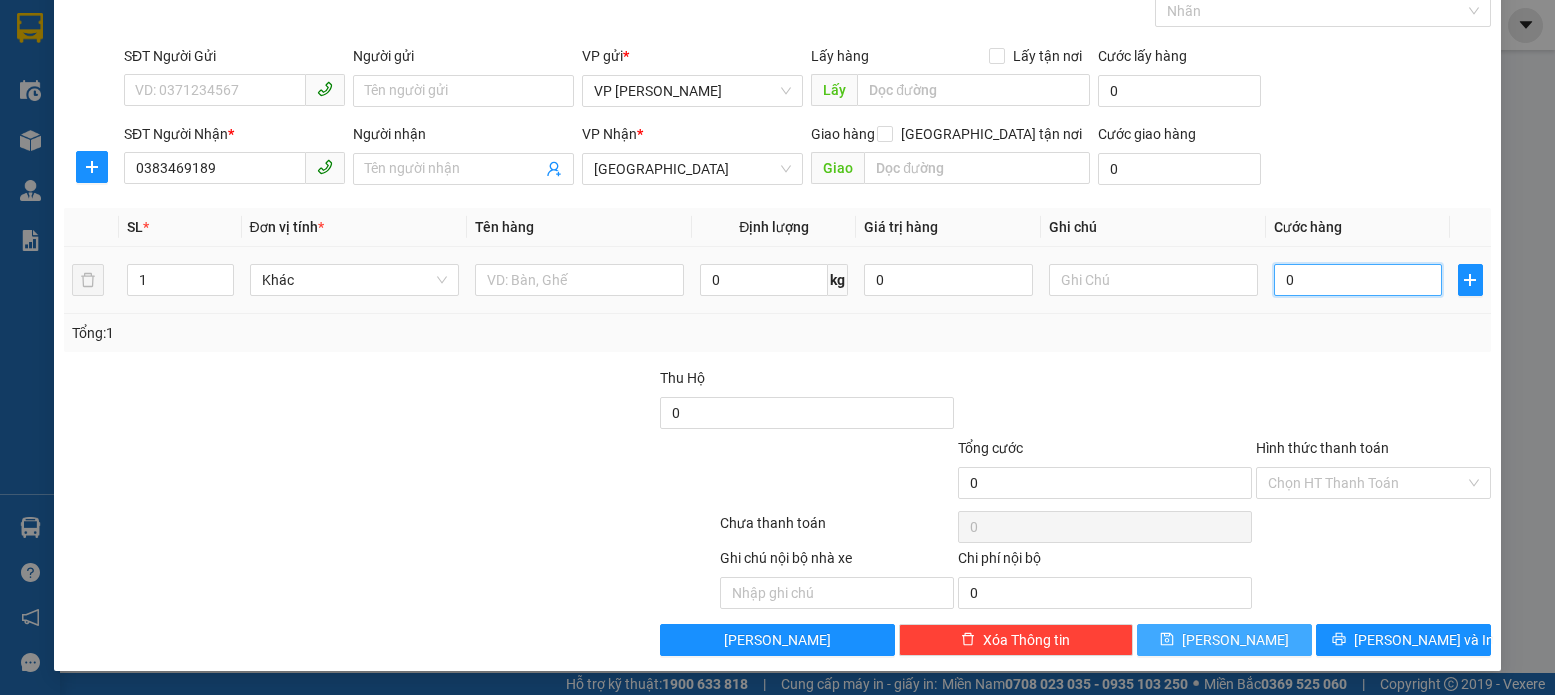 click on "0" at bounding box center [1358, 280] 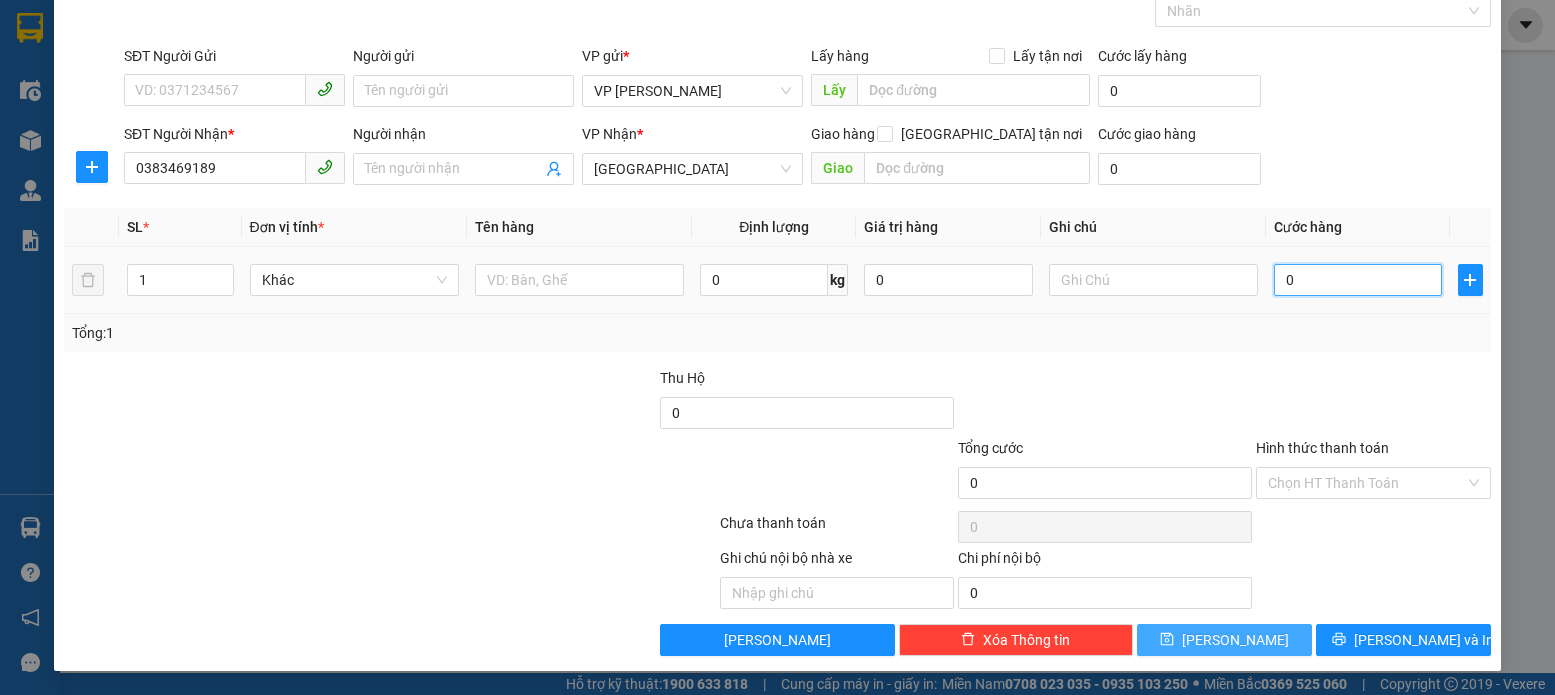 type on "1" 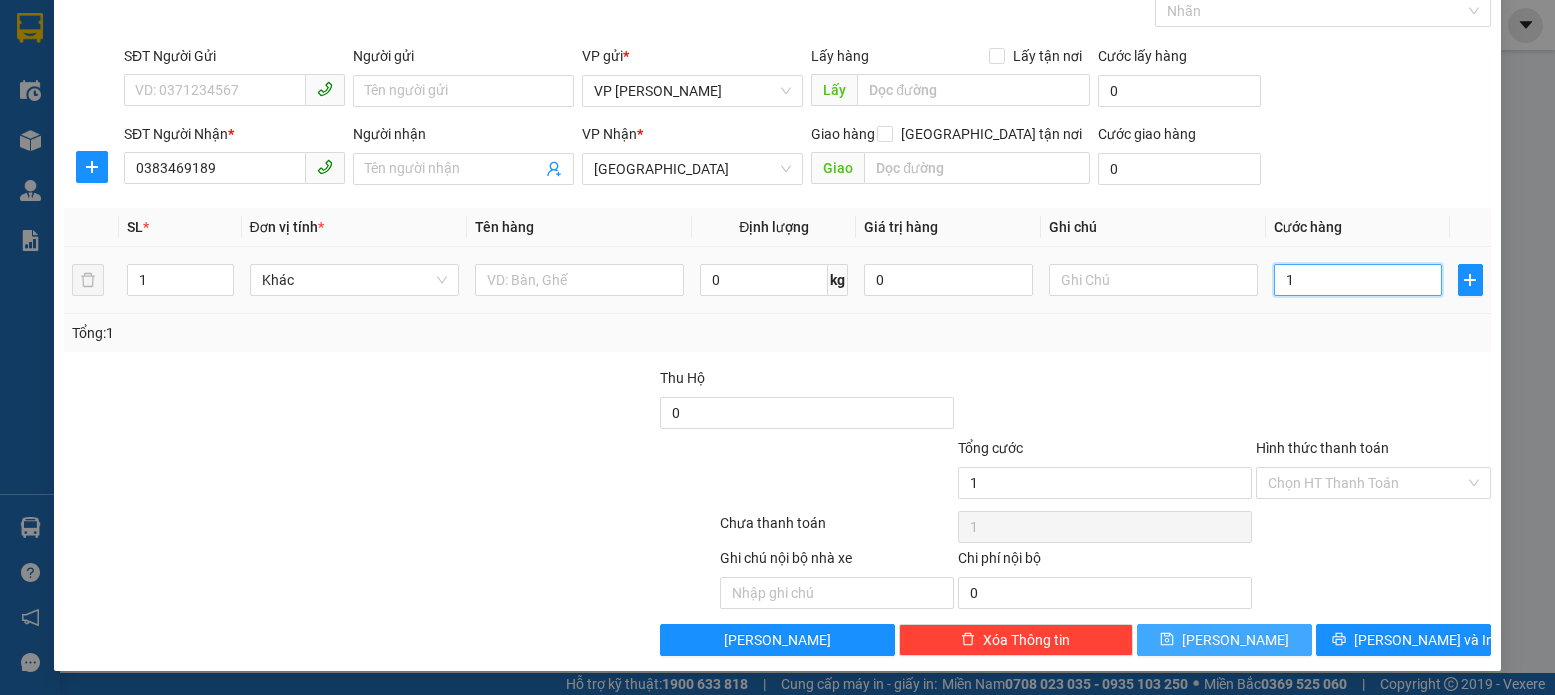 type on "10" 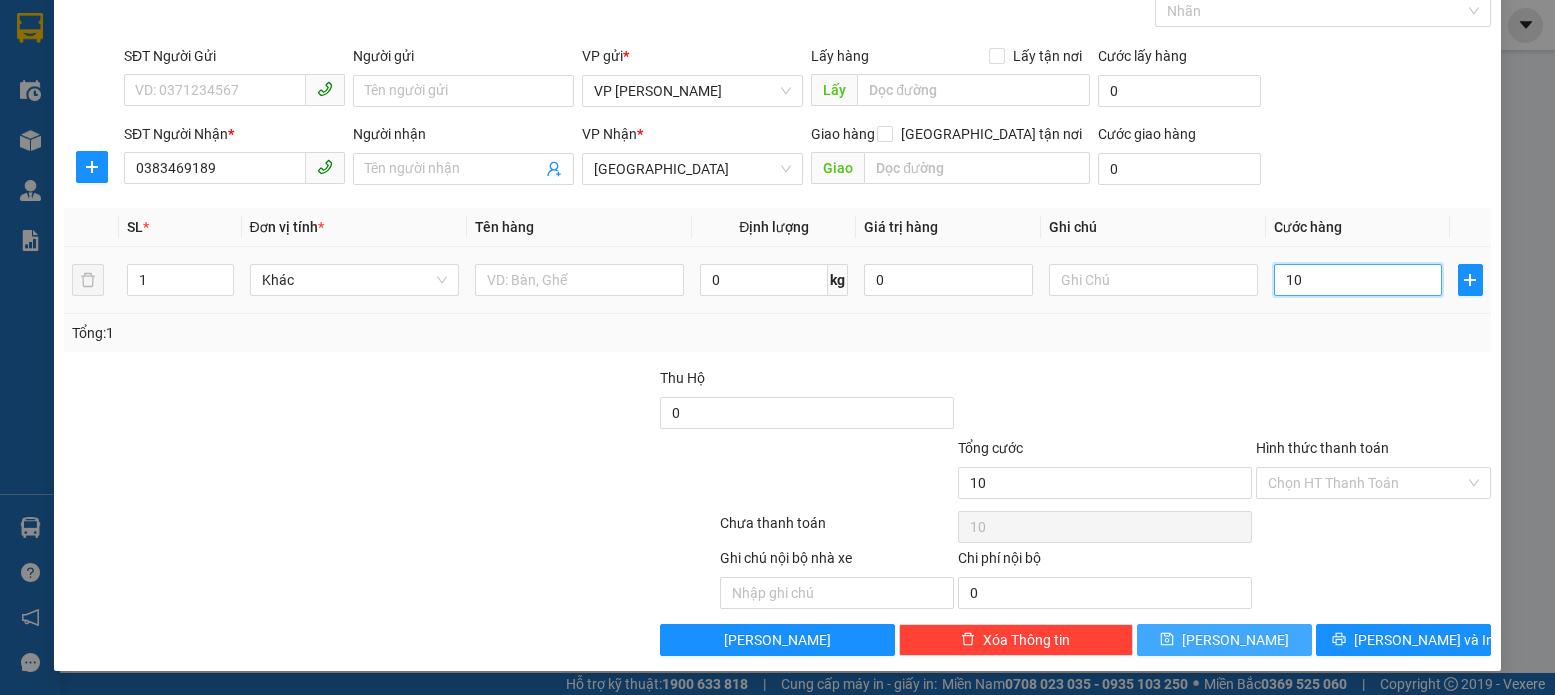 type on "1" 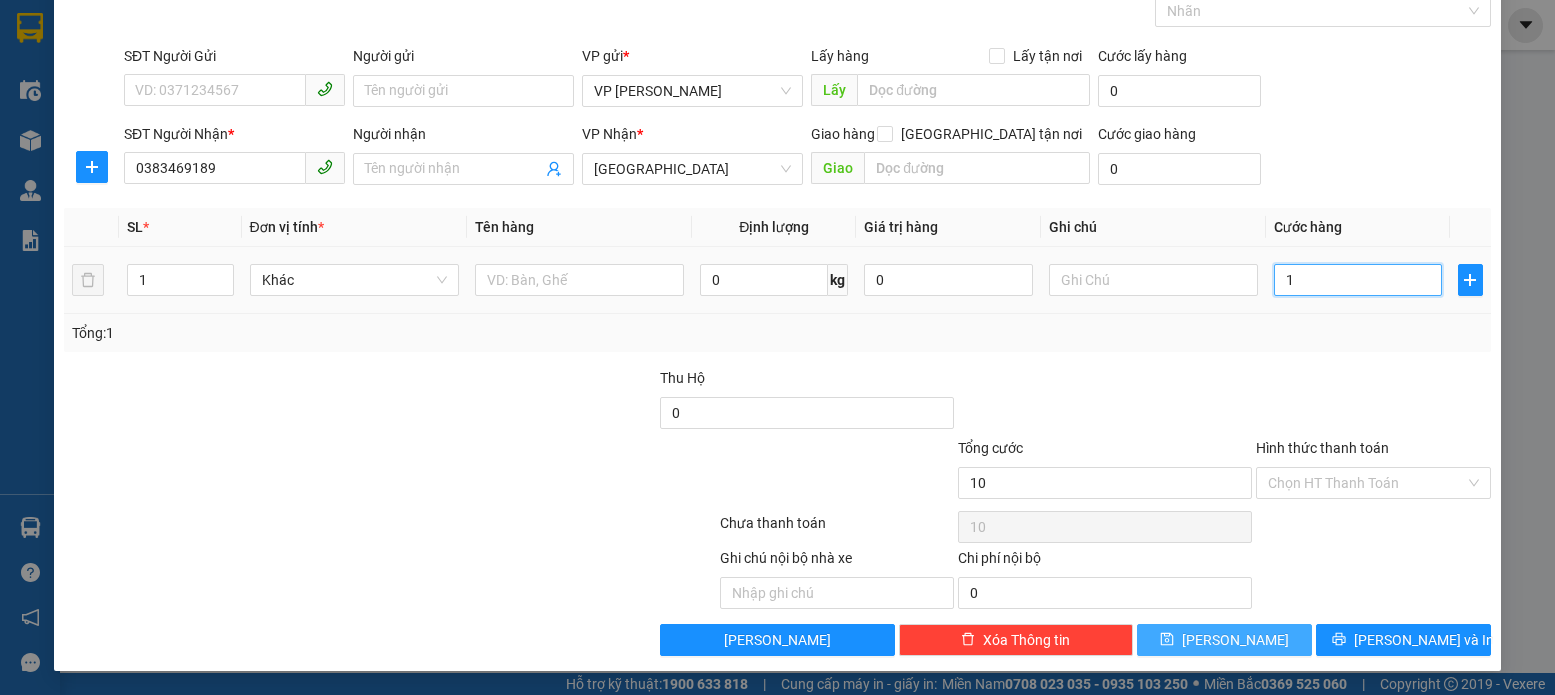type on "1" 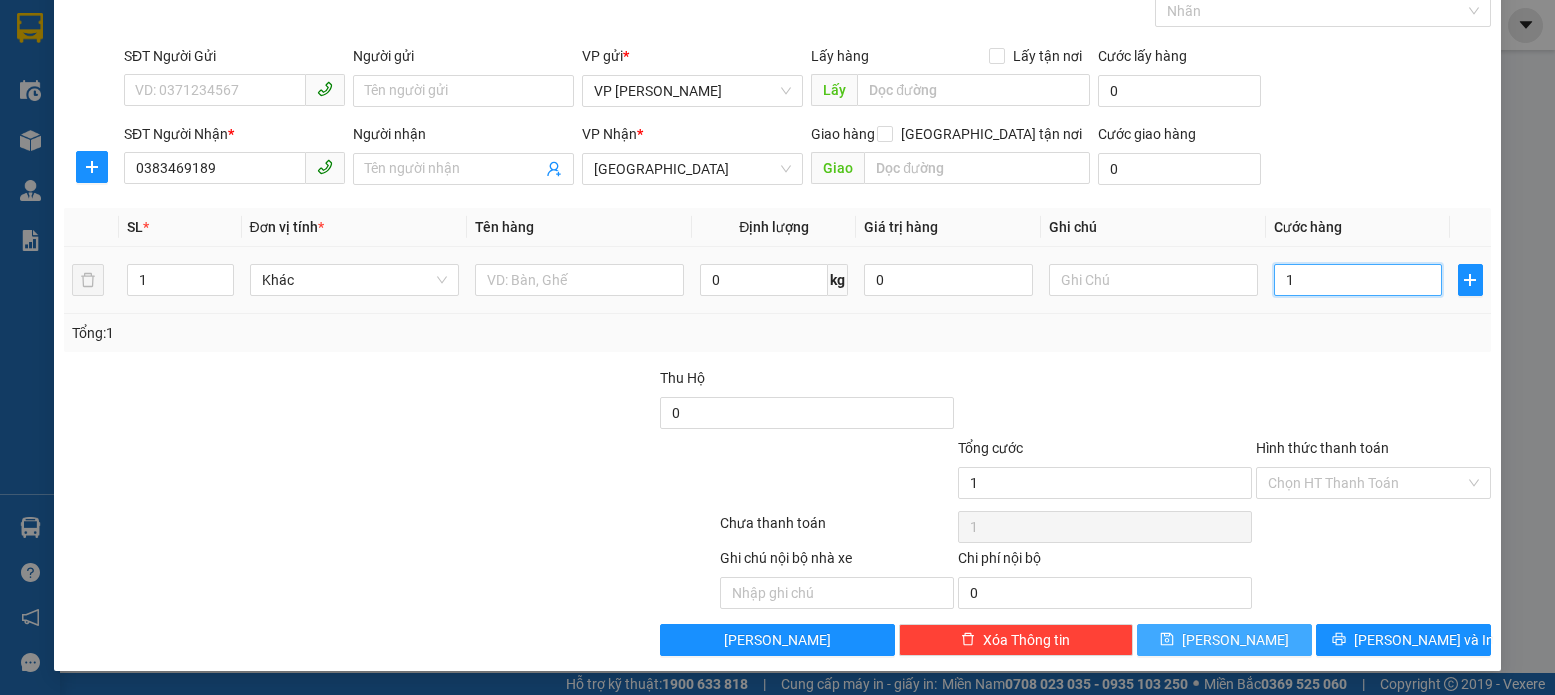 type on "0" 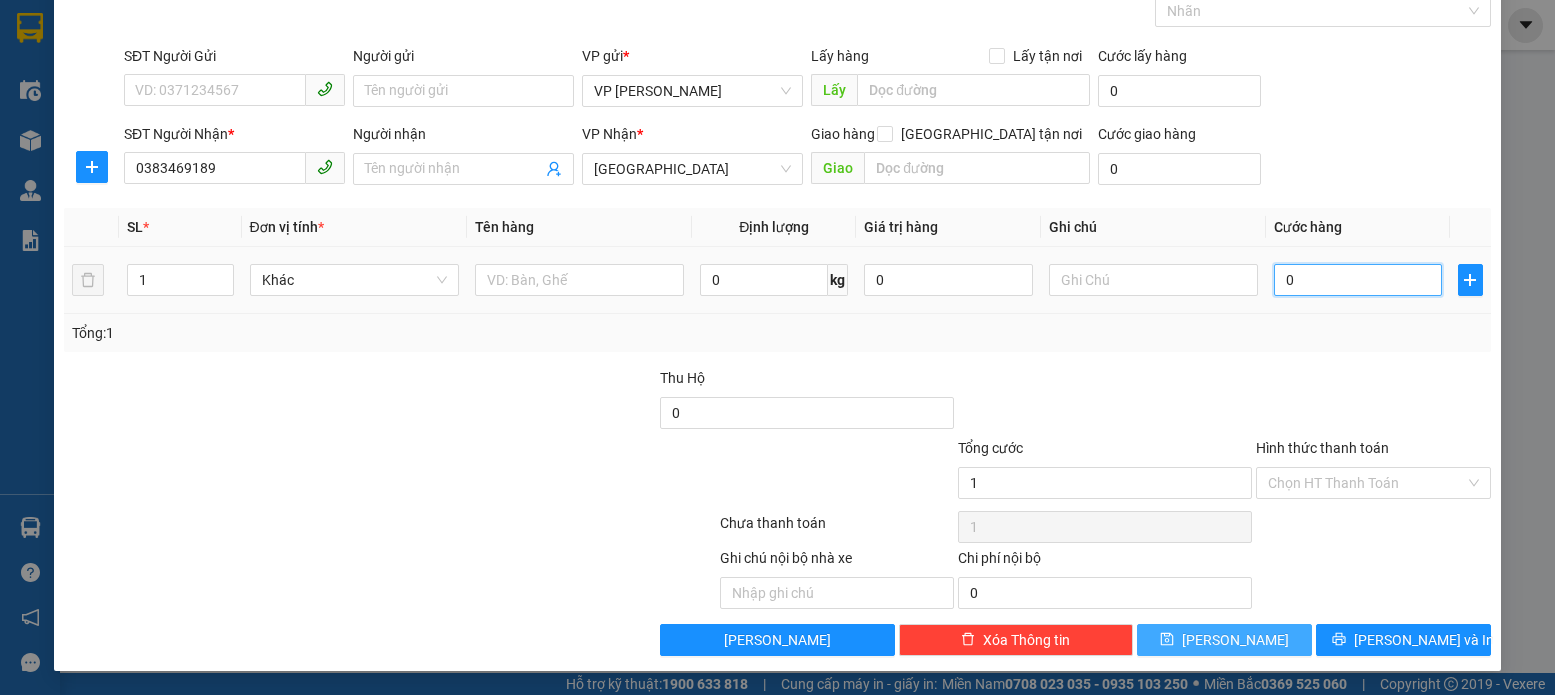 type on "0" 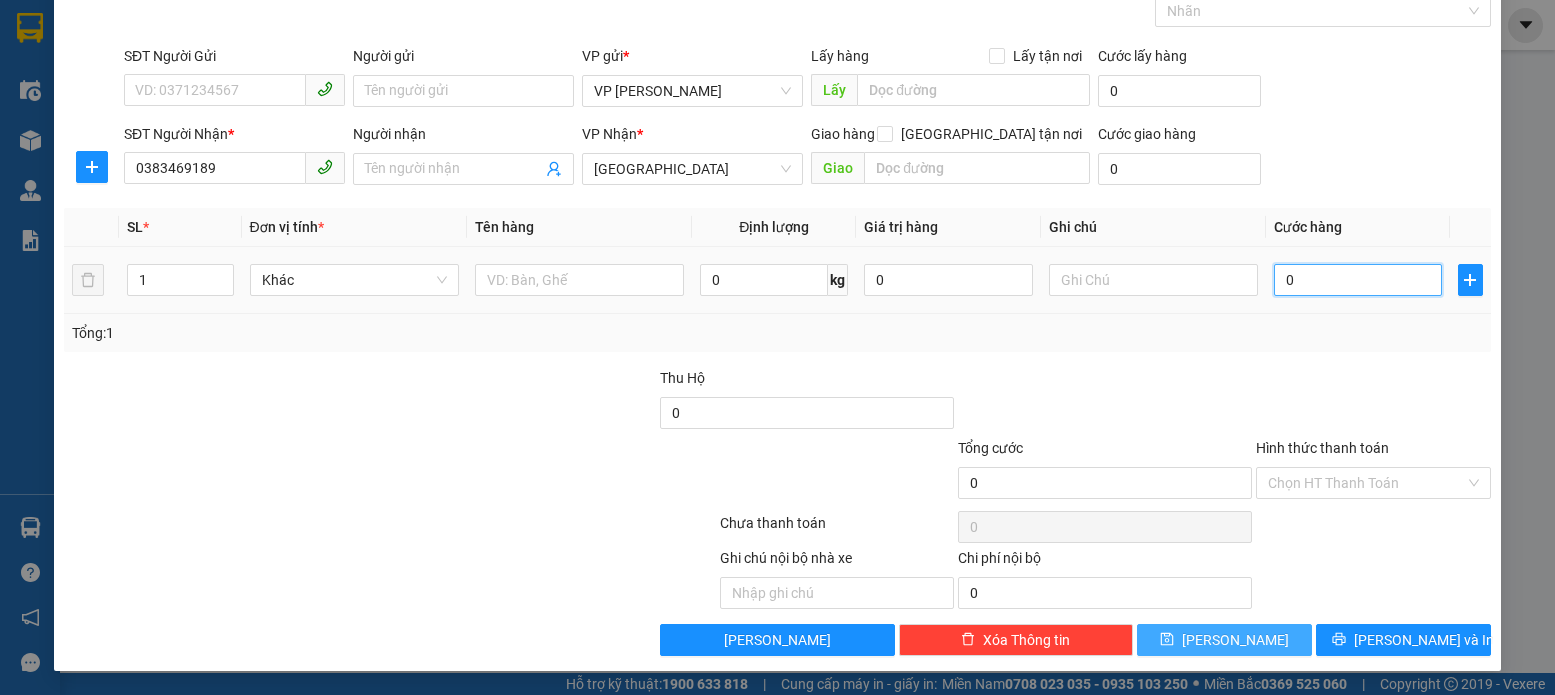 type on "04" 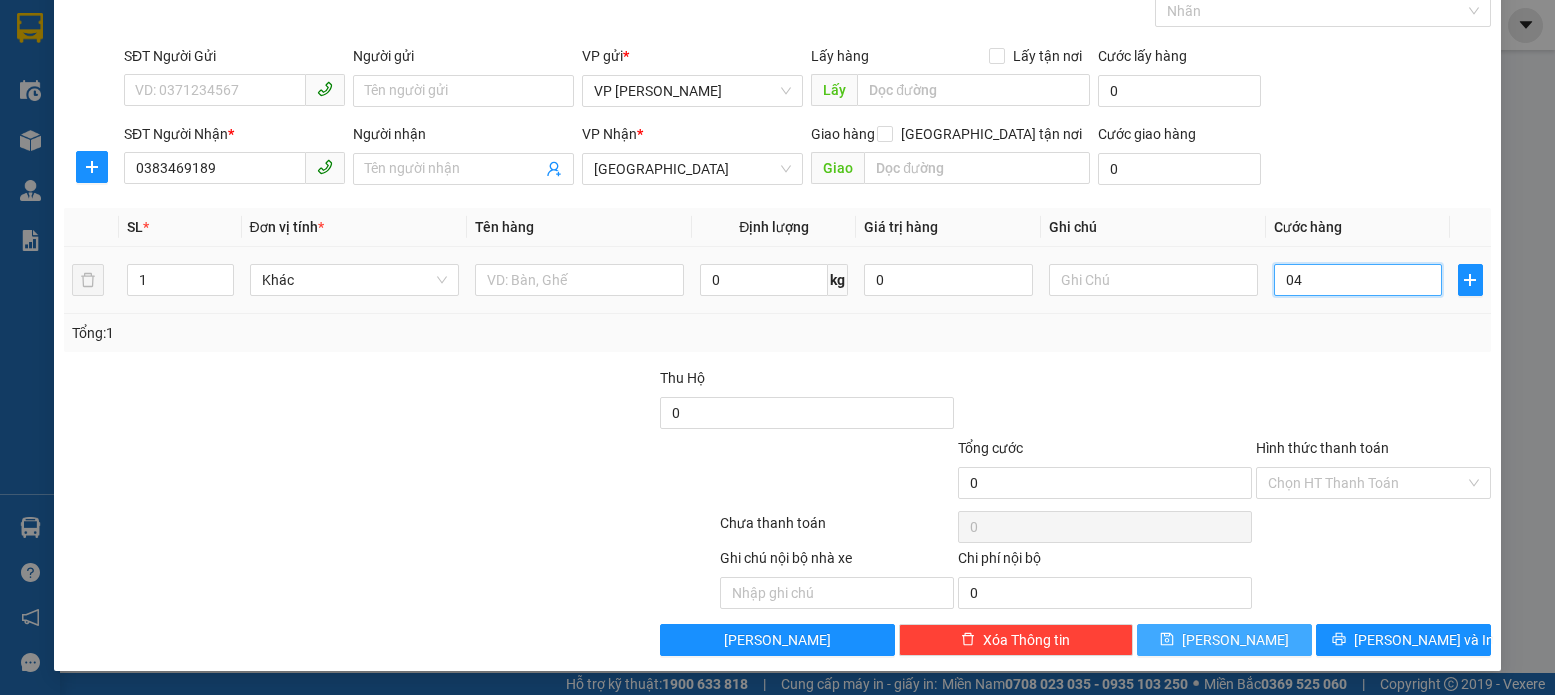 type on "4" 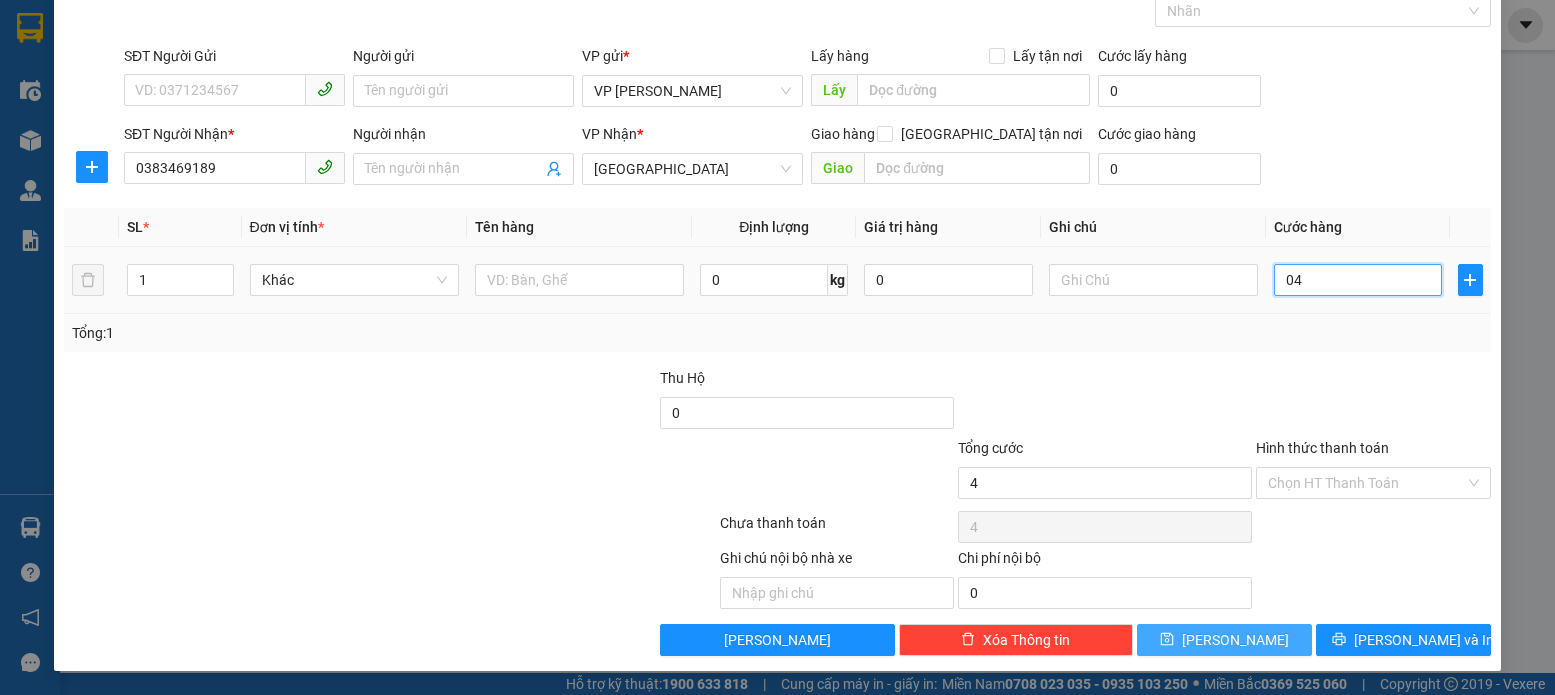 type on "040" 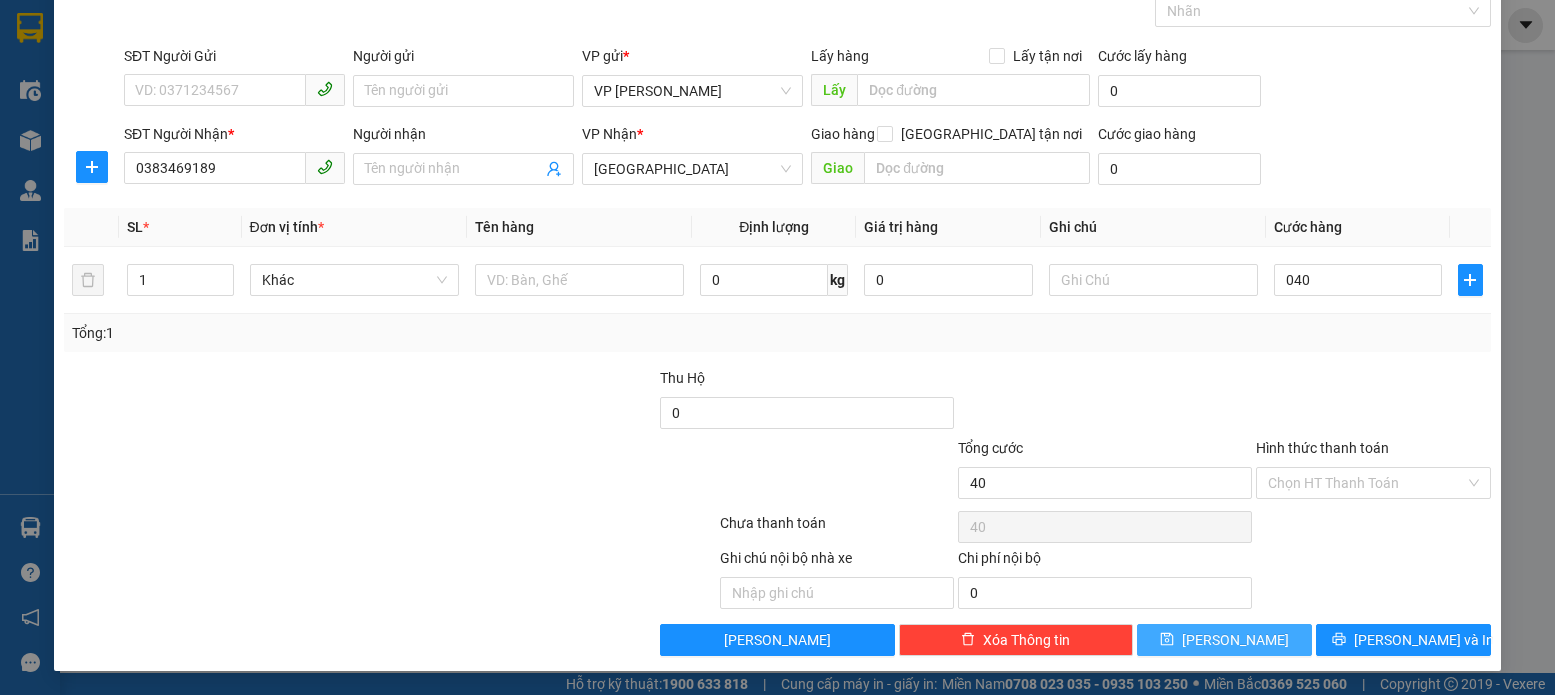 type on "40.000" 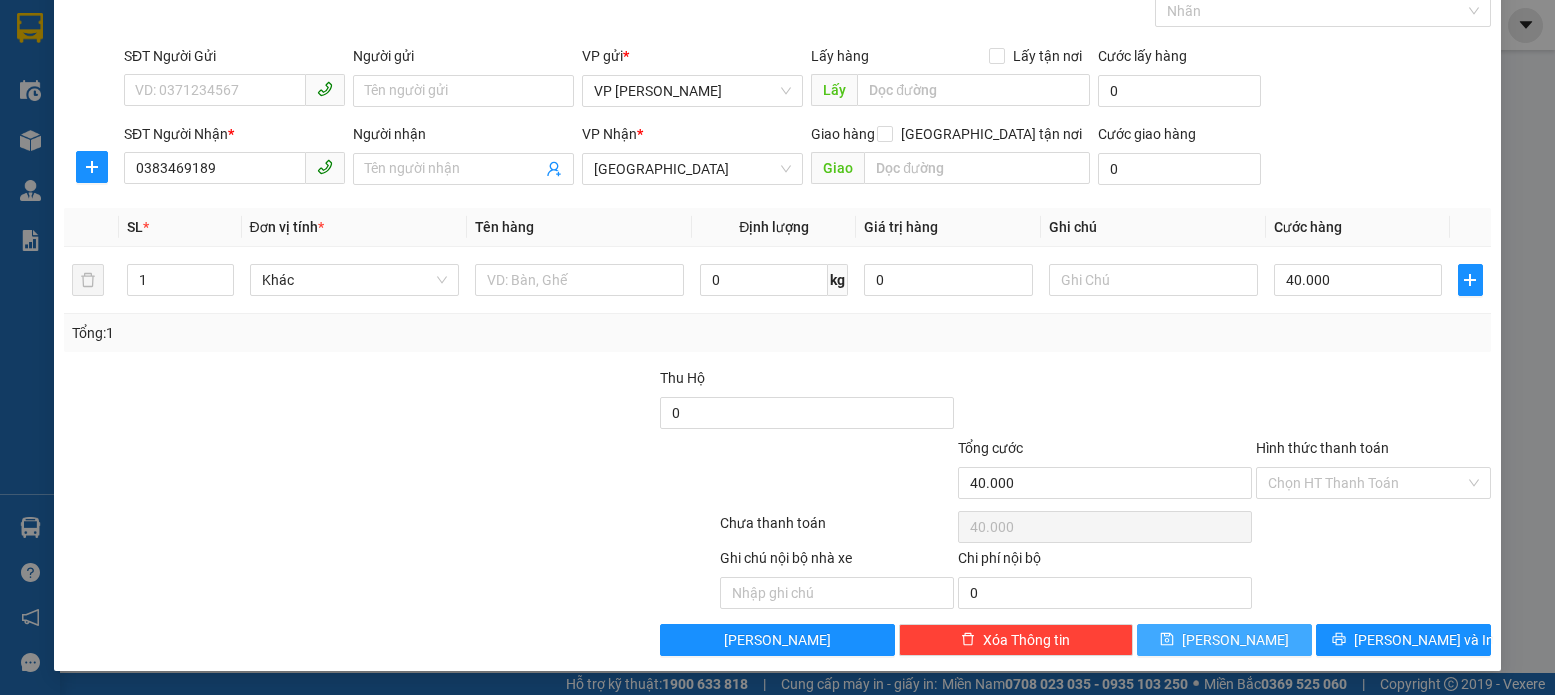 click on "[PERSON_NAME]" at bounding box center (1224, 640) 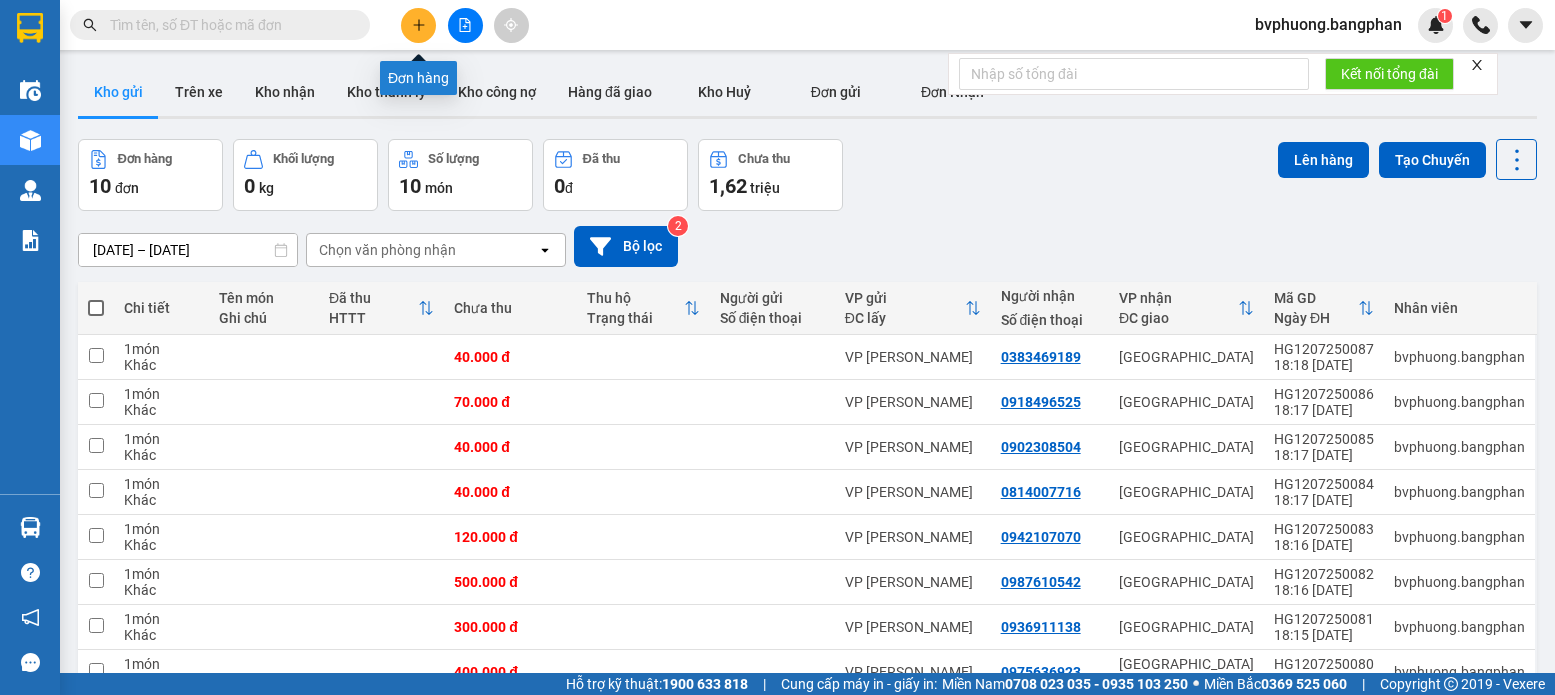 click at bounding box center [418, 25] 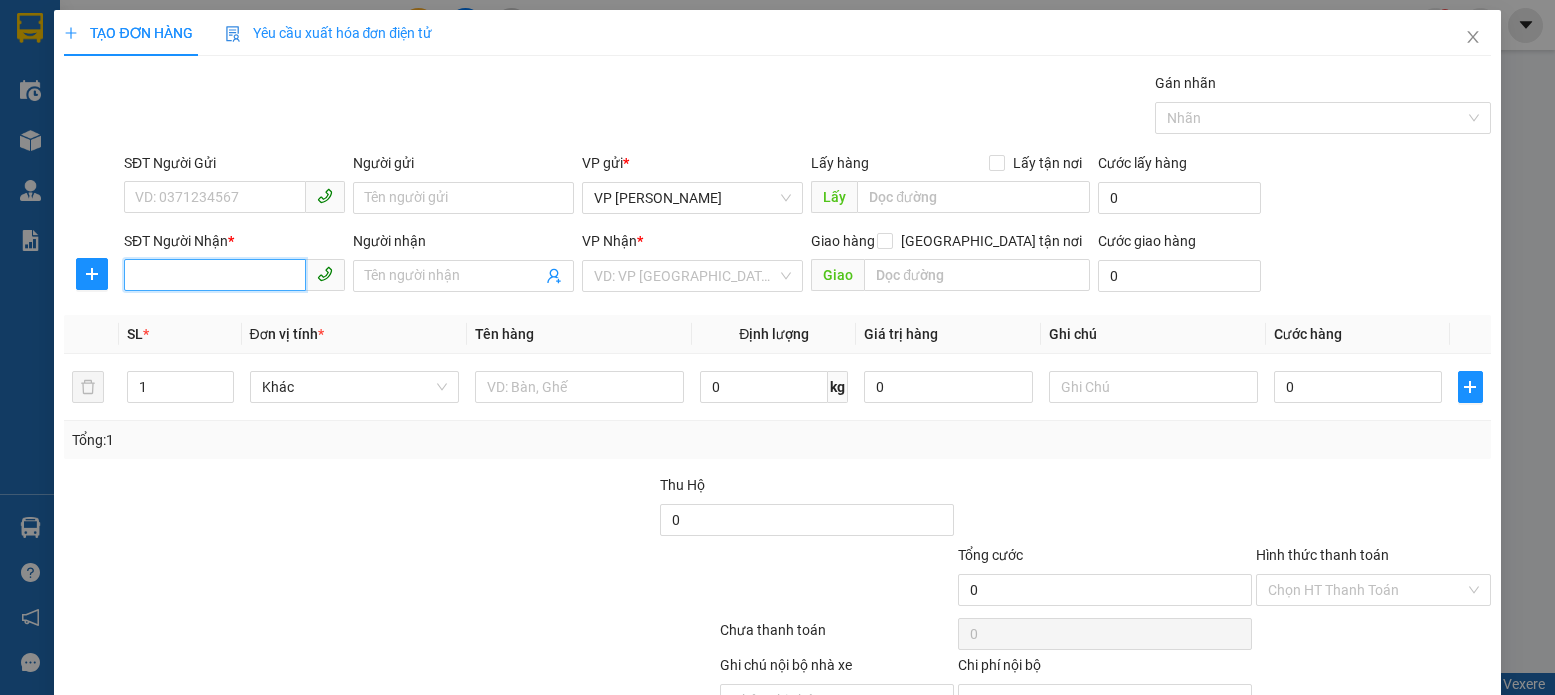 click on "SĐT Người Nhận  *" at bounding box center (215, 275) 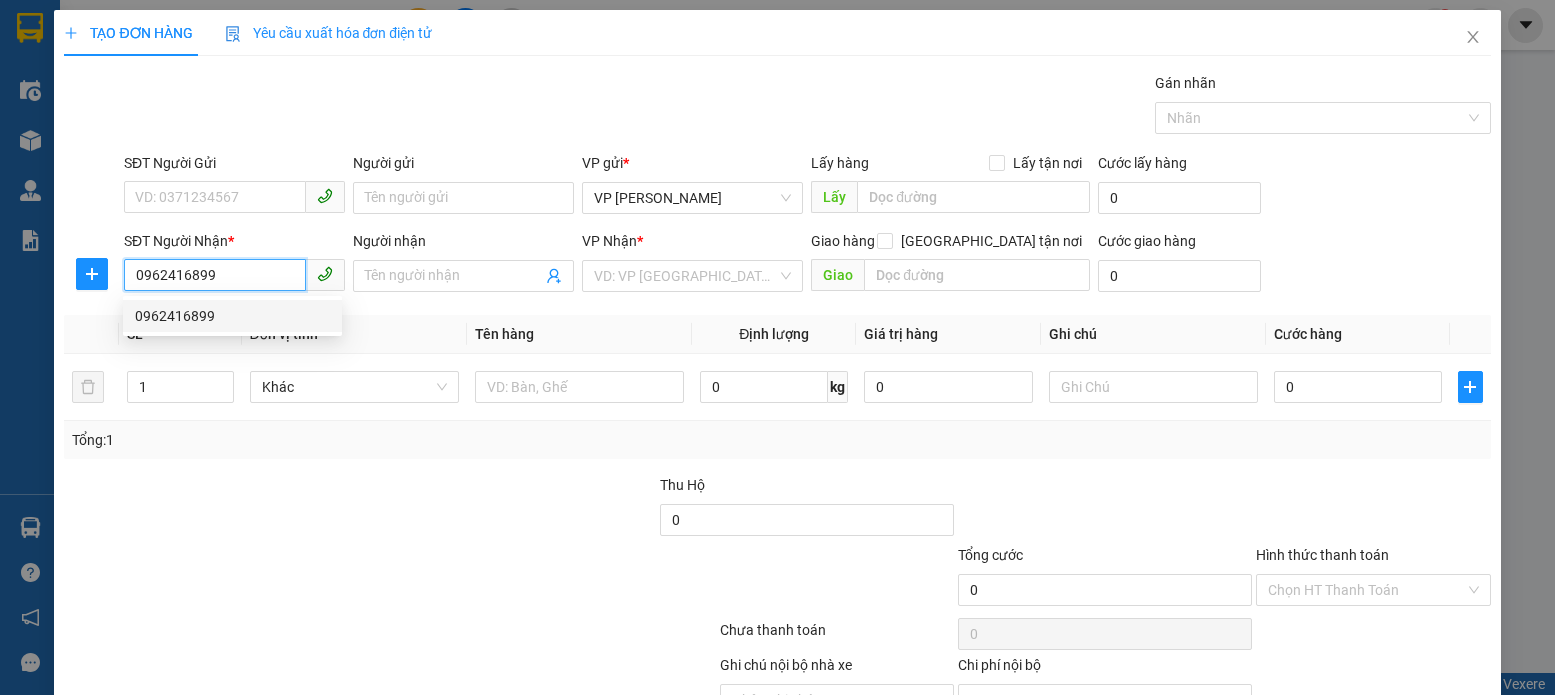 click on "0962416899" at bounding box center [232, 316] 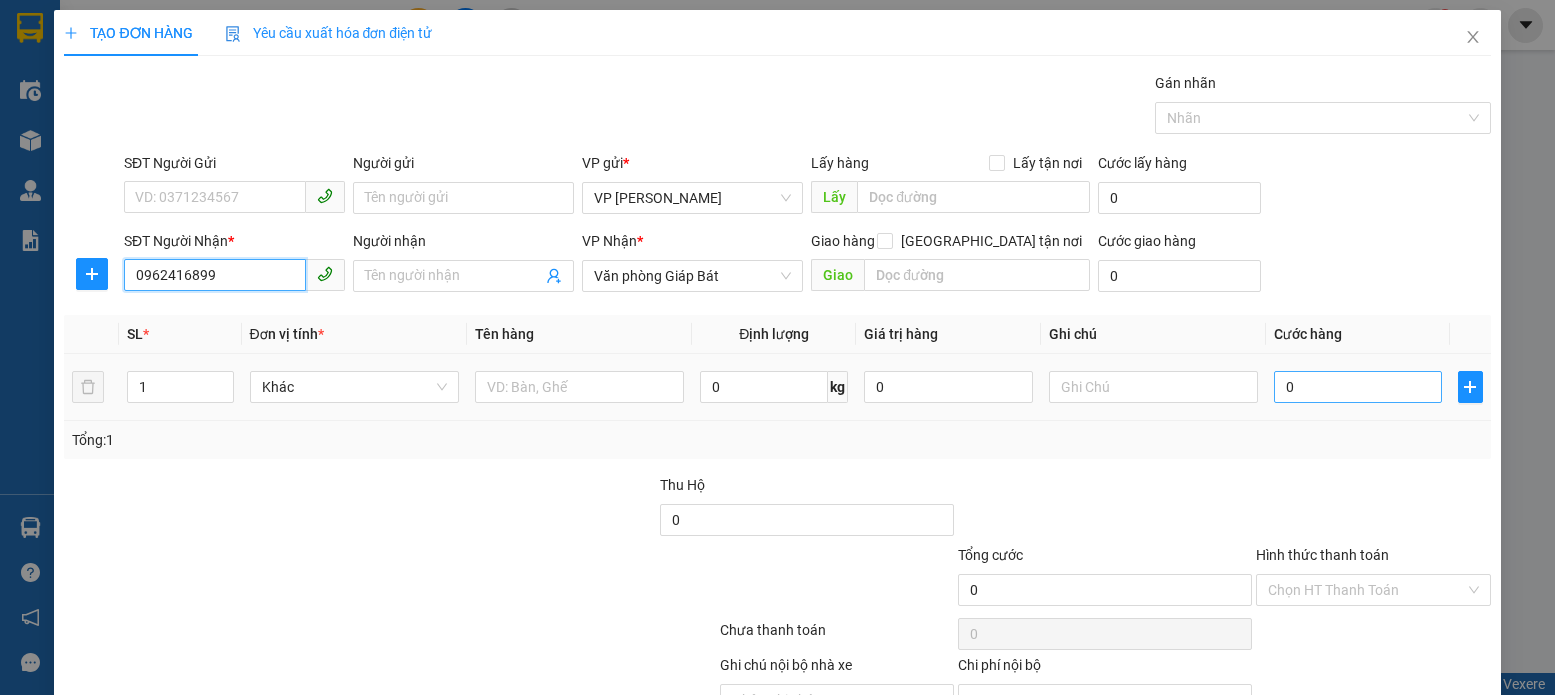 type on "0962416899" 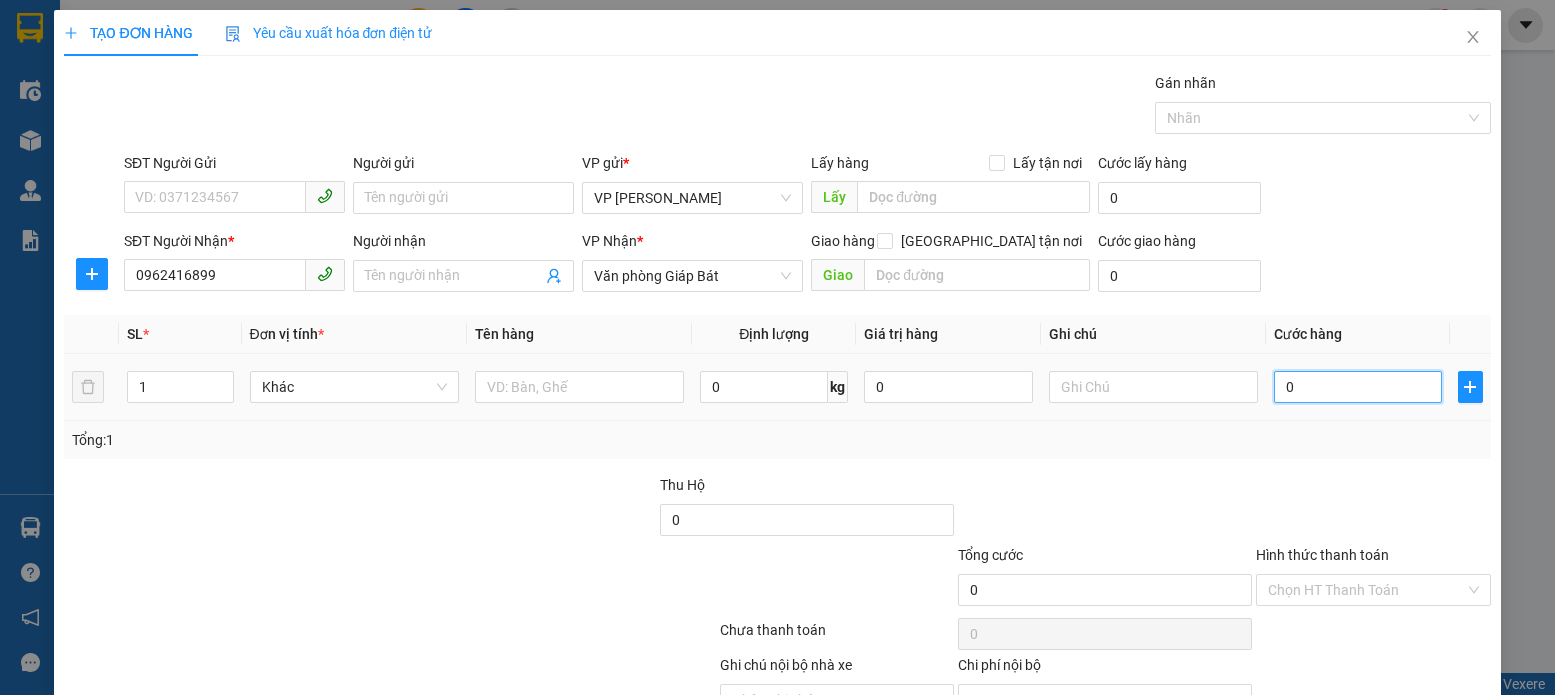 click on "0" at bounding box center (1358, 387) 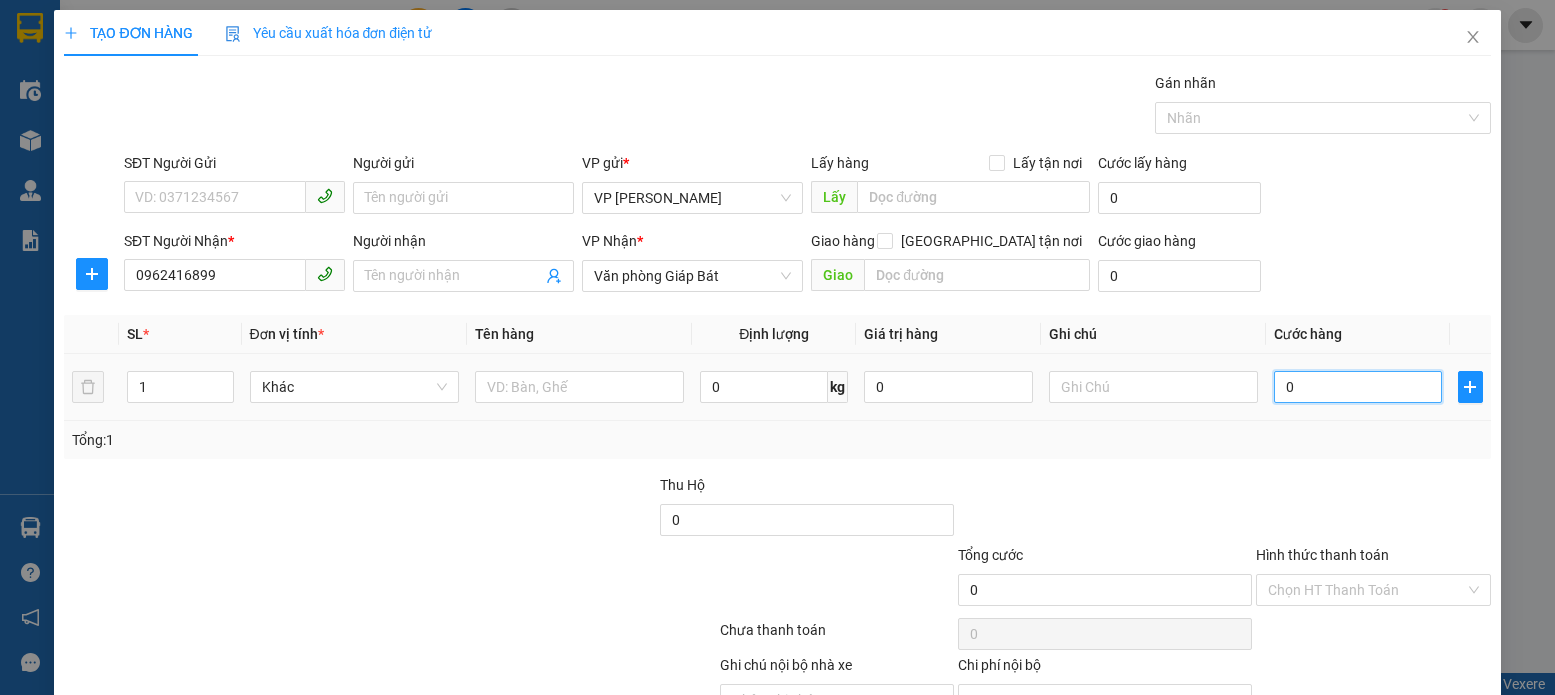 type on "1" 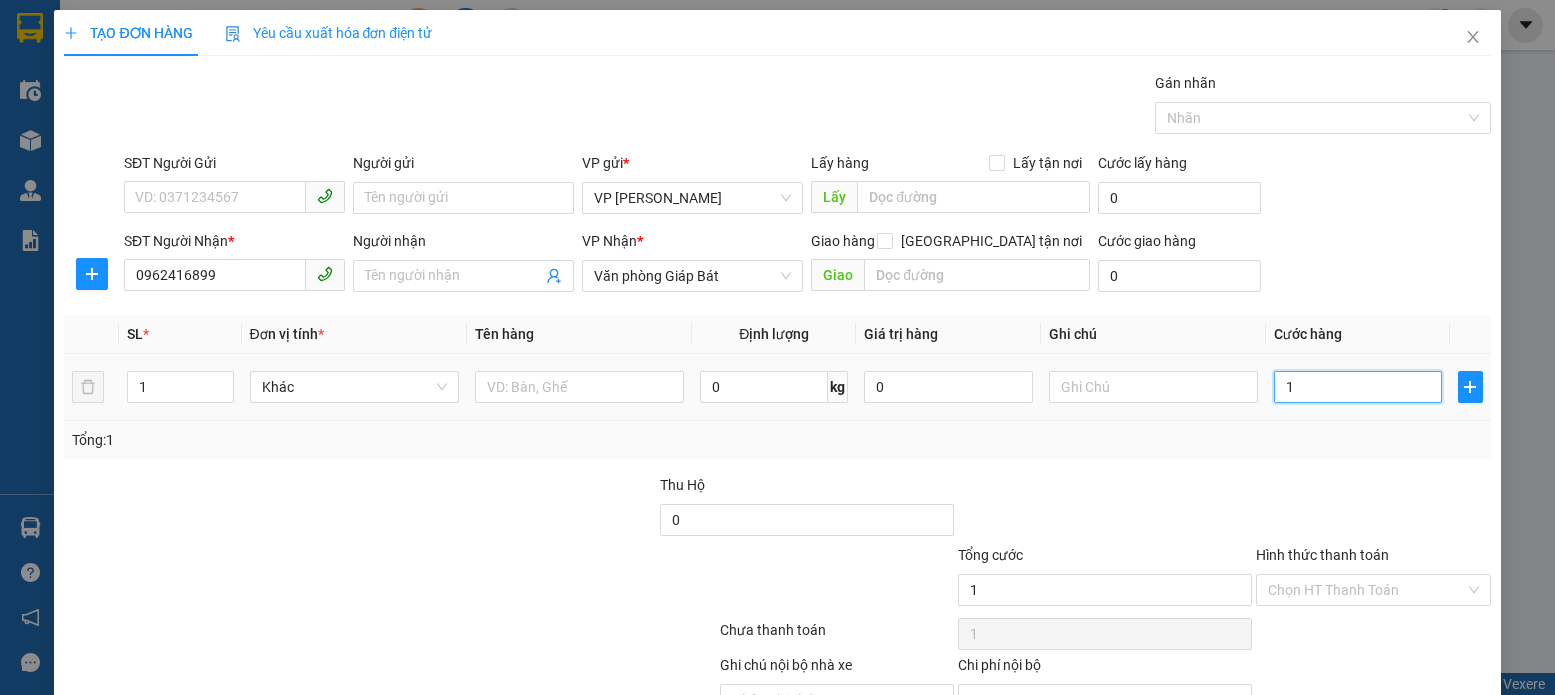 type on "10" 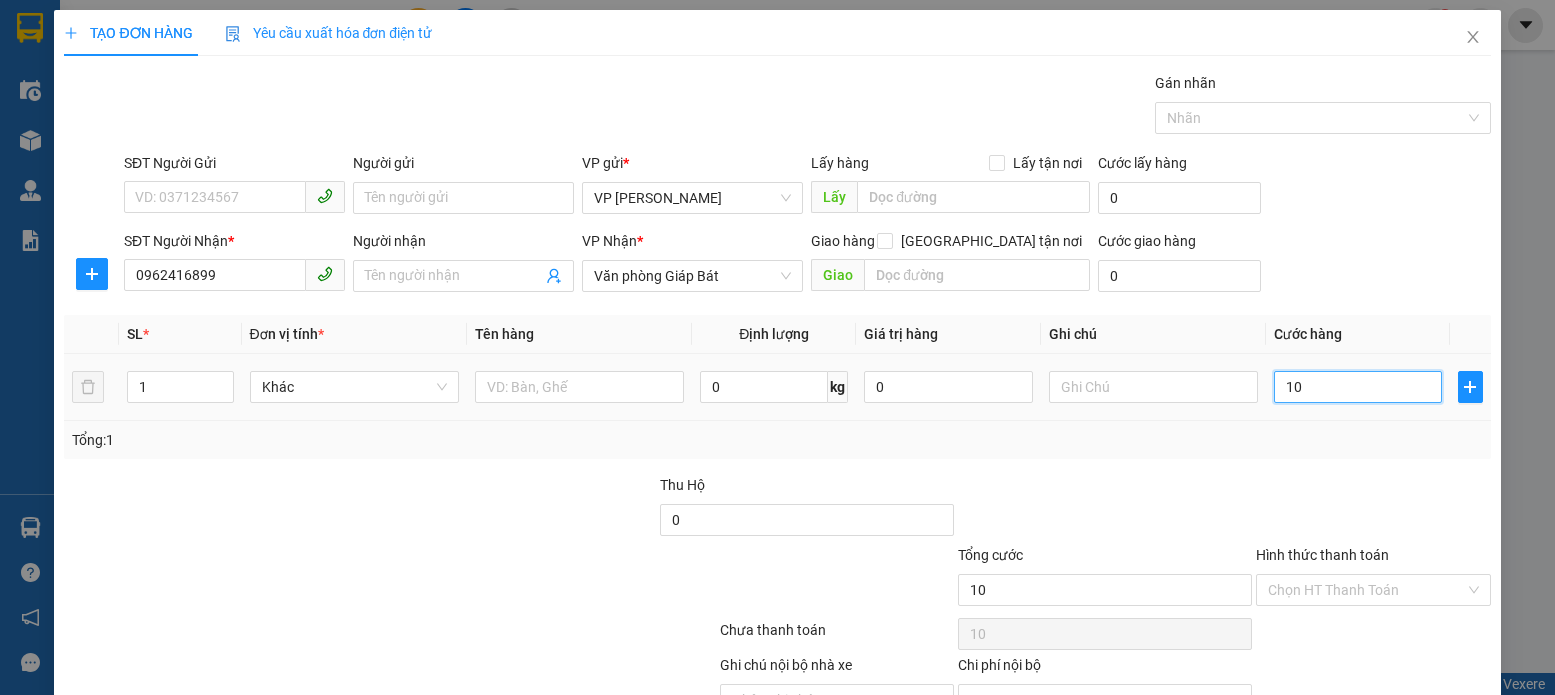 type on "100" 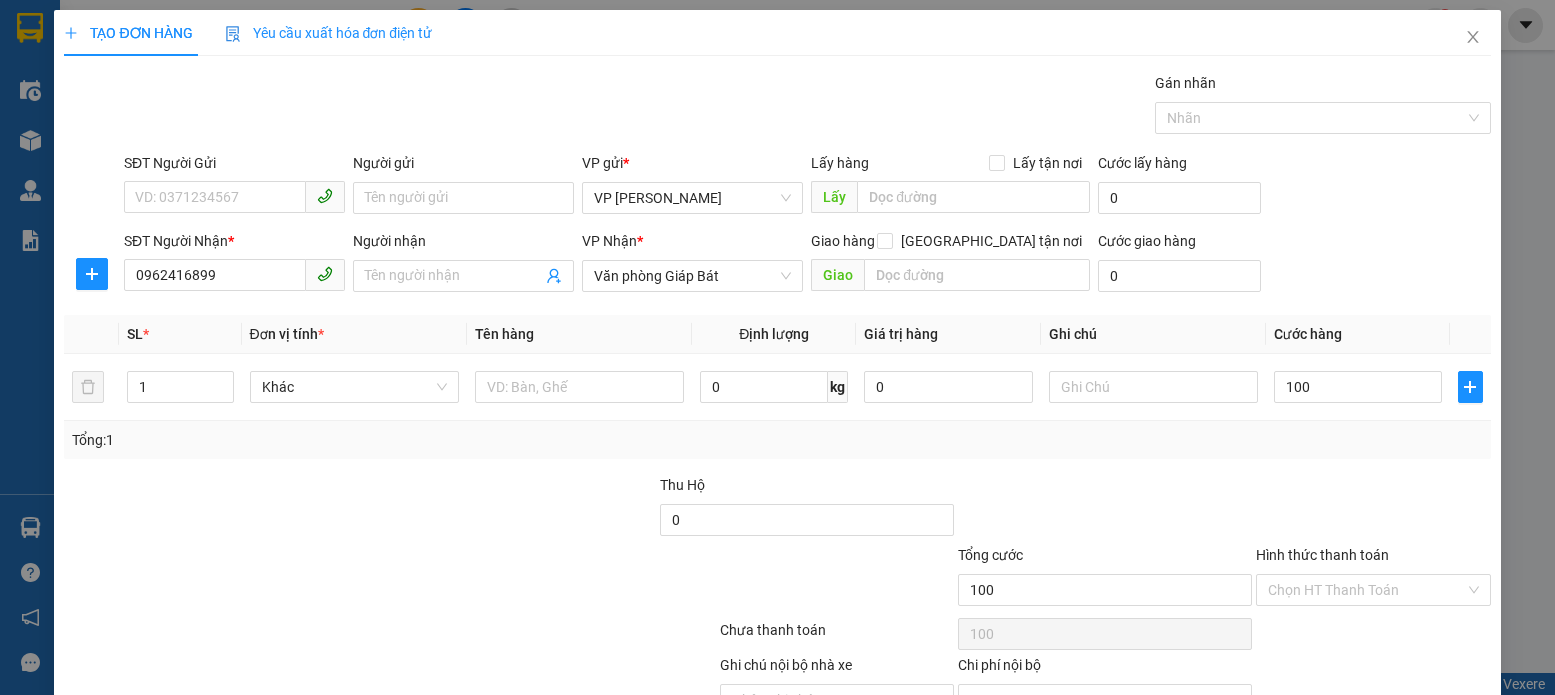type on "100.000" 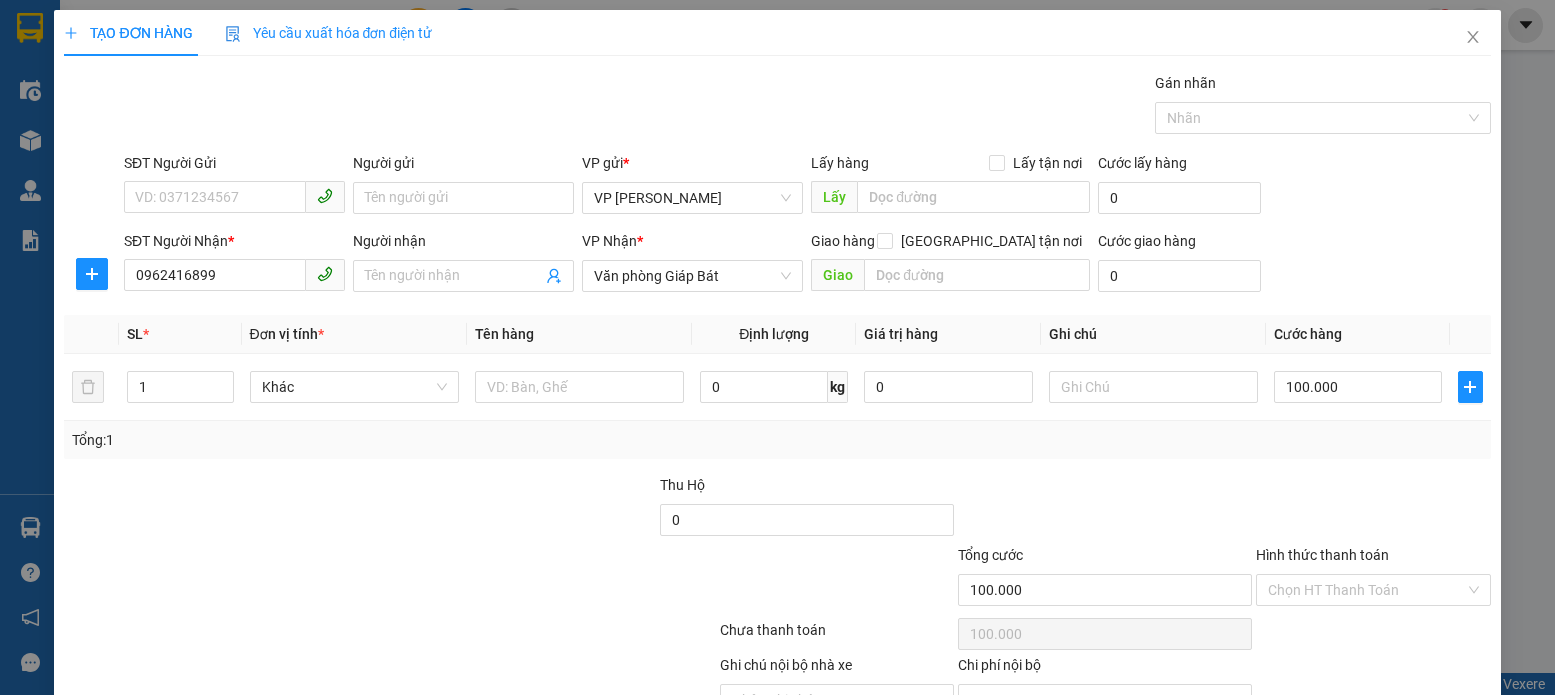 click on "Hình thức thanh toán" at bounding box center [1322, 555] 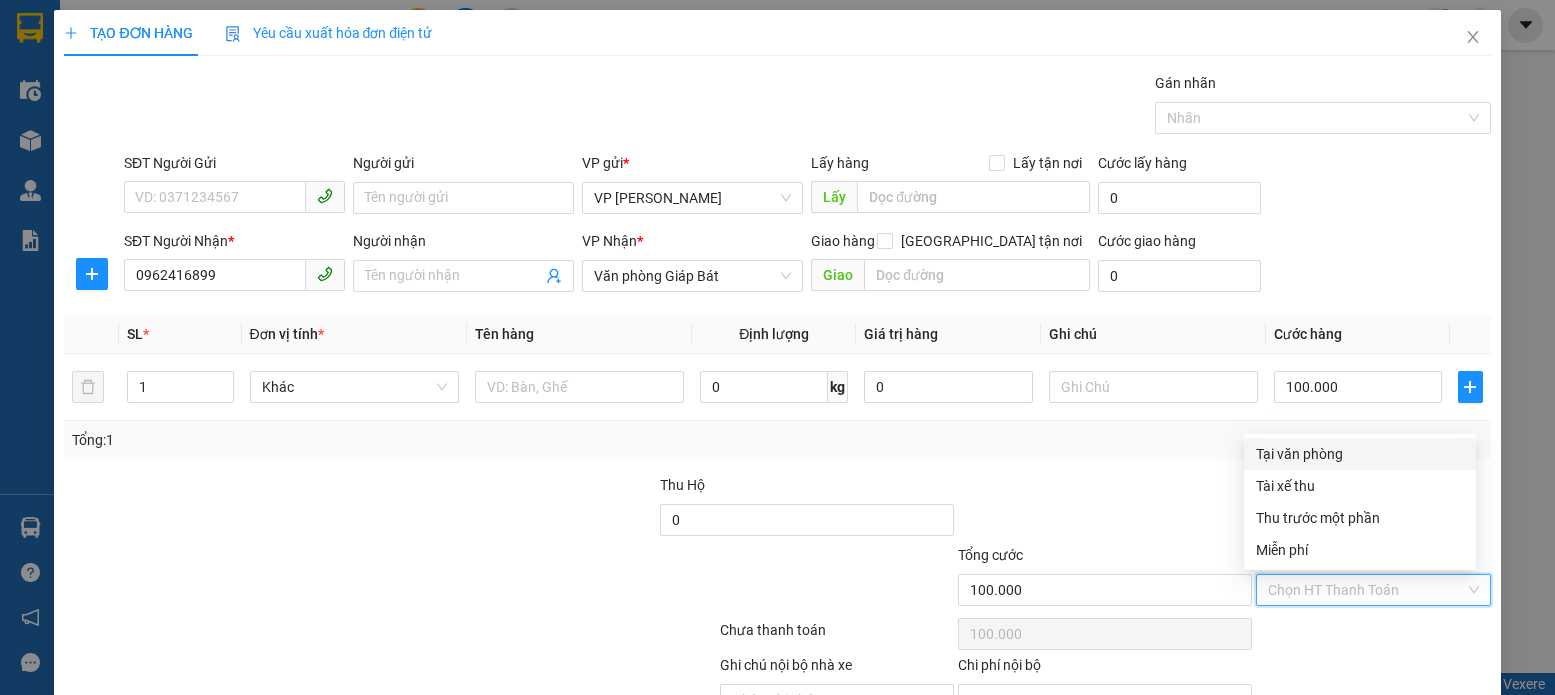 click on "Tại văn phòng" at bounding box center [1360, 454] 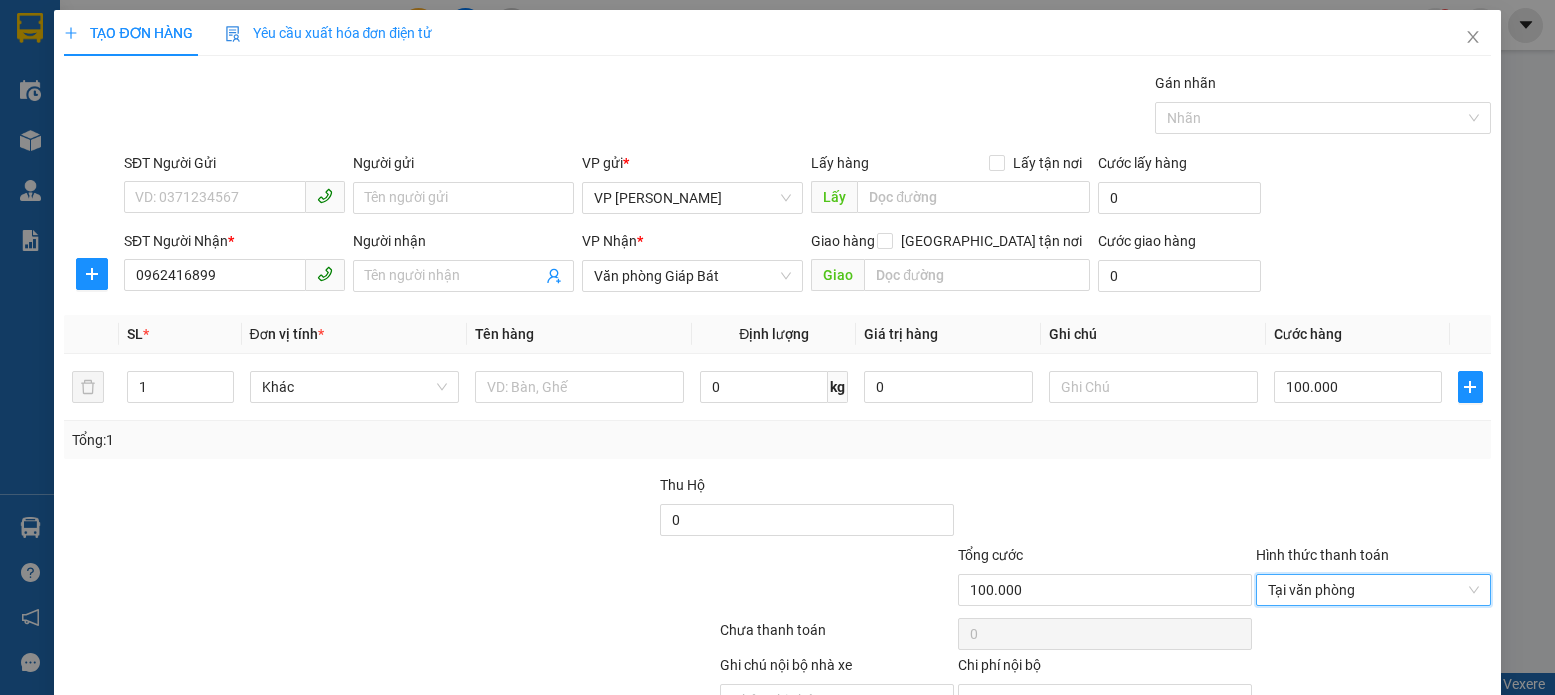 scroll, scrollTop: 107, scrollLeft: 0, axis: vertical 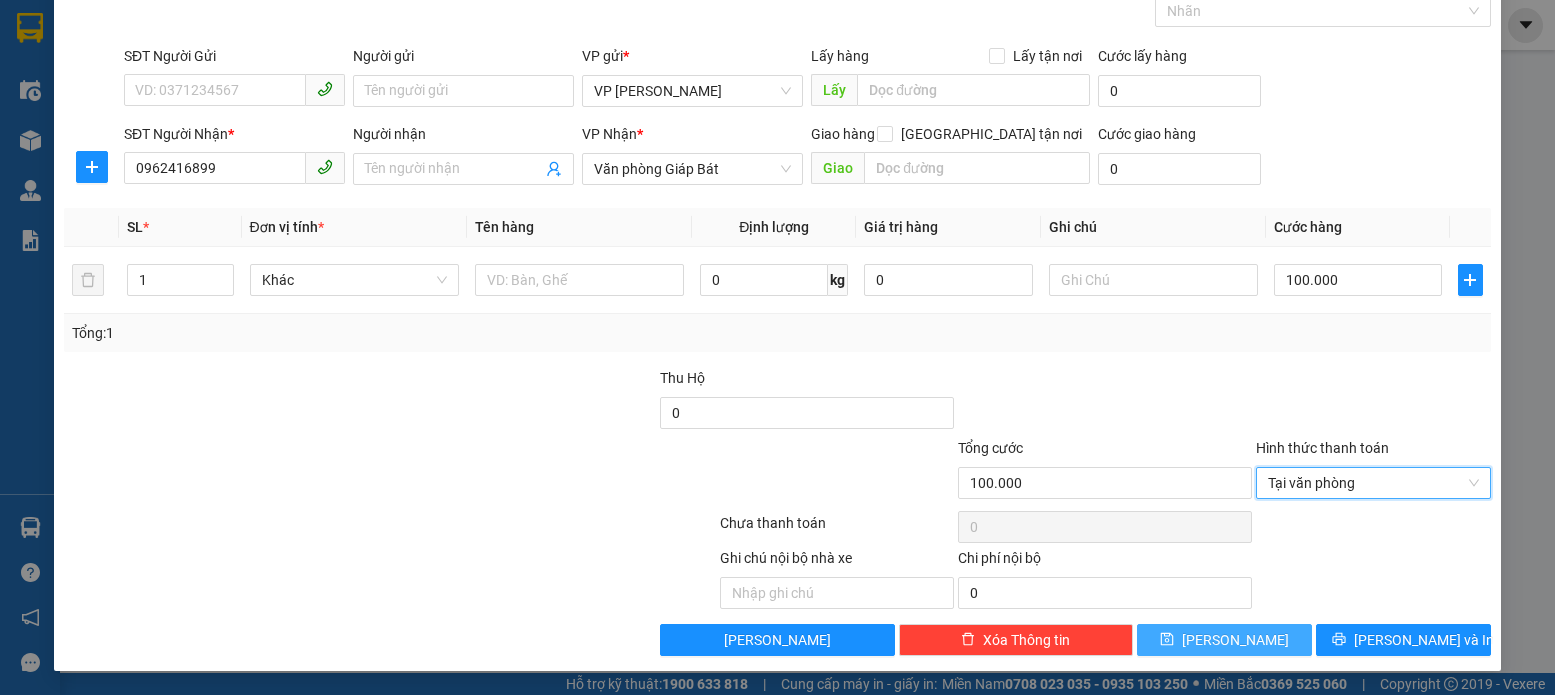 click 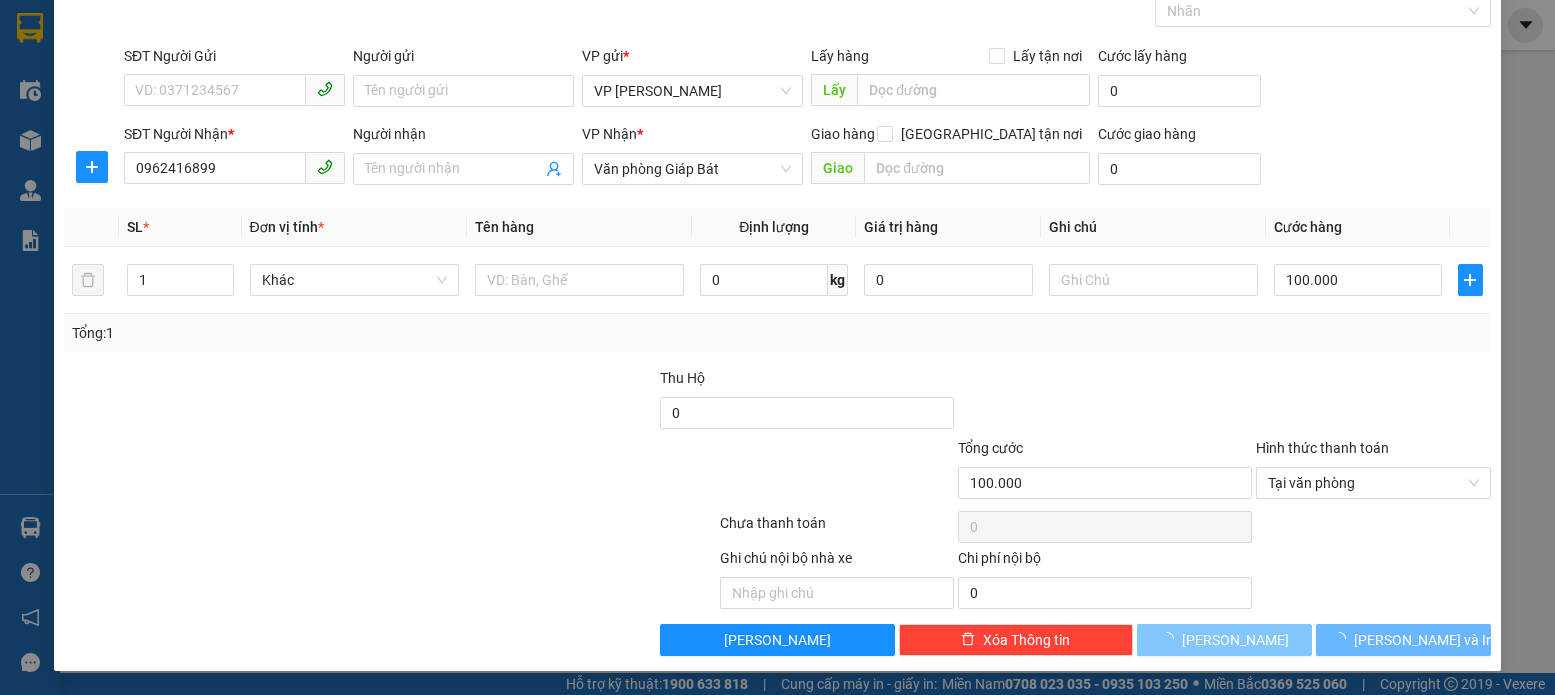 type 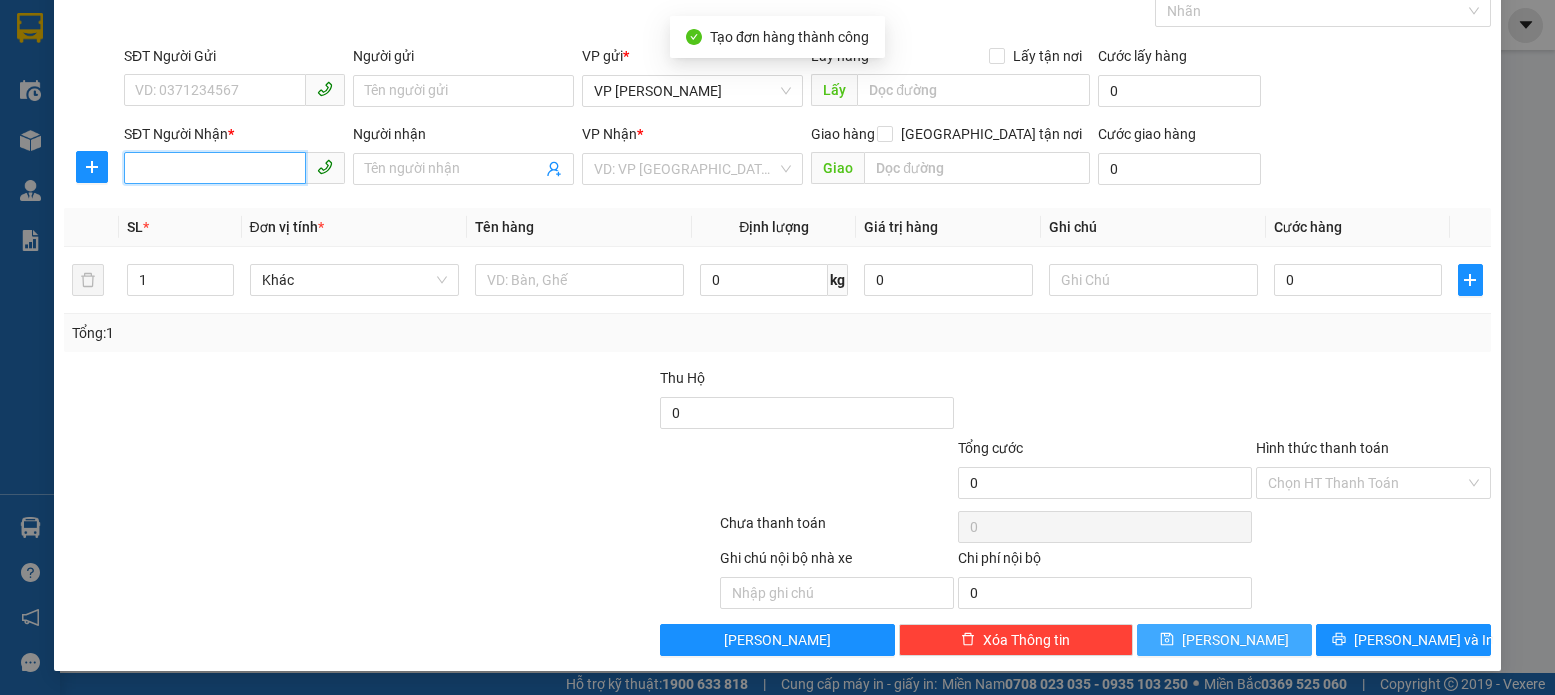 click on "SĐT Người Nhận  *" at bounding box center (215, 168) 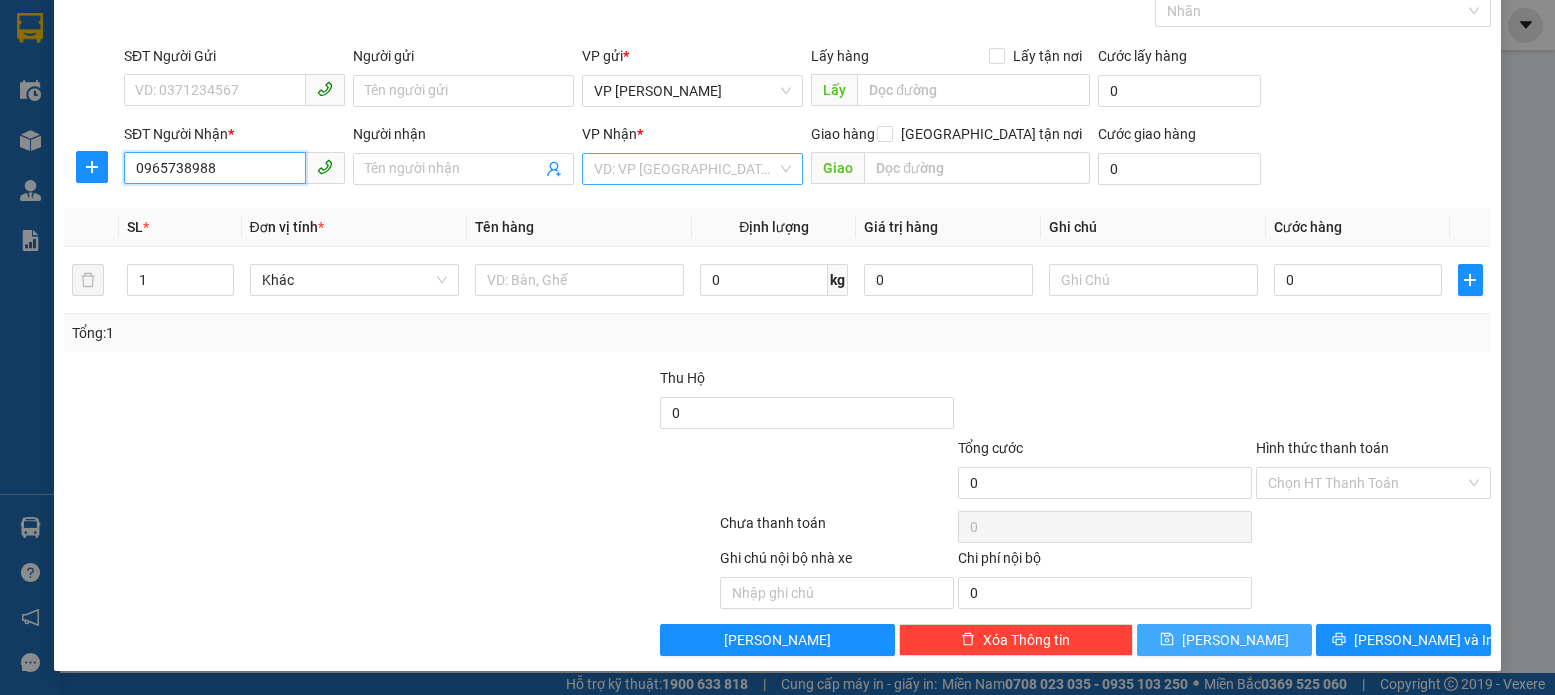 type on "0965738988" 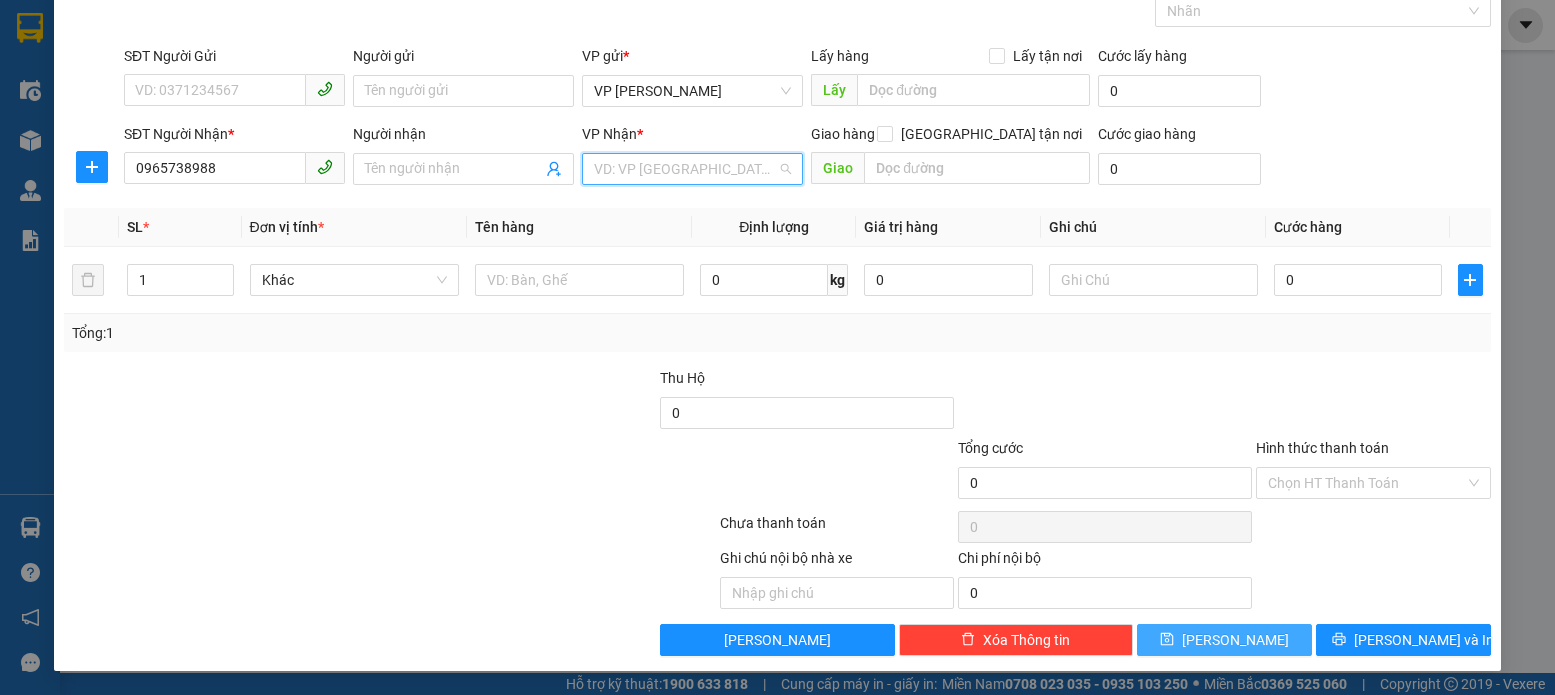 click at bounding box center [685, 169] 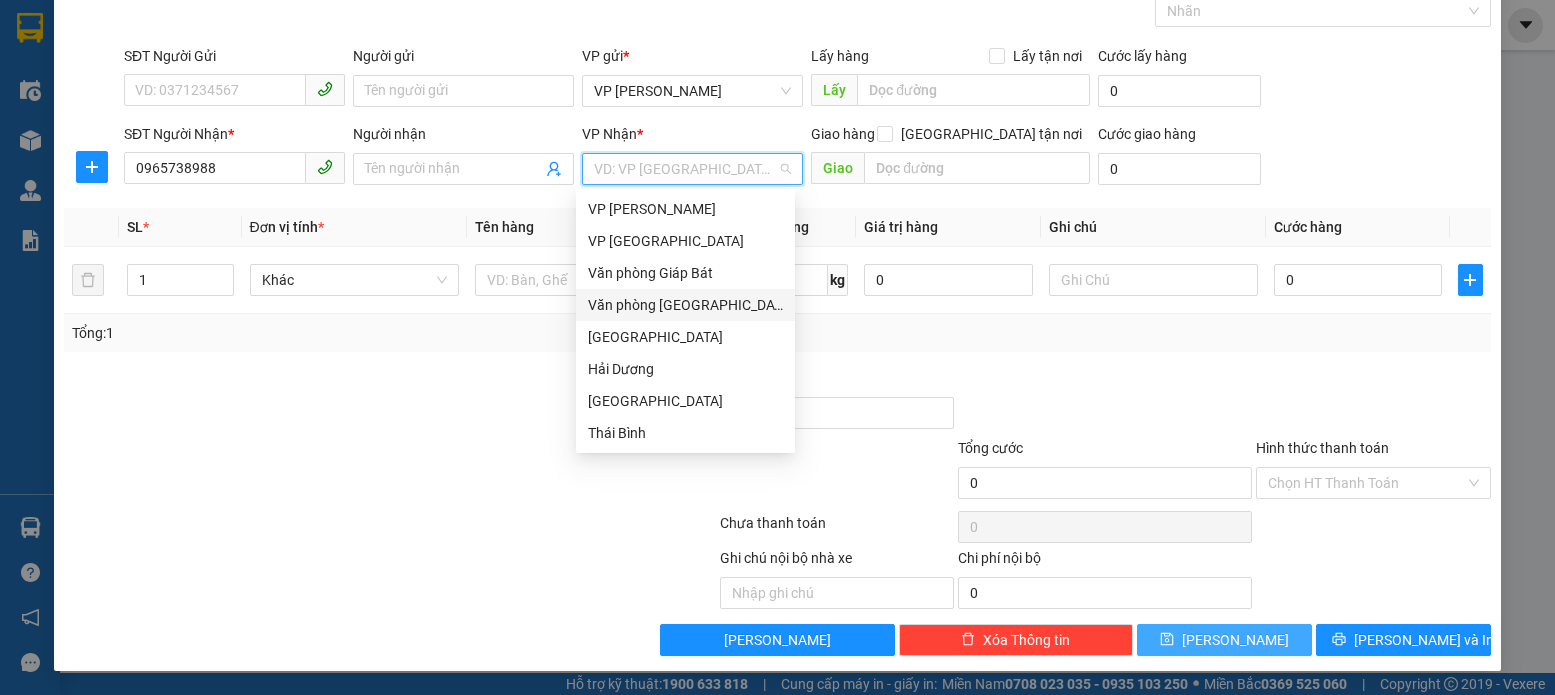 click on "Văn phòng [GEOGRAPHIC_DATA]" at bounding box center (685, 305) 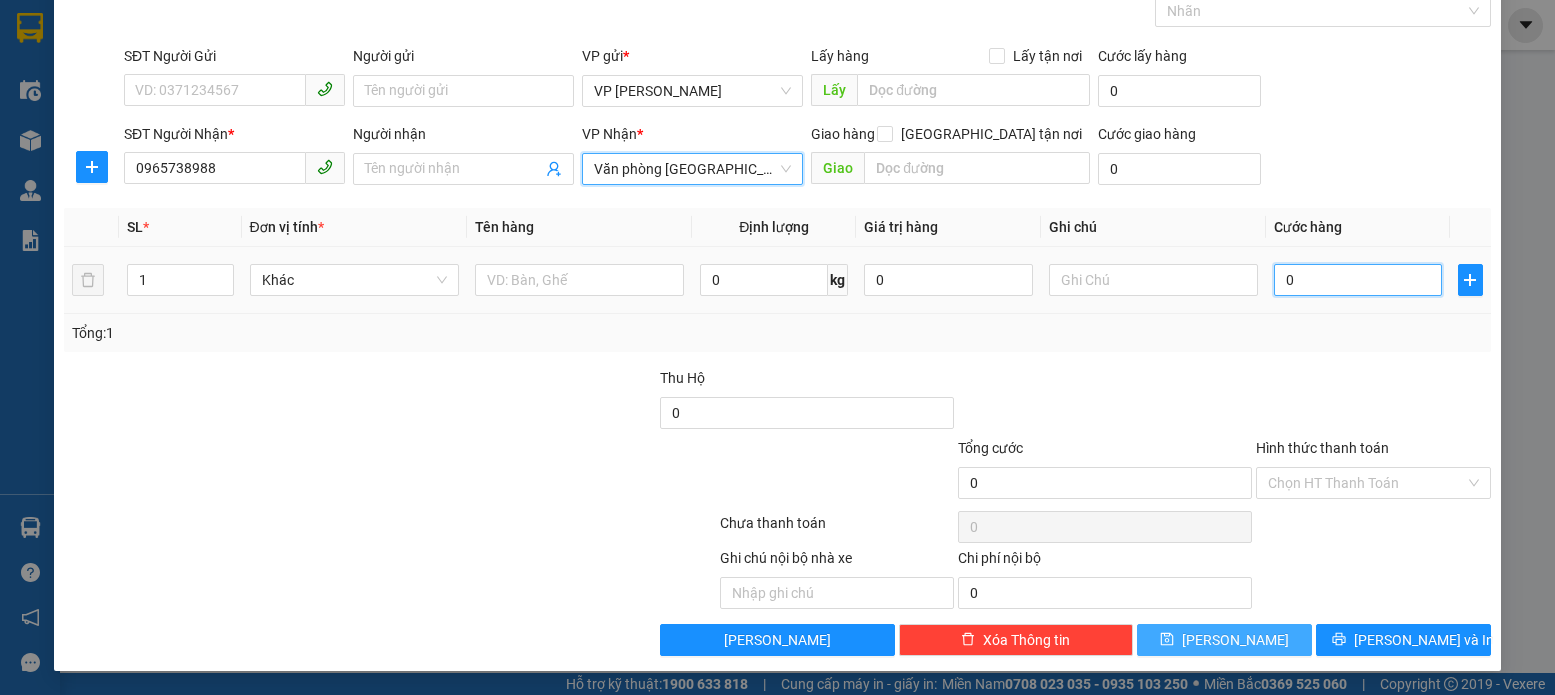 click on "0" at bounding box center [1358, 280] 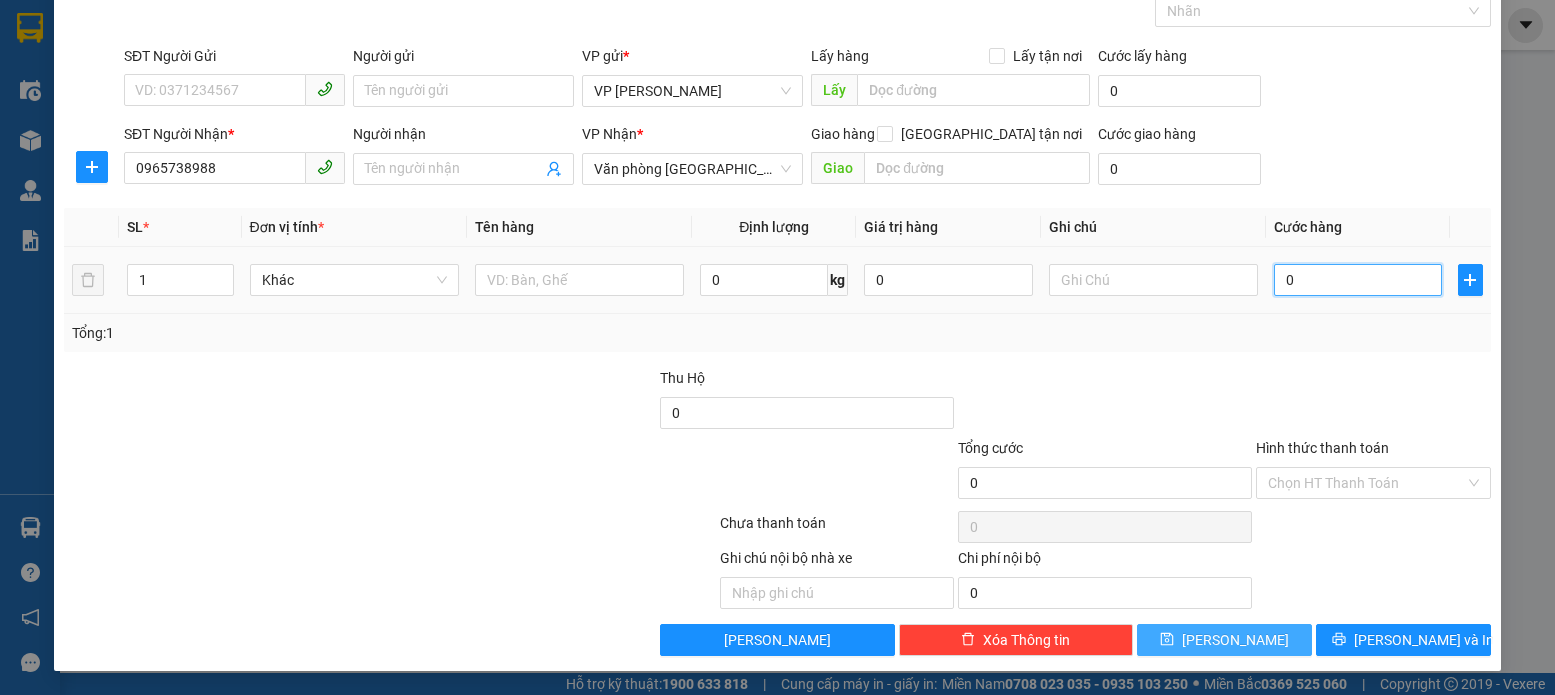type on "6" 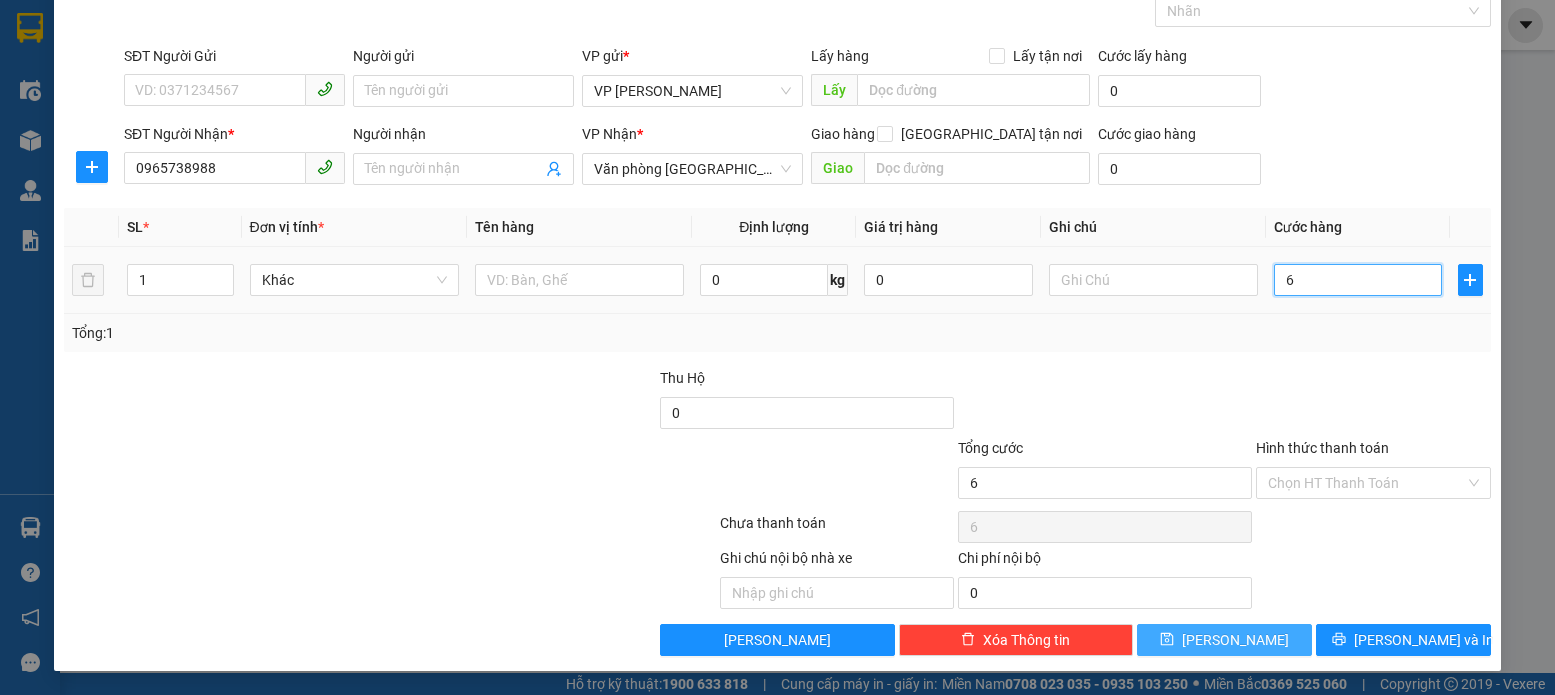 type on "60" 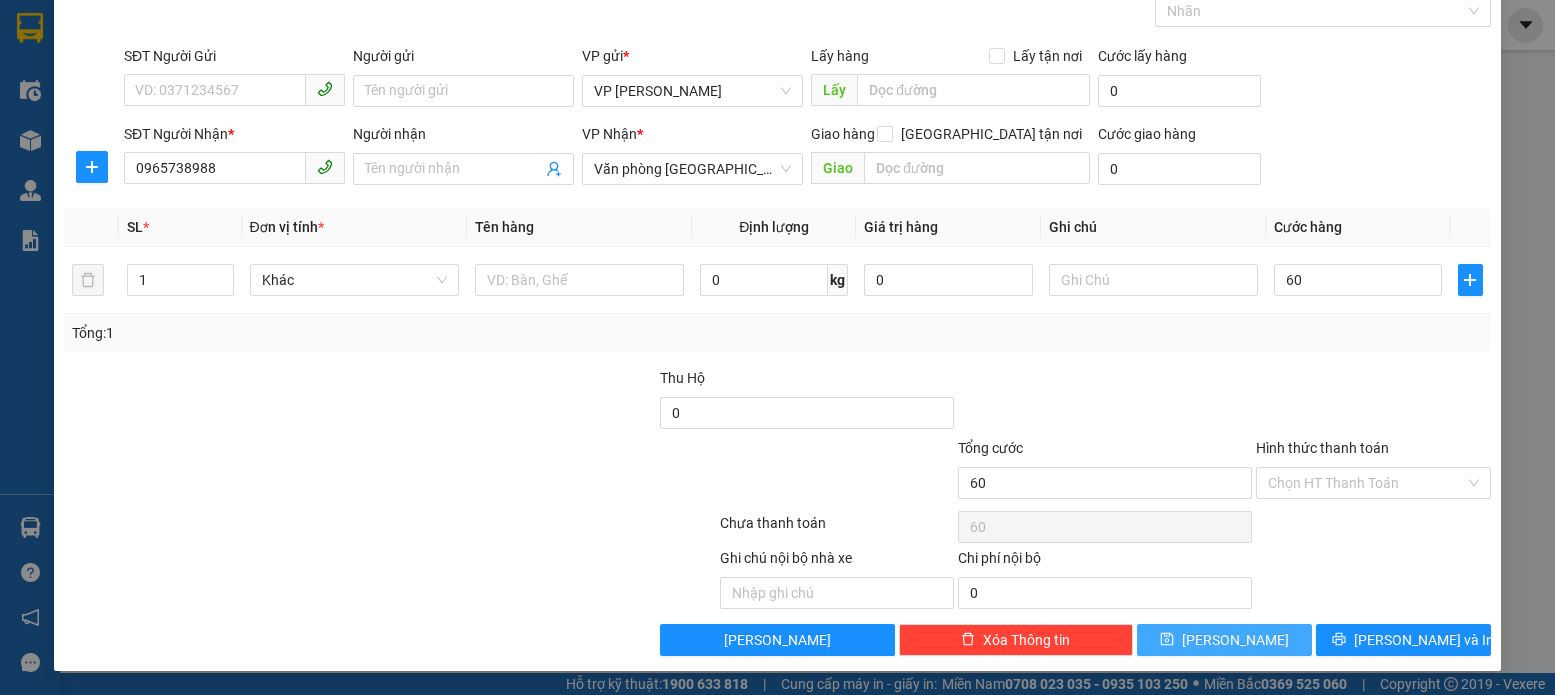 type on "60.000" 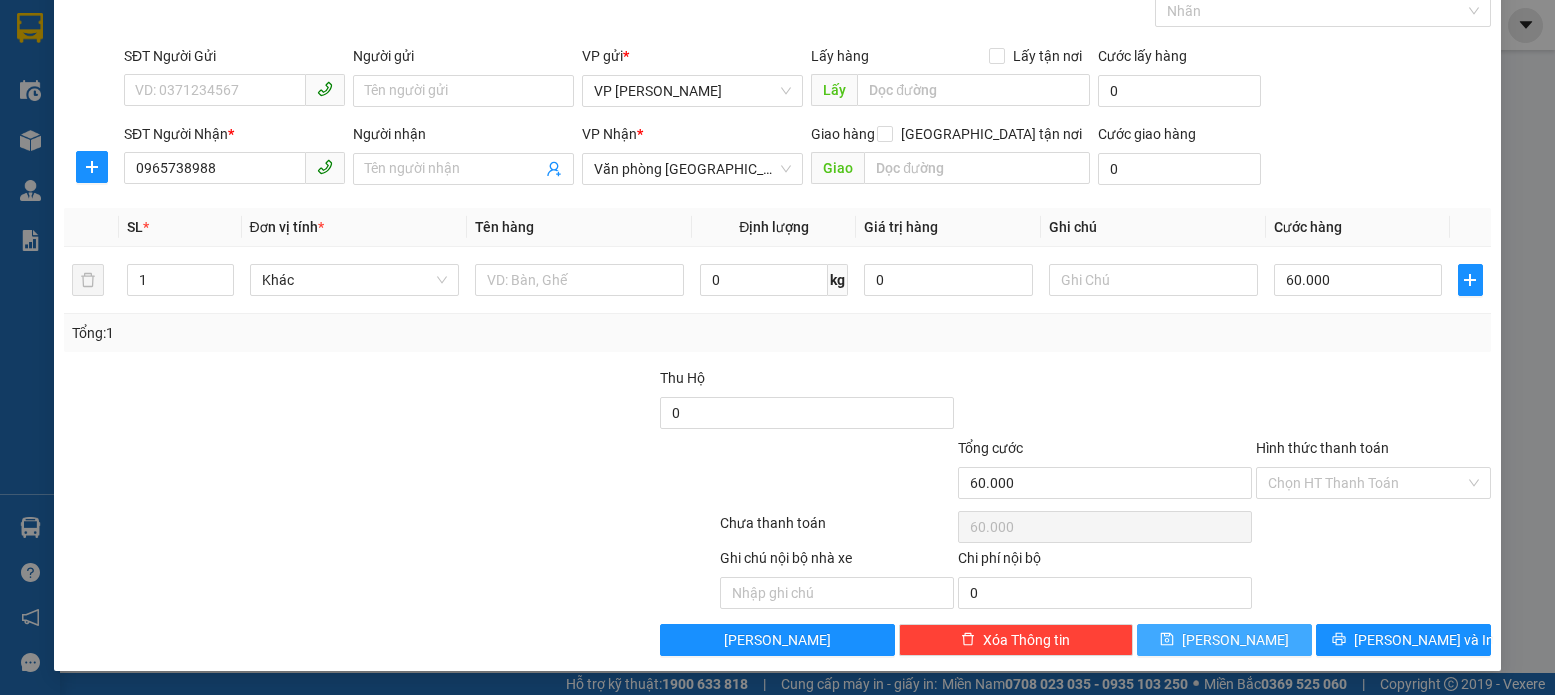 click 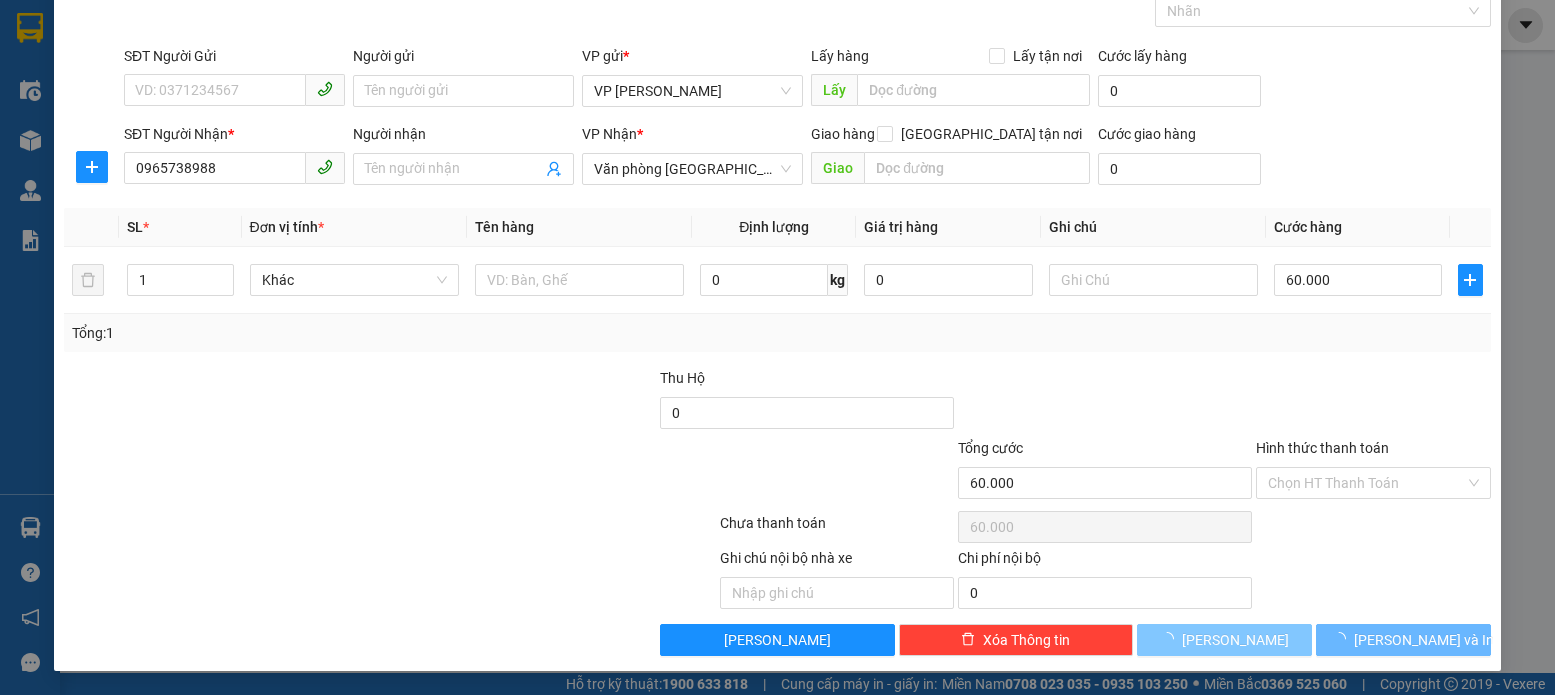 type 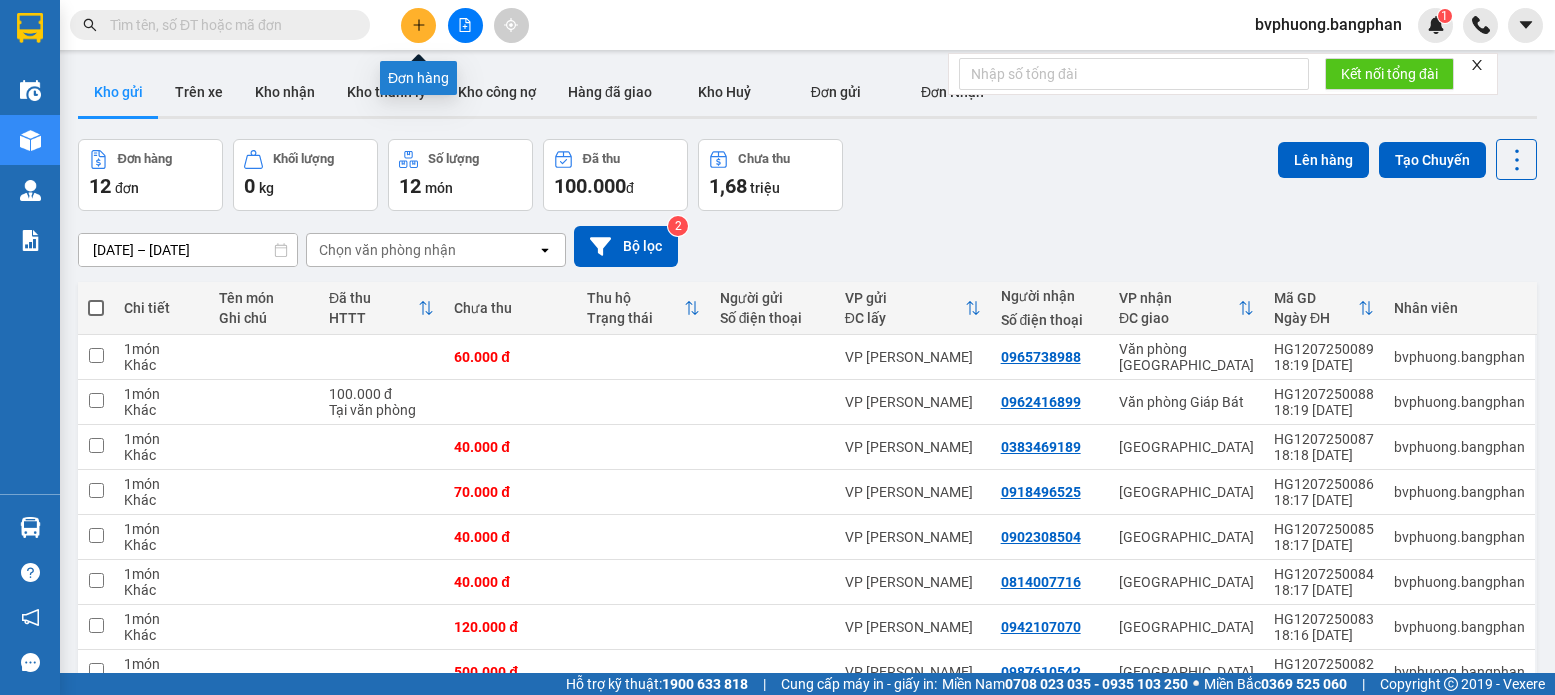 click 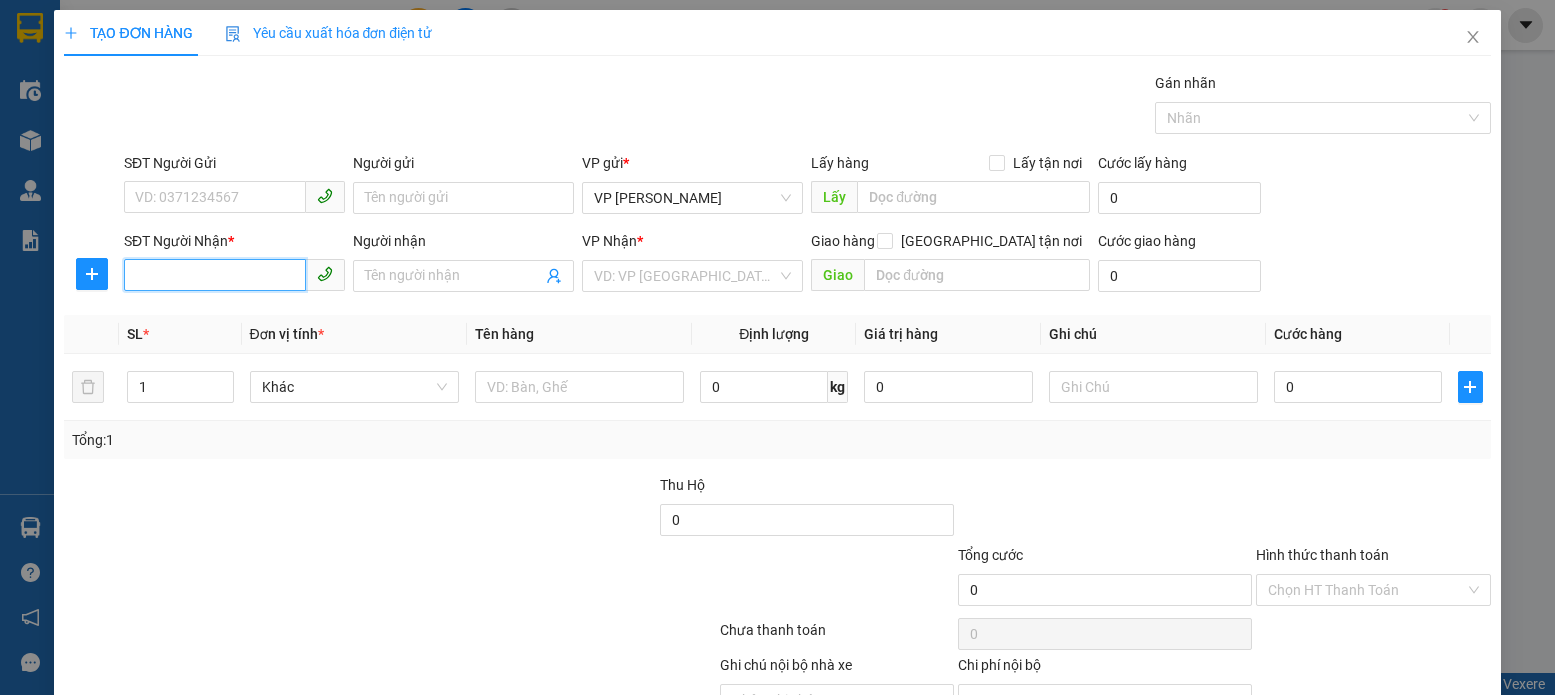 click on "SĐT Người Nhận  *" at bounding box center [215, 275] 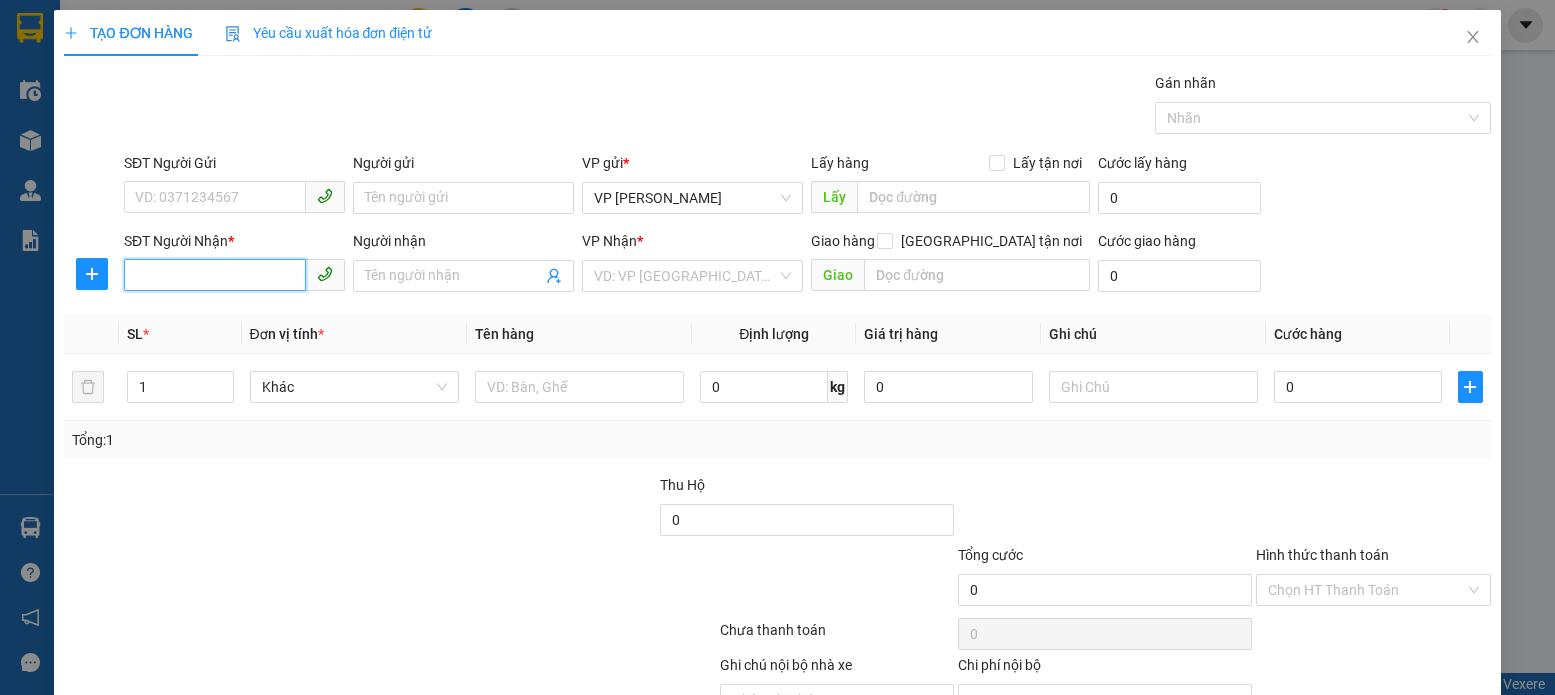 scroll, scrollTop: 107, scrollLeft: 0, axis: vertical 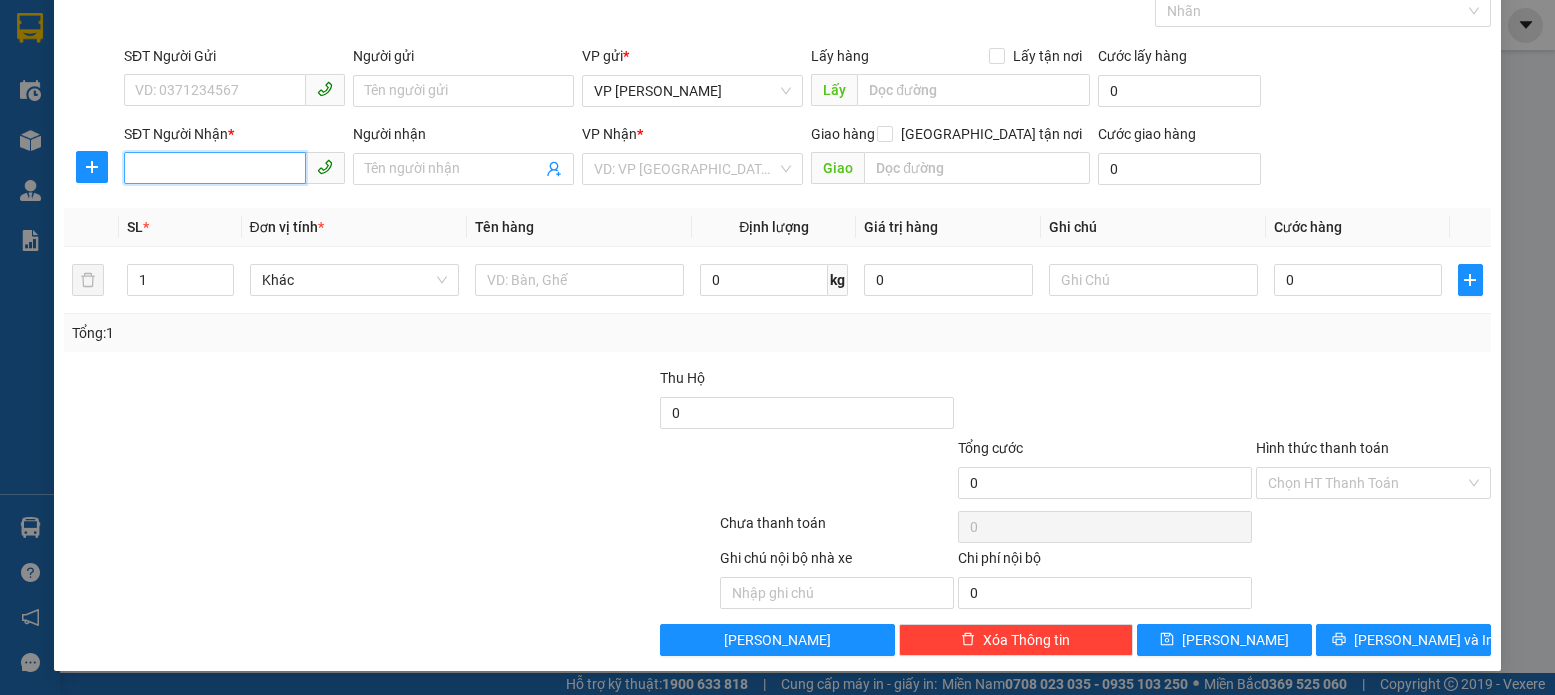 click on "SĐT Người Nhận  *" at bounding box center (215, 168) 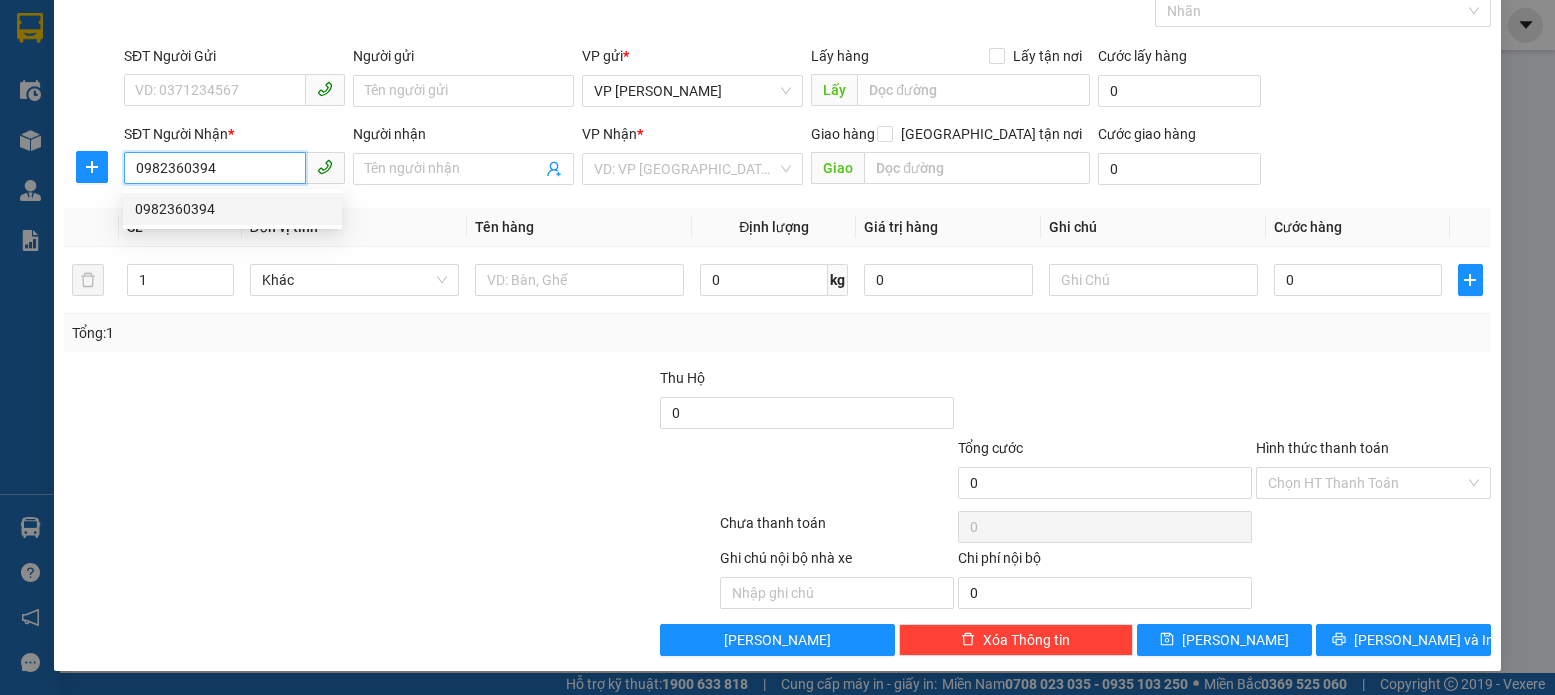 click on "0982360394" at bounding box center [232, 209] 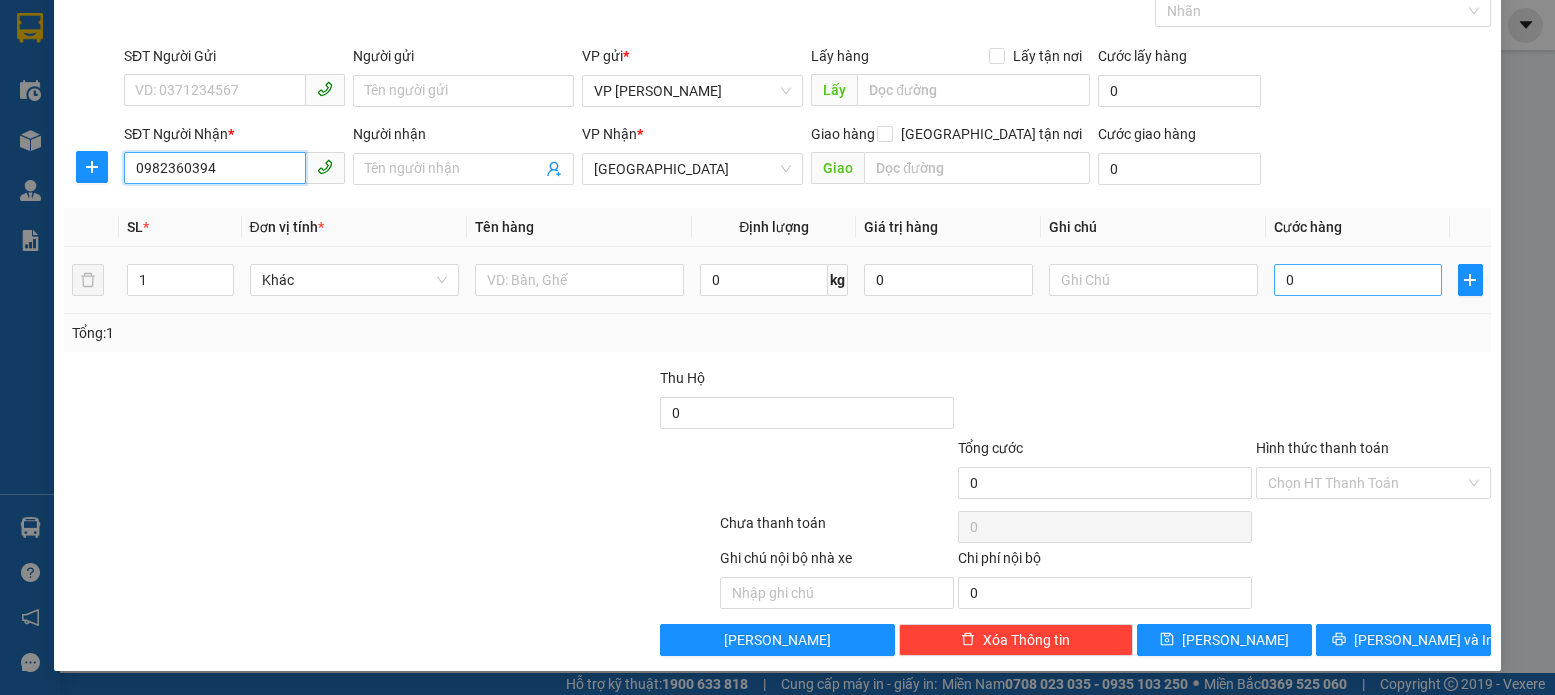 type on "0982360394" 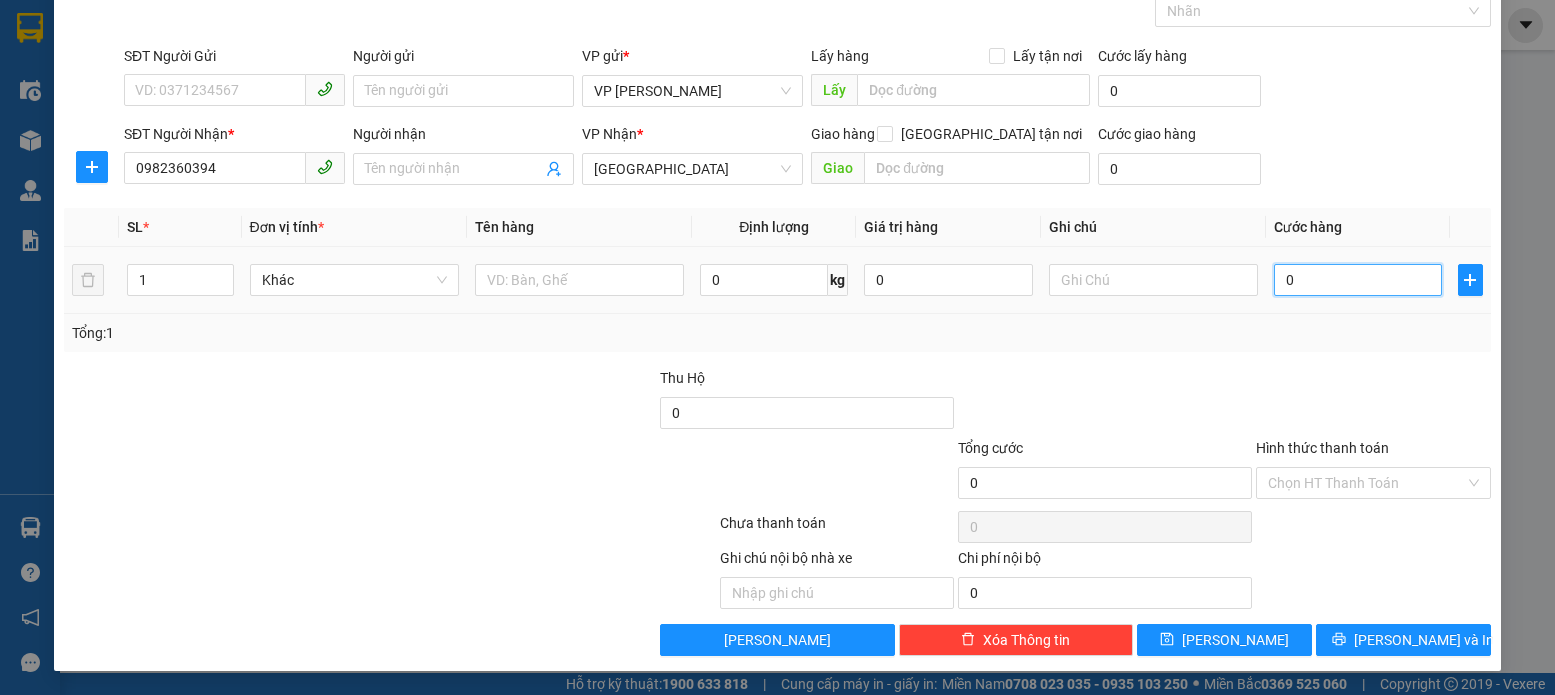 click on "0" at bounding box center (1358, 280) 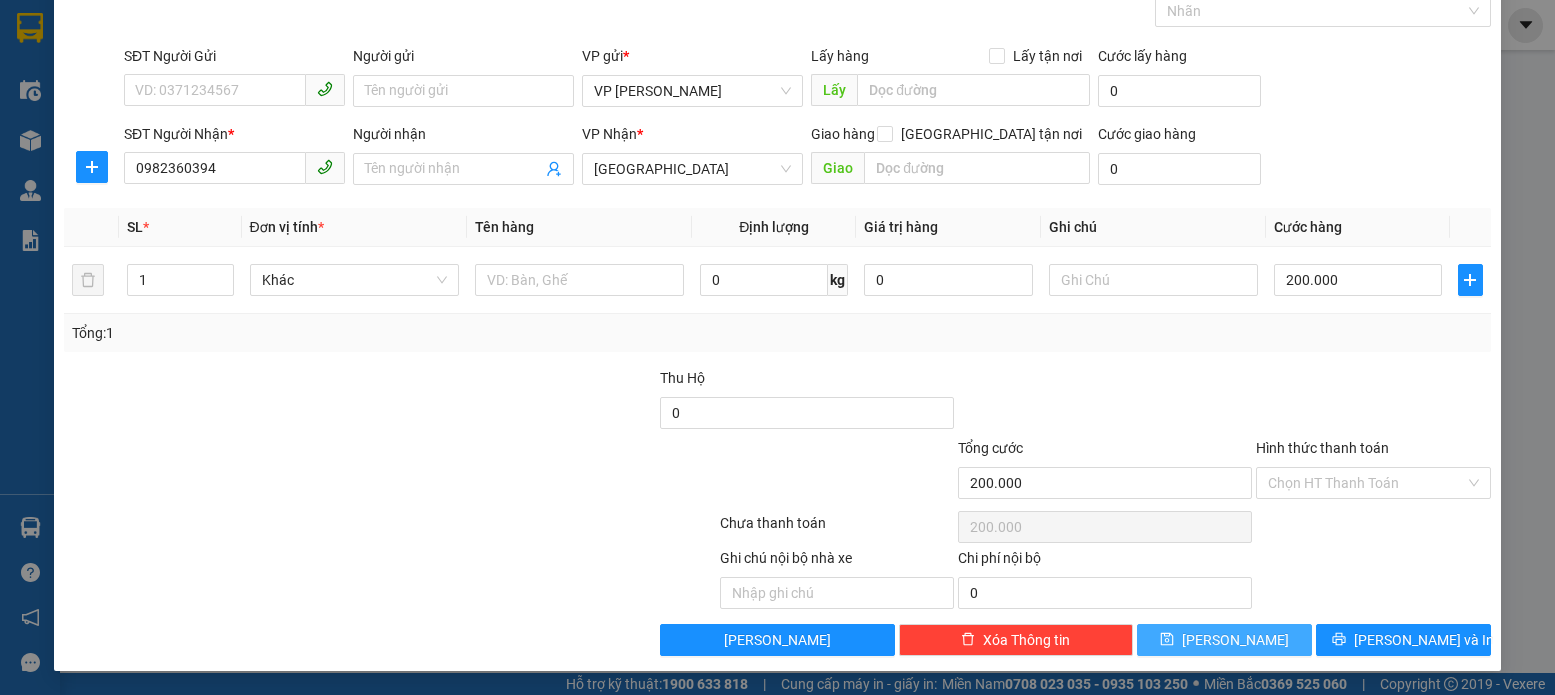 click 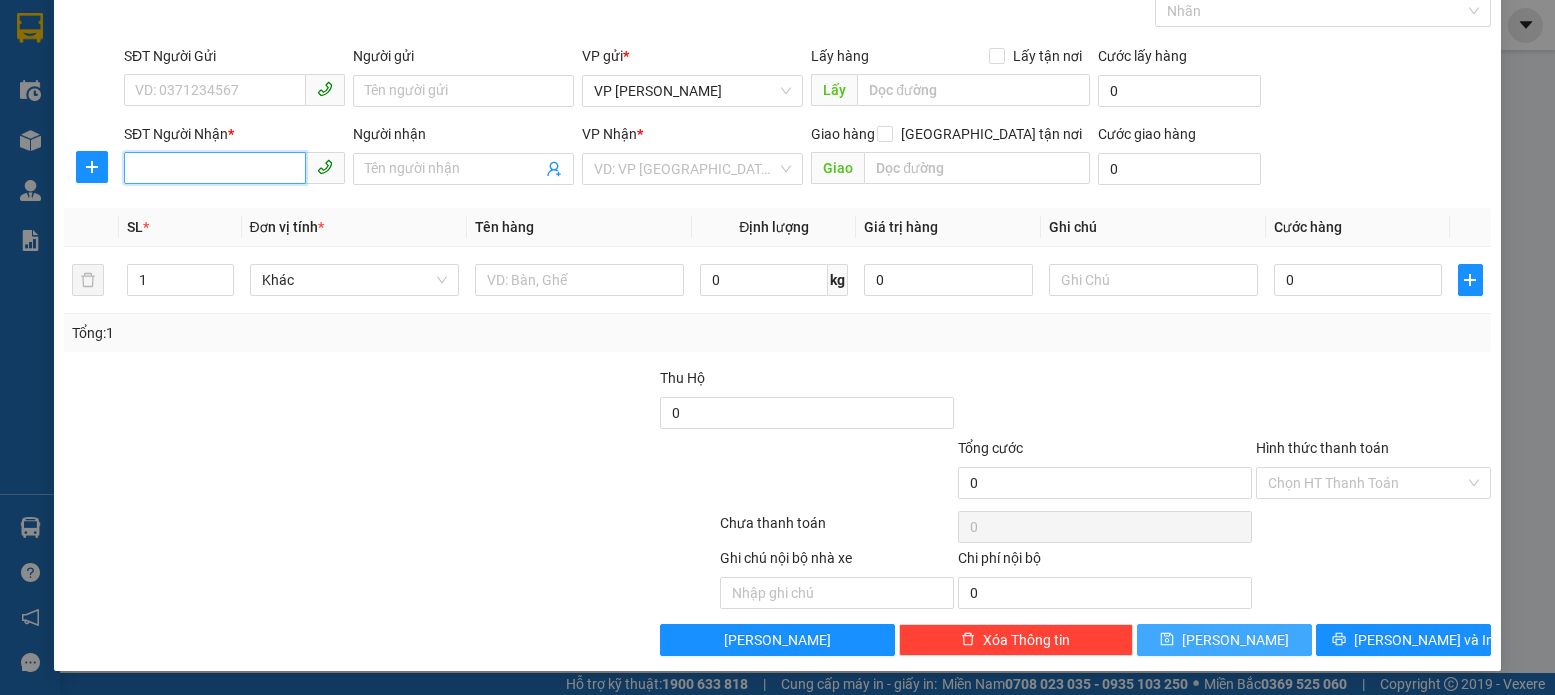 click on "SĐT Người Nhận  *" at bounding box center (215, 168) 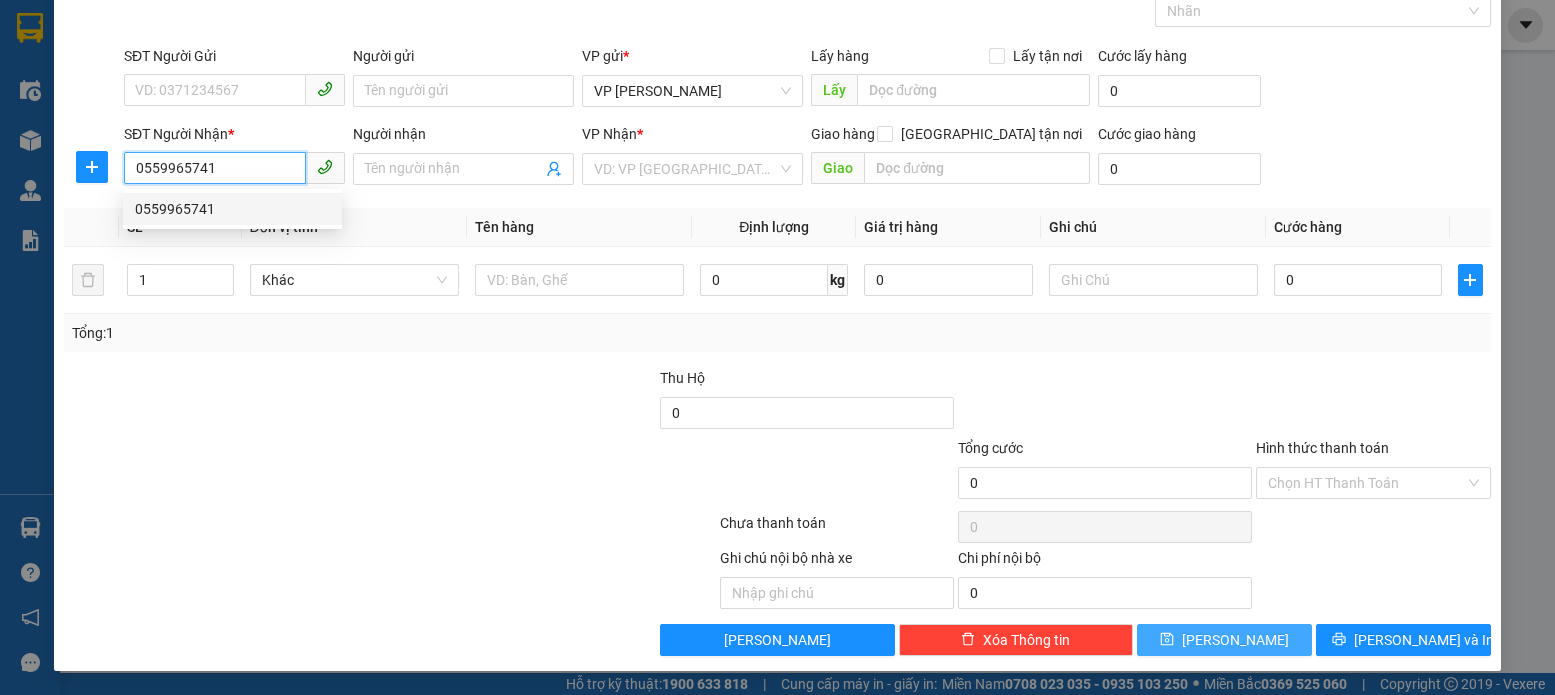 drag, startPoint x: 199, startPoint y: 207, endPoint x: 221, endPoint y: 209, distance: 22.090721 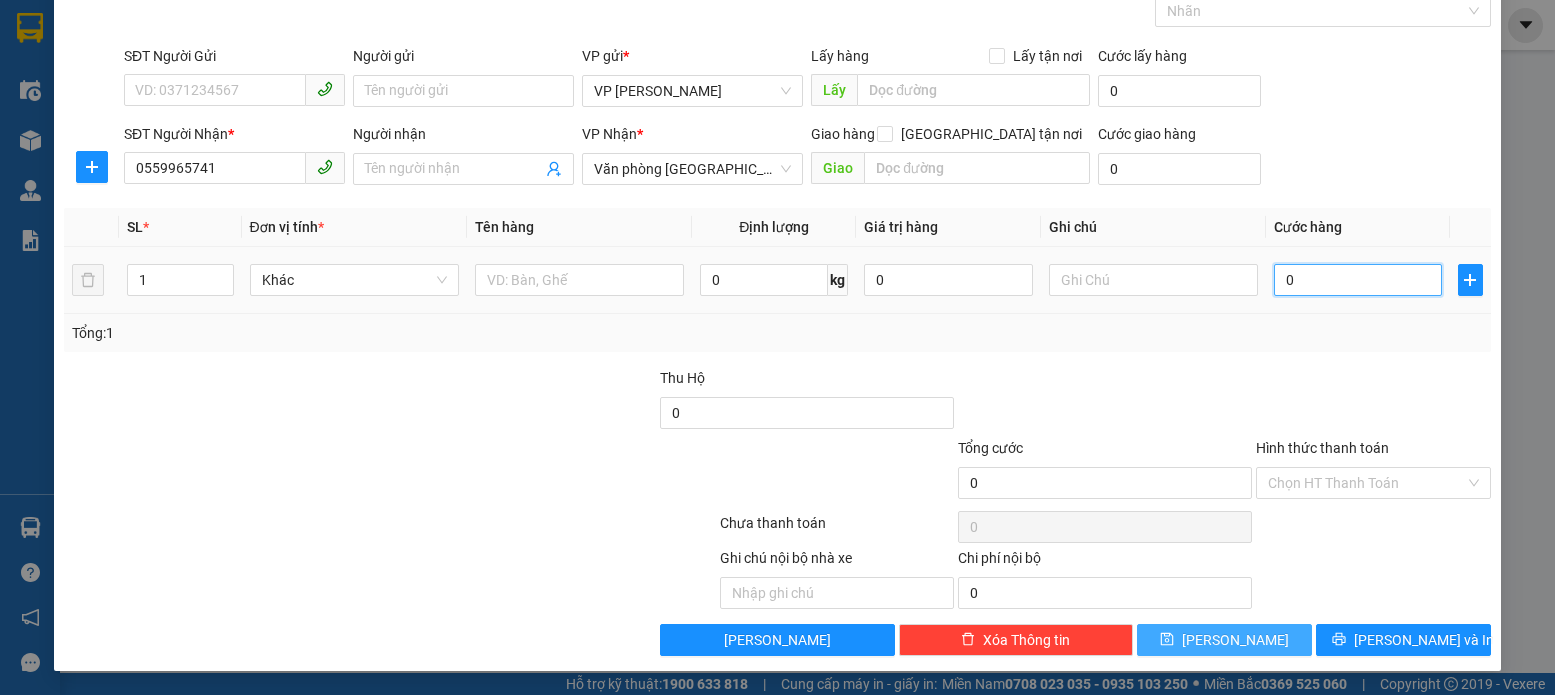 click on "0" at bounding box center [1358, 280] 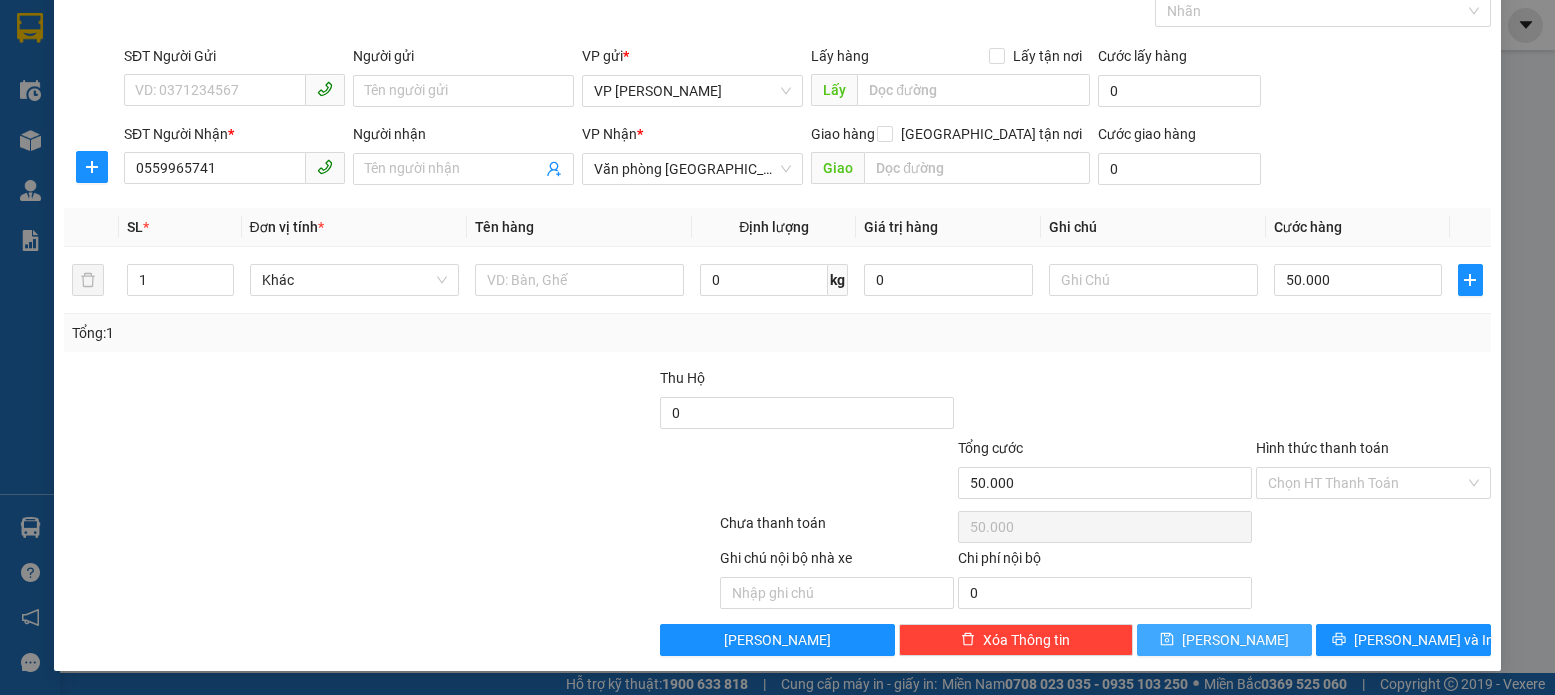 click 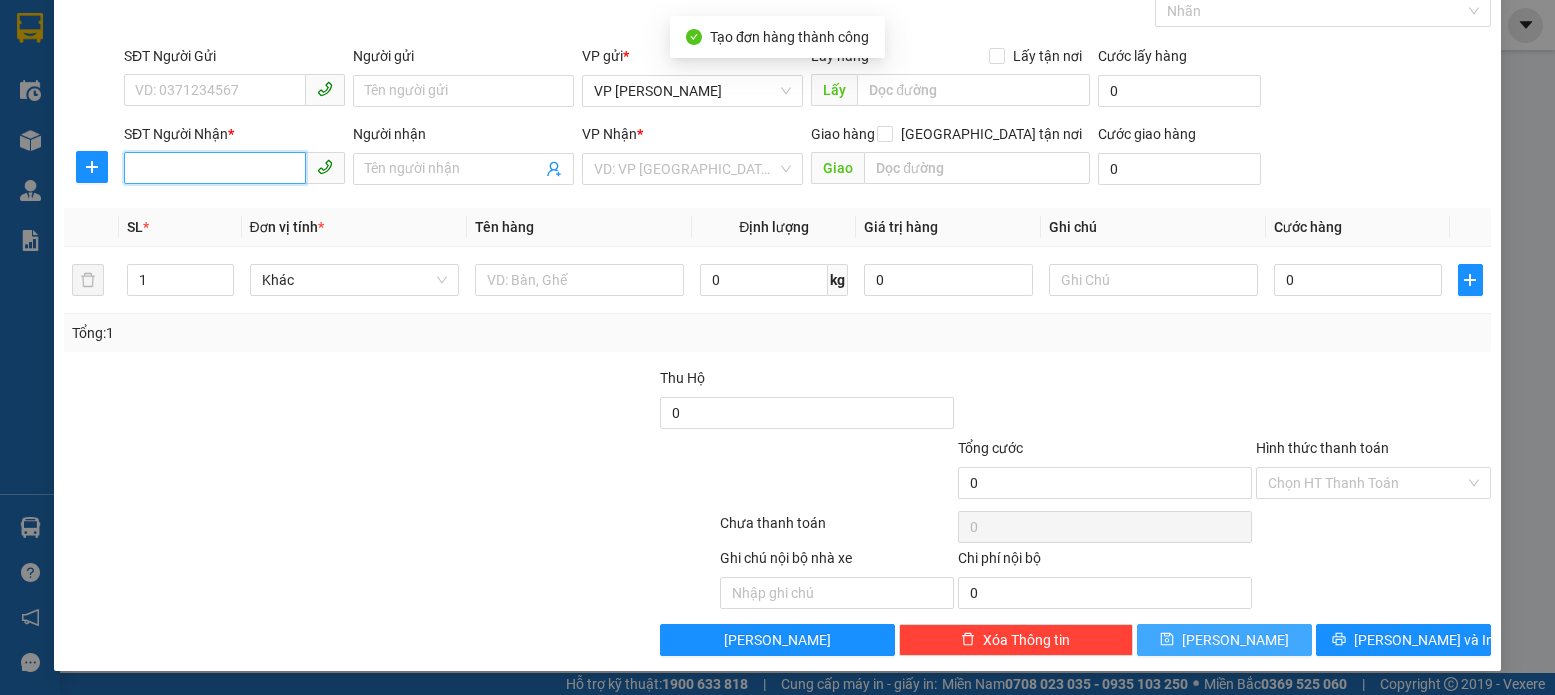 click on "SĐT Người Nhận  *" at bounding box center (215, 168) 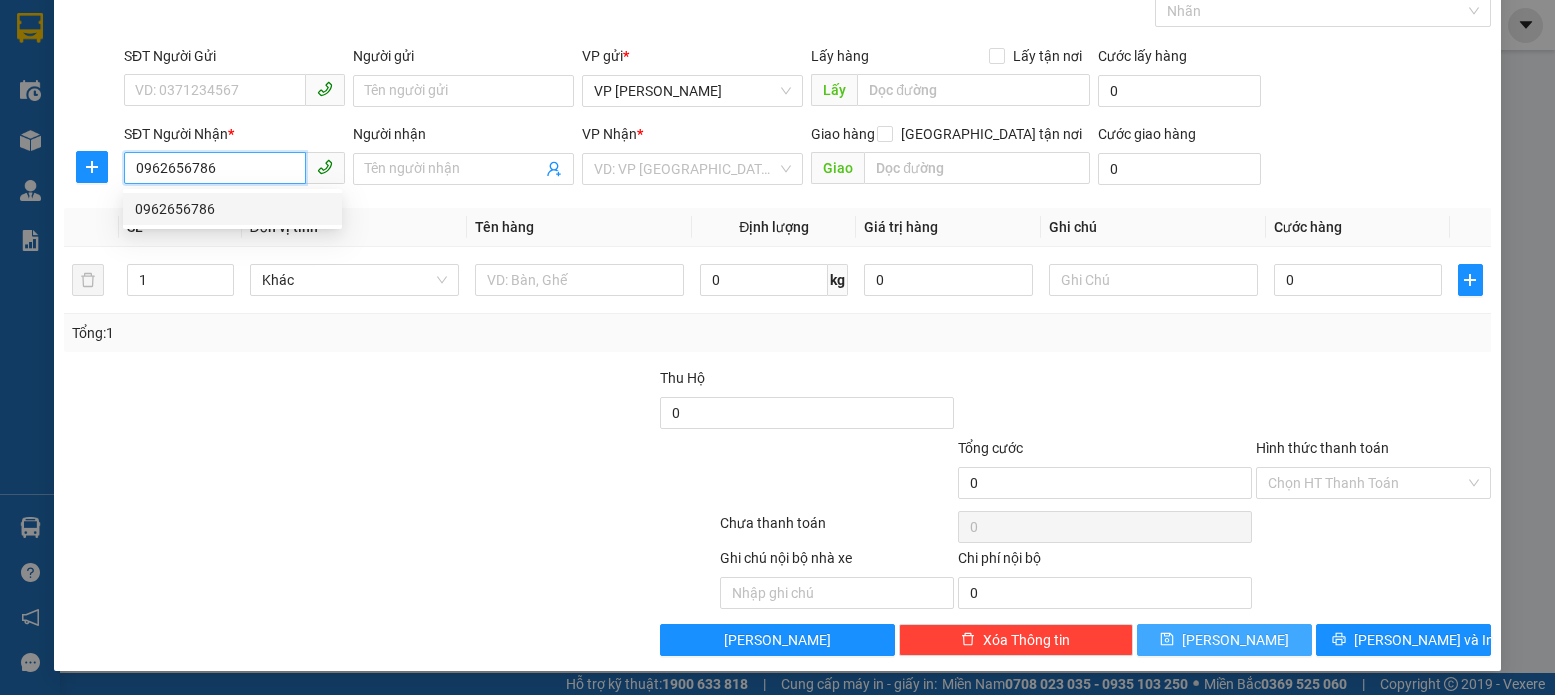 click on "0962656786" at bounding box center (232, 209) 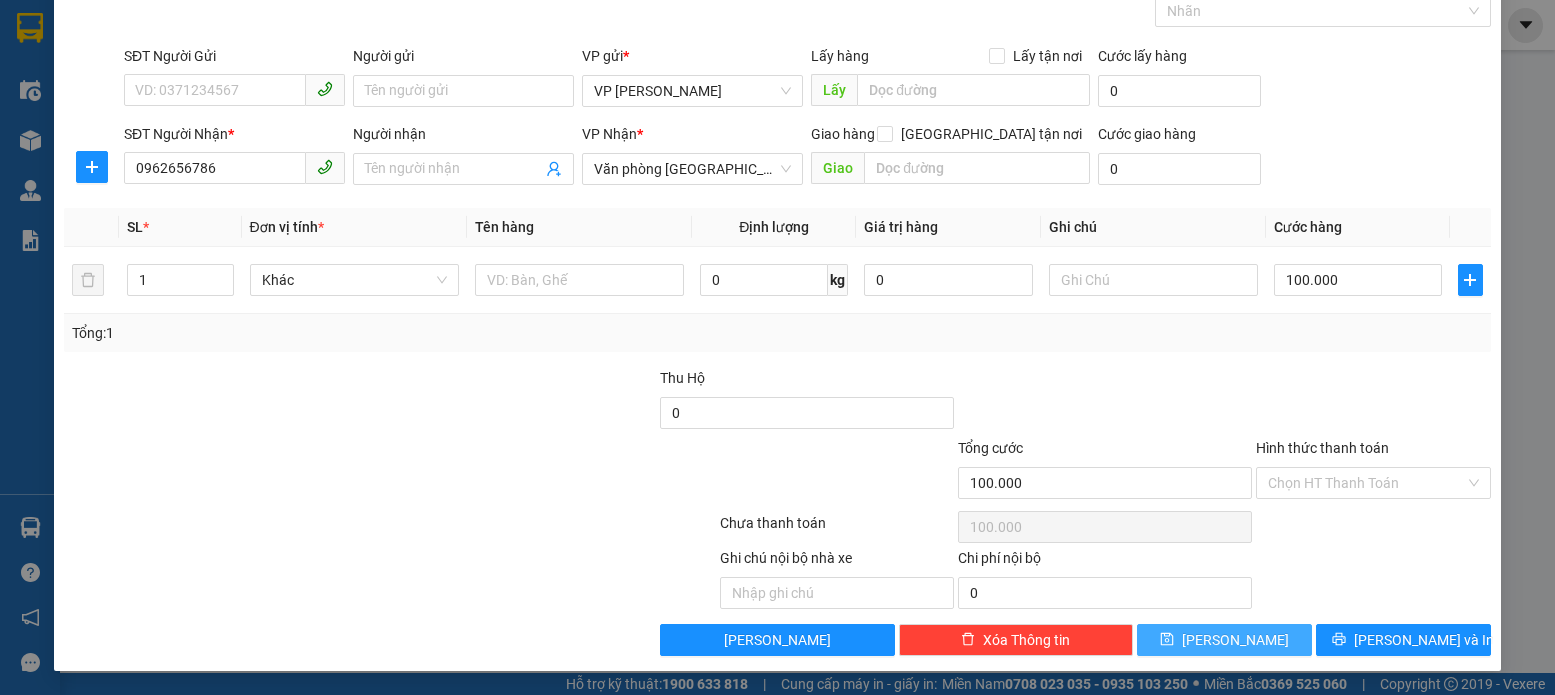 click 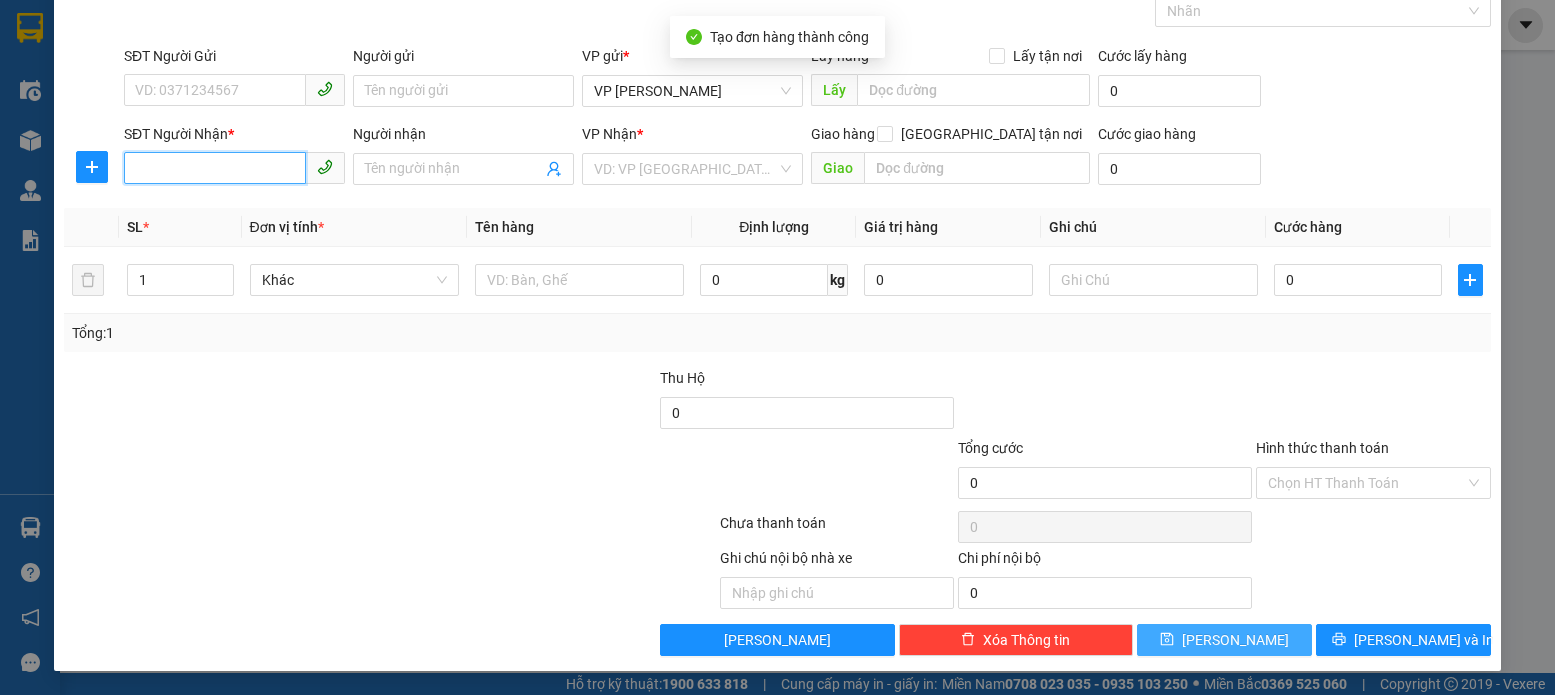 click on "SĐT Người Nhận  *" at bounding box center [215, 168] 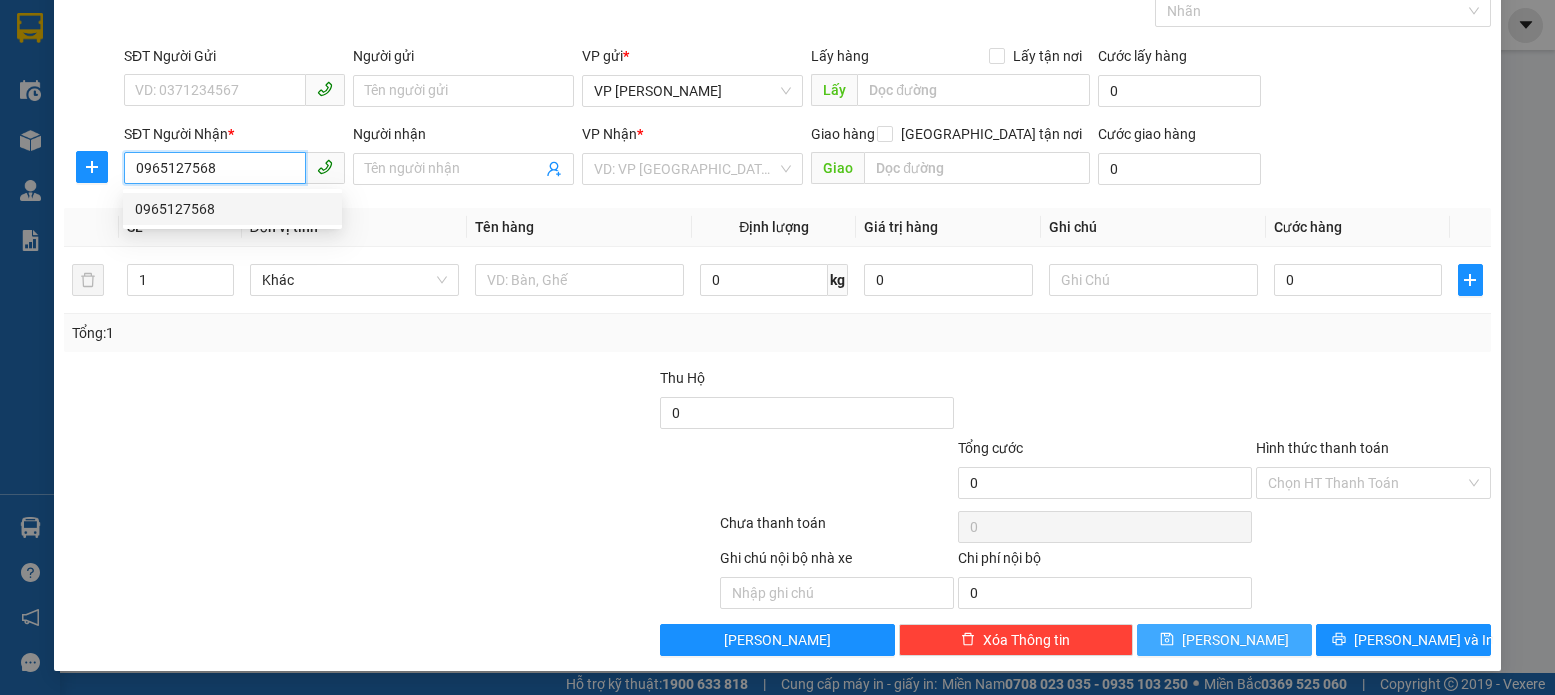click on "0965127568" at bounding box center (232, 209) 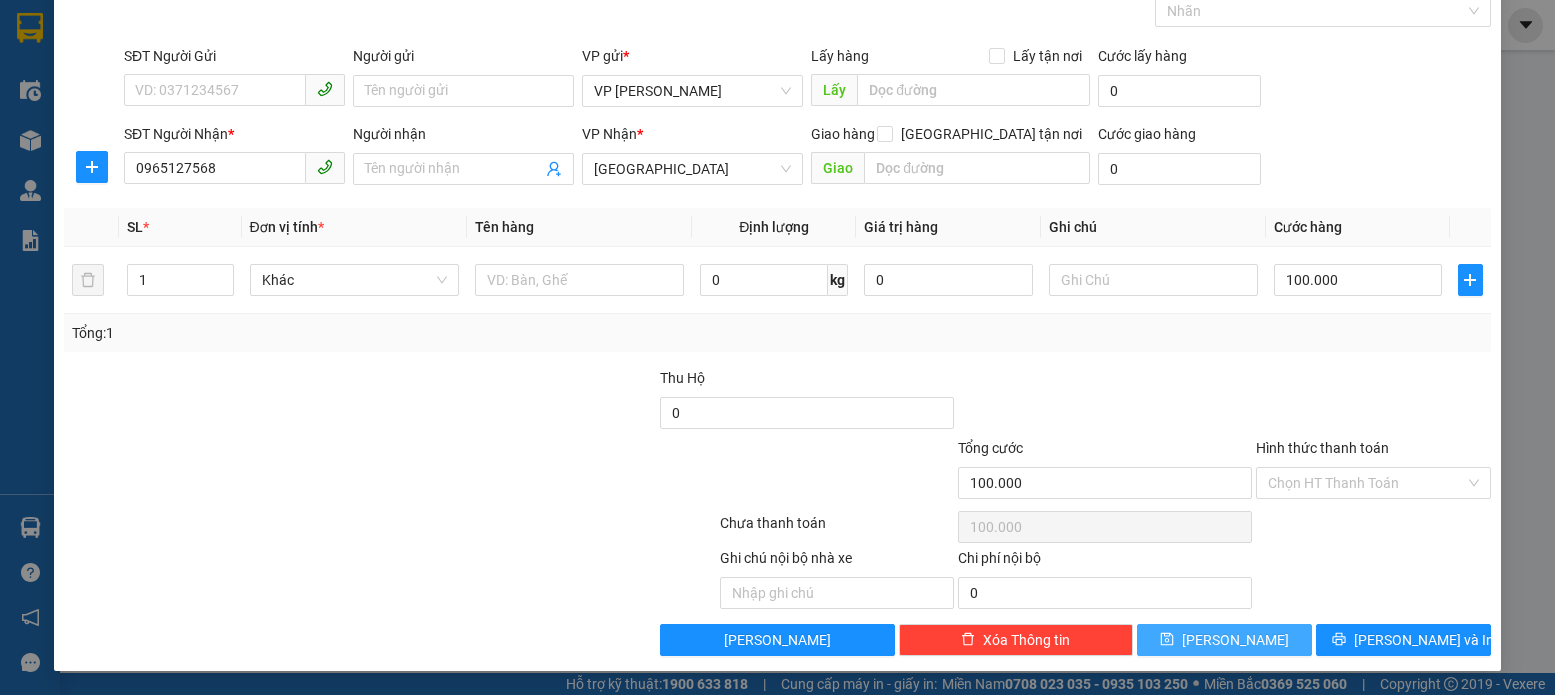 click 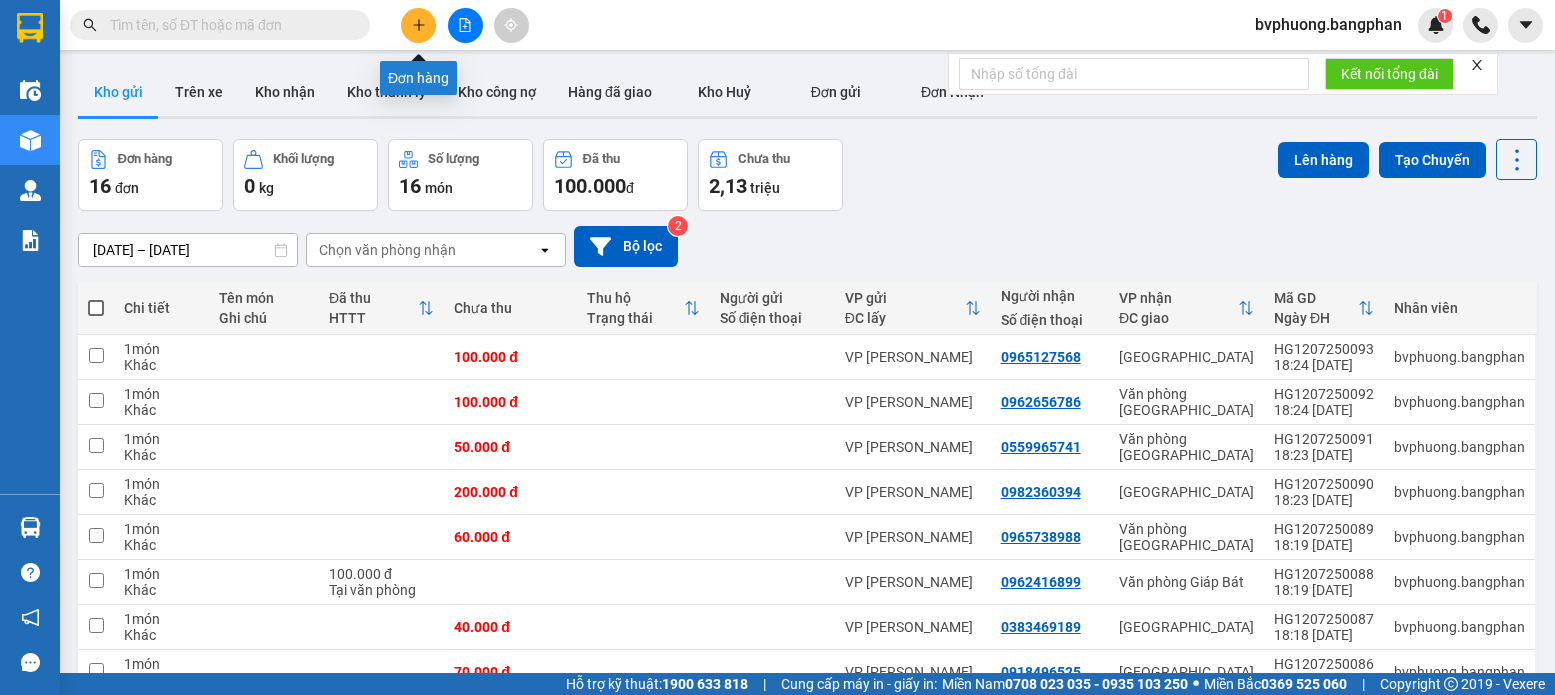 click 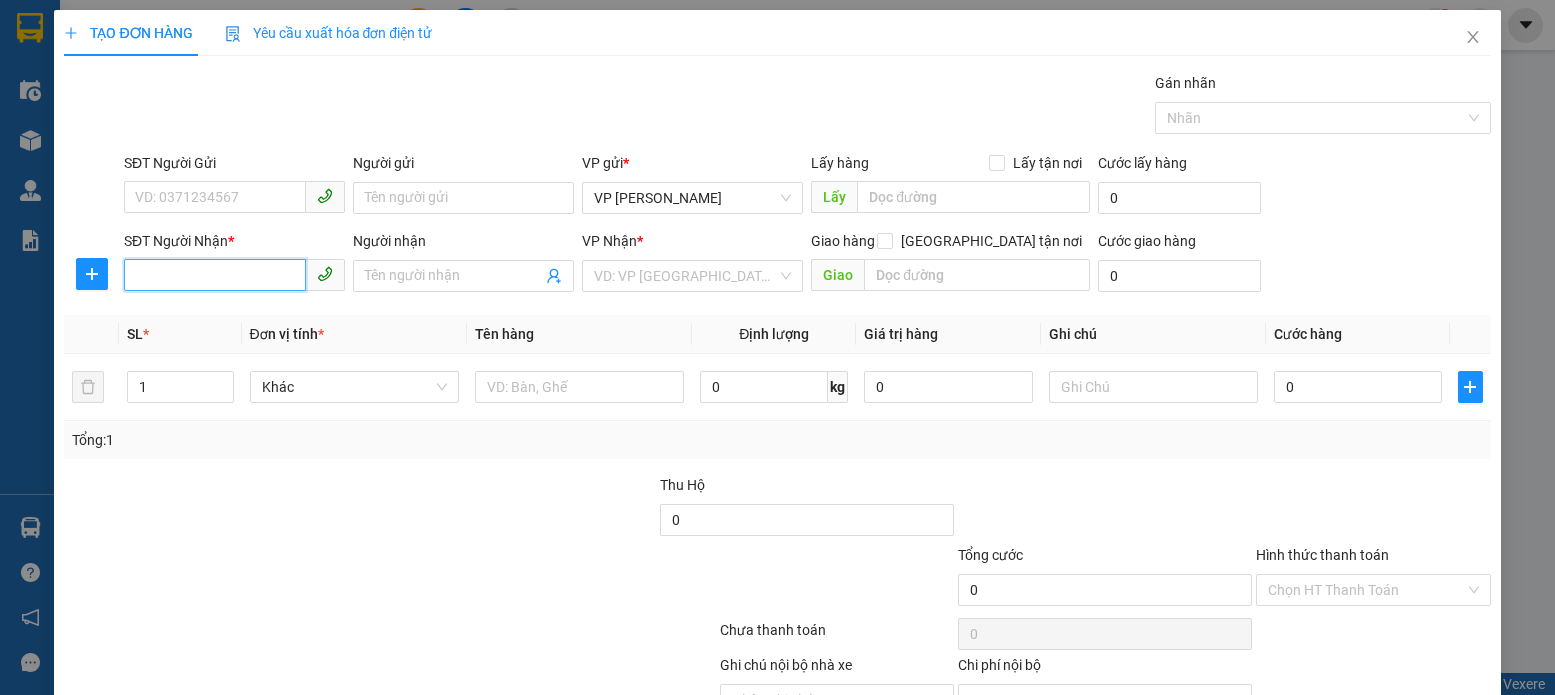 click on "SĐT Người Nhận  *" at bounding box center (215, 275) 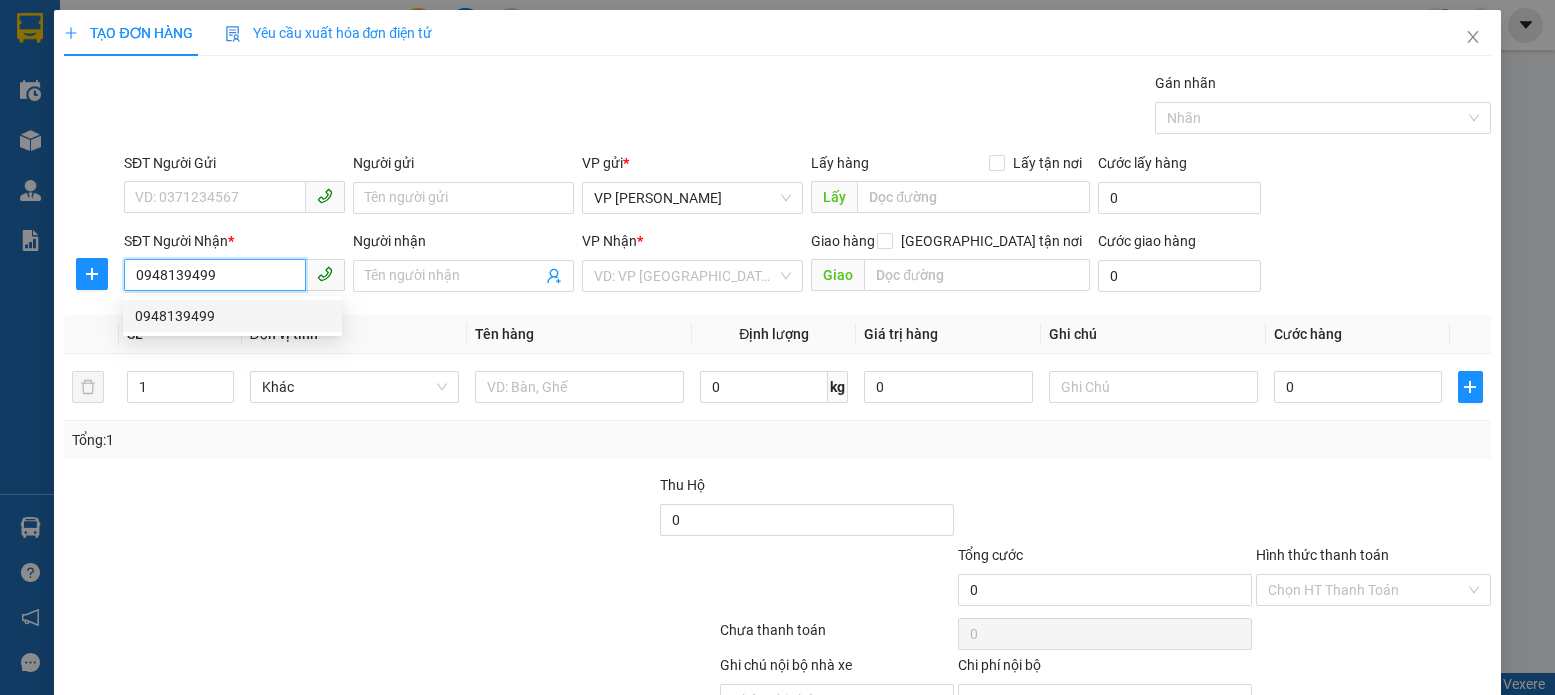 click on "0948139499" at bounding box center (232, 316) 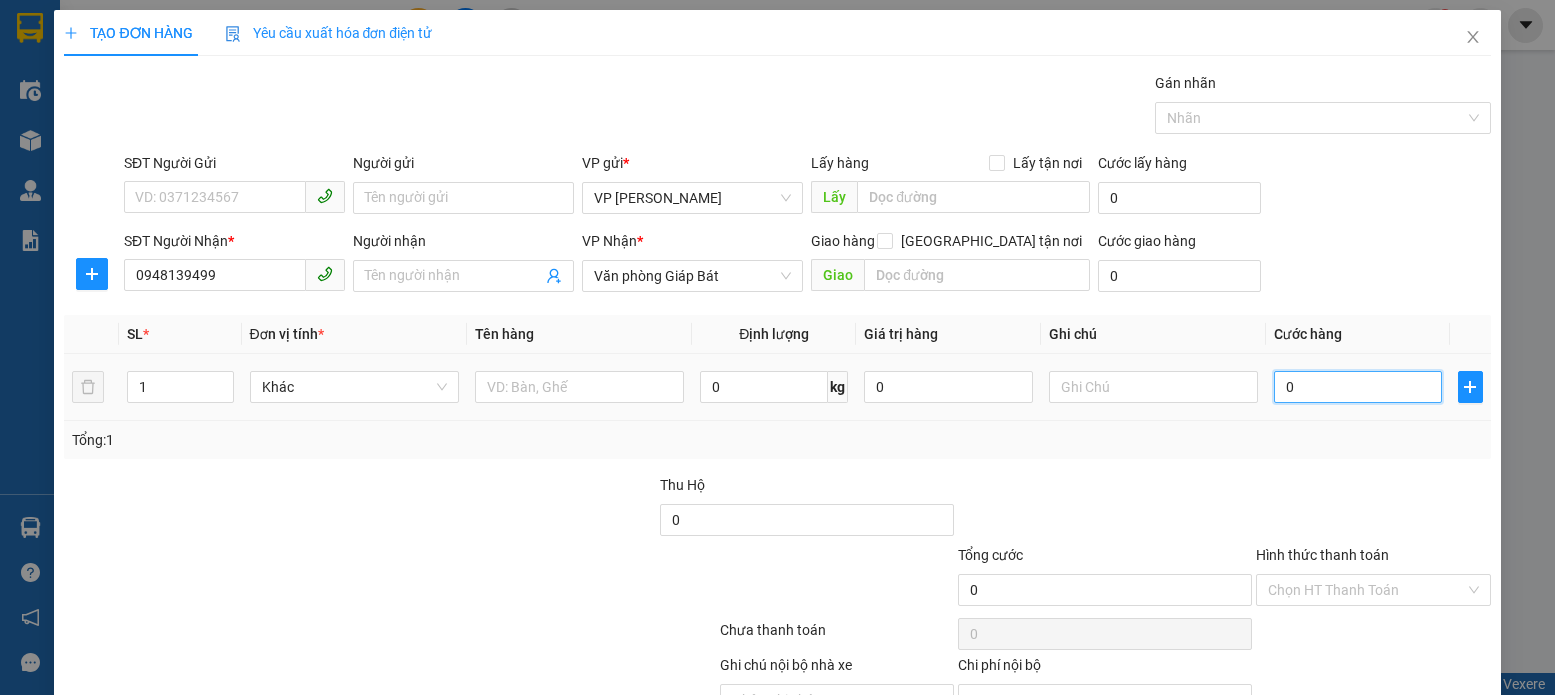 click on "0" at bounding box center (1358, 387) 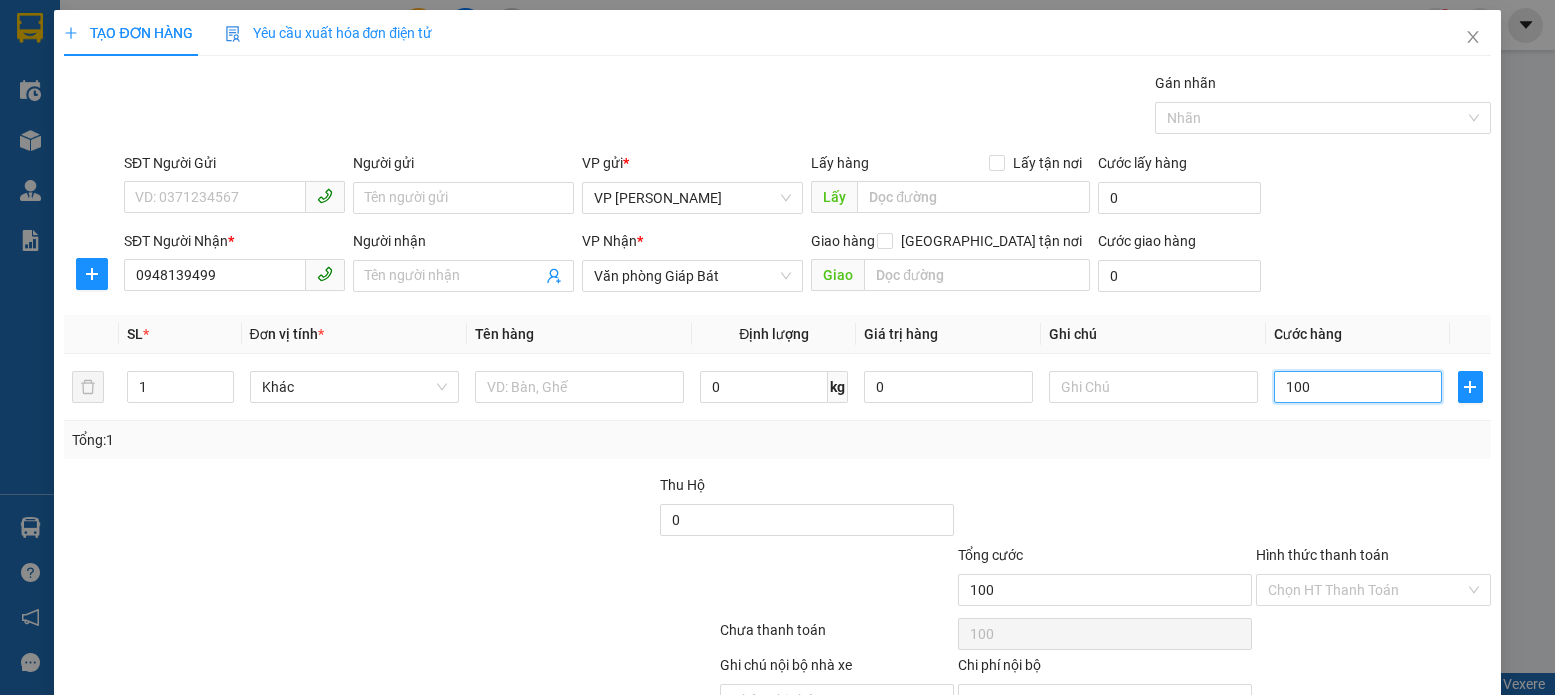 scroll, scrollTop: 107, scrollLeft: 0, axis: vertical 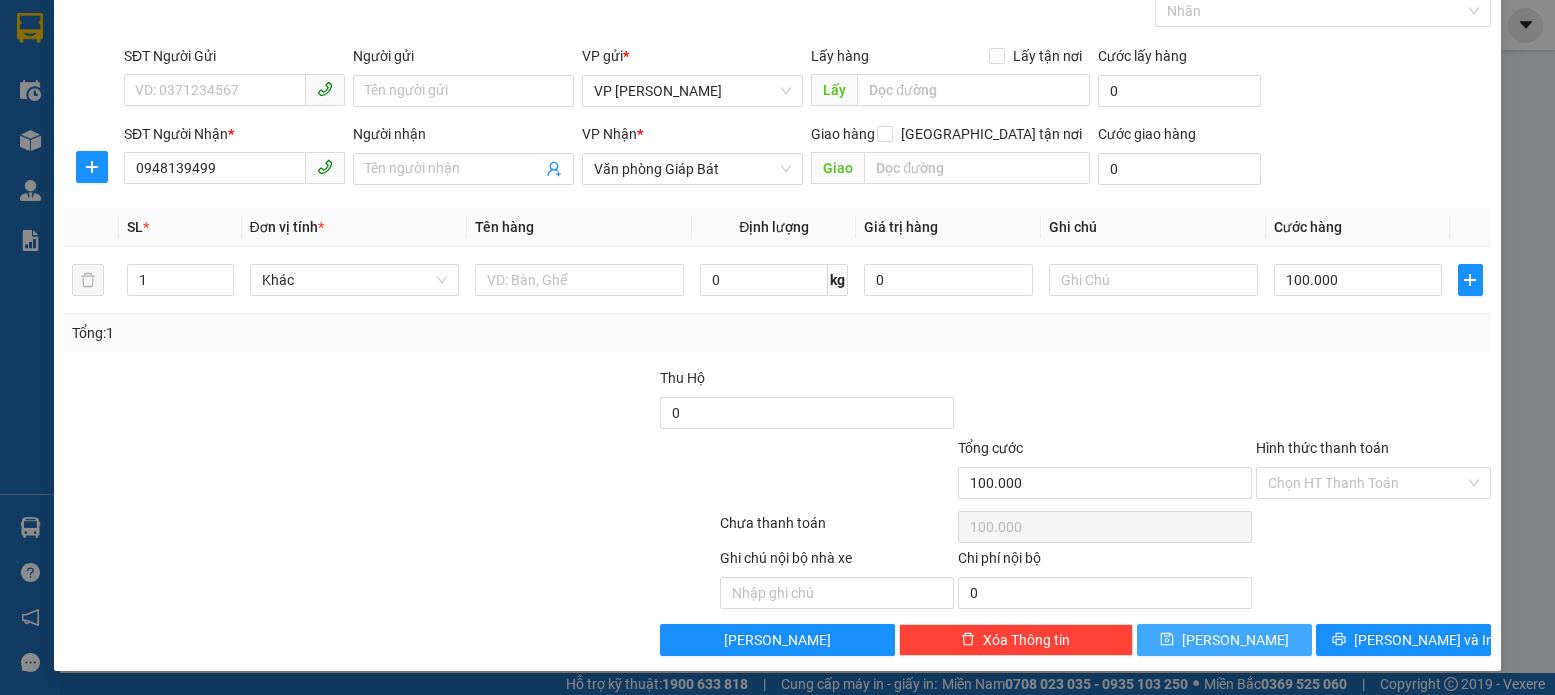 click 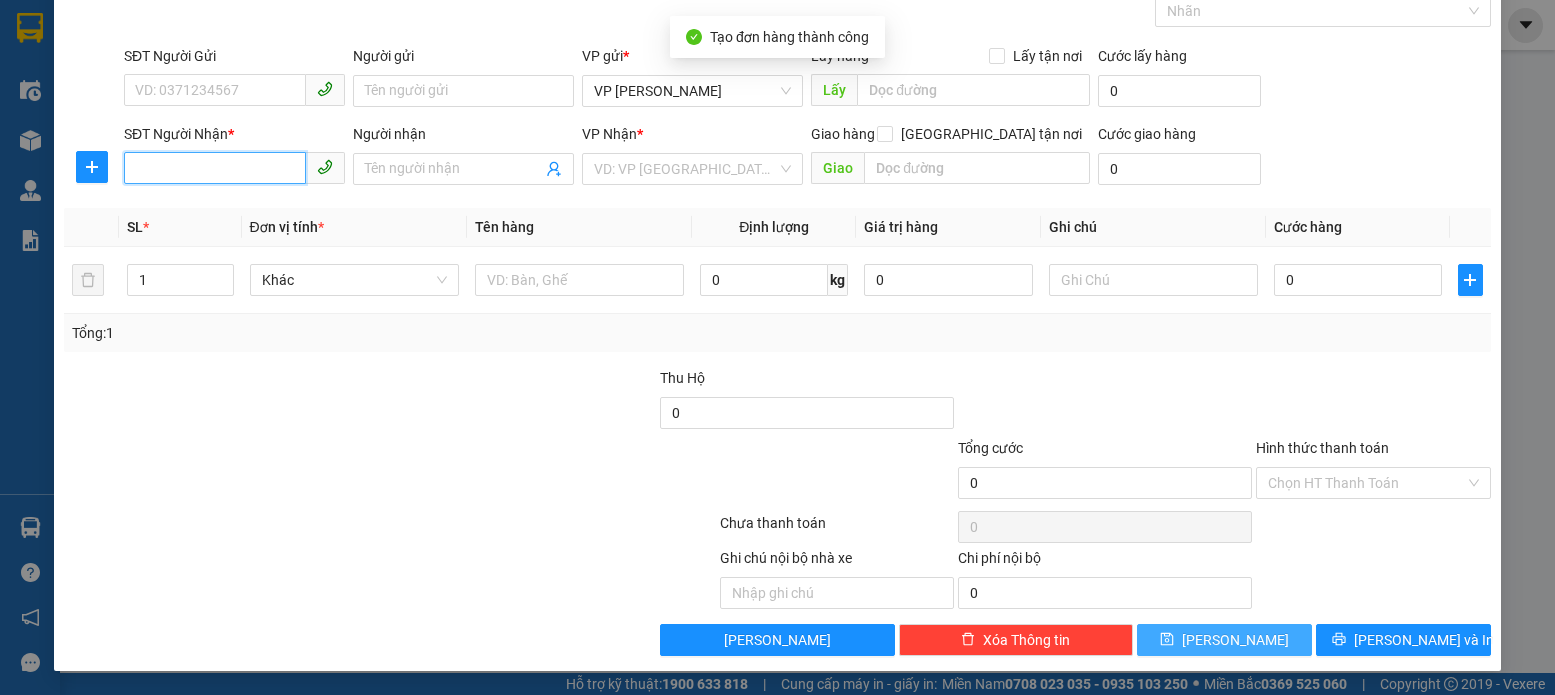 click on "SĐT Người Nhận  *" at bounding box center (215, 168) 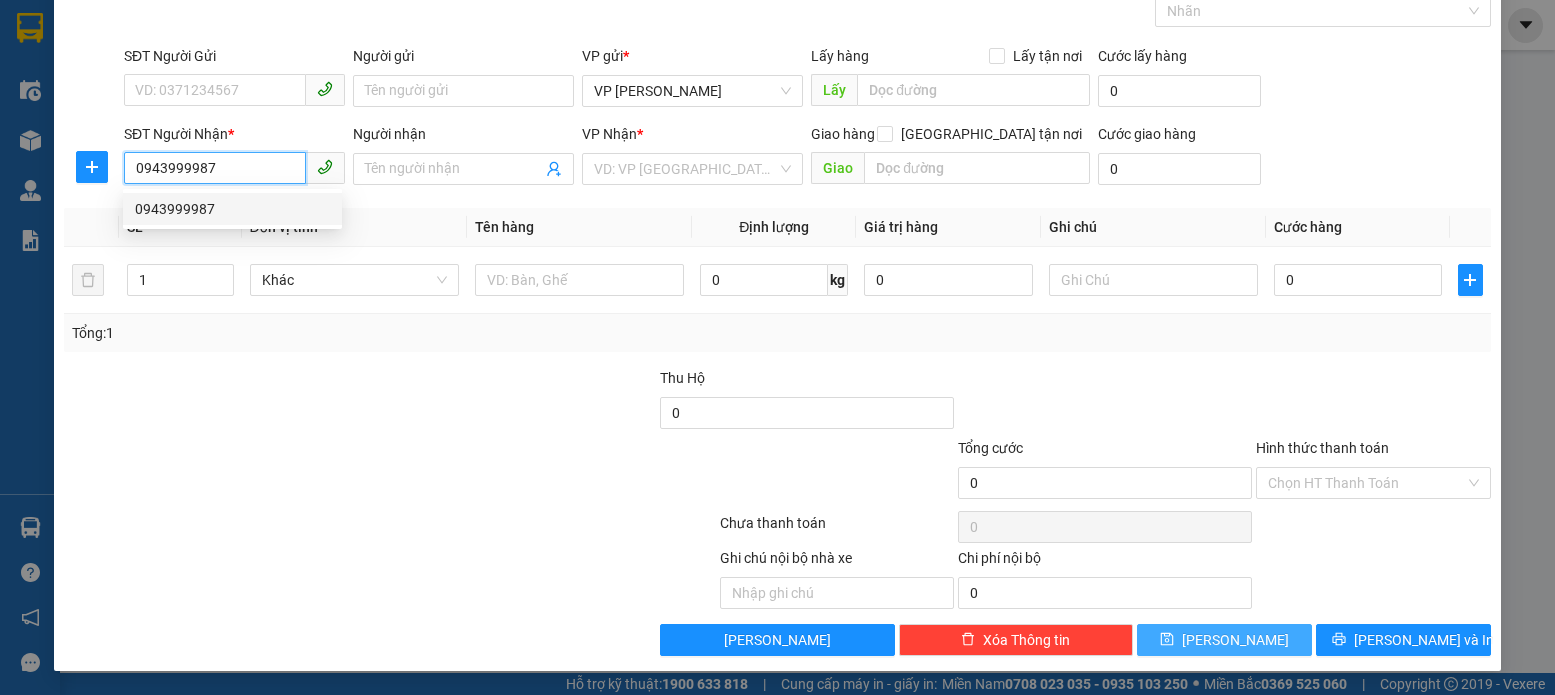 click on "0943999987" at bounding box center [232, 209] 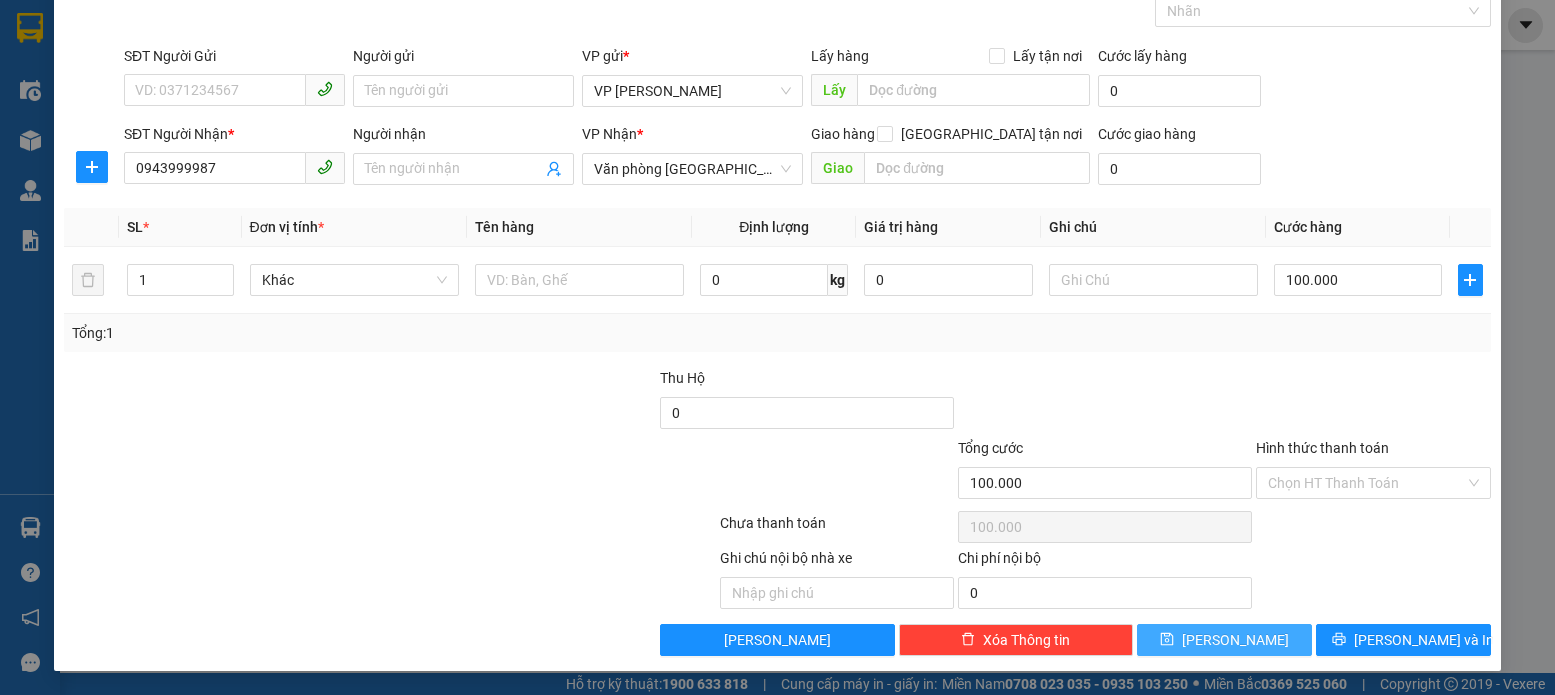 click 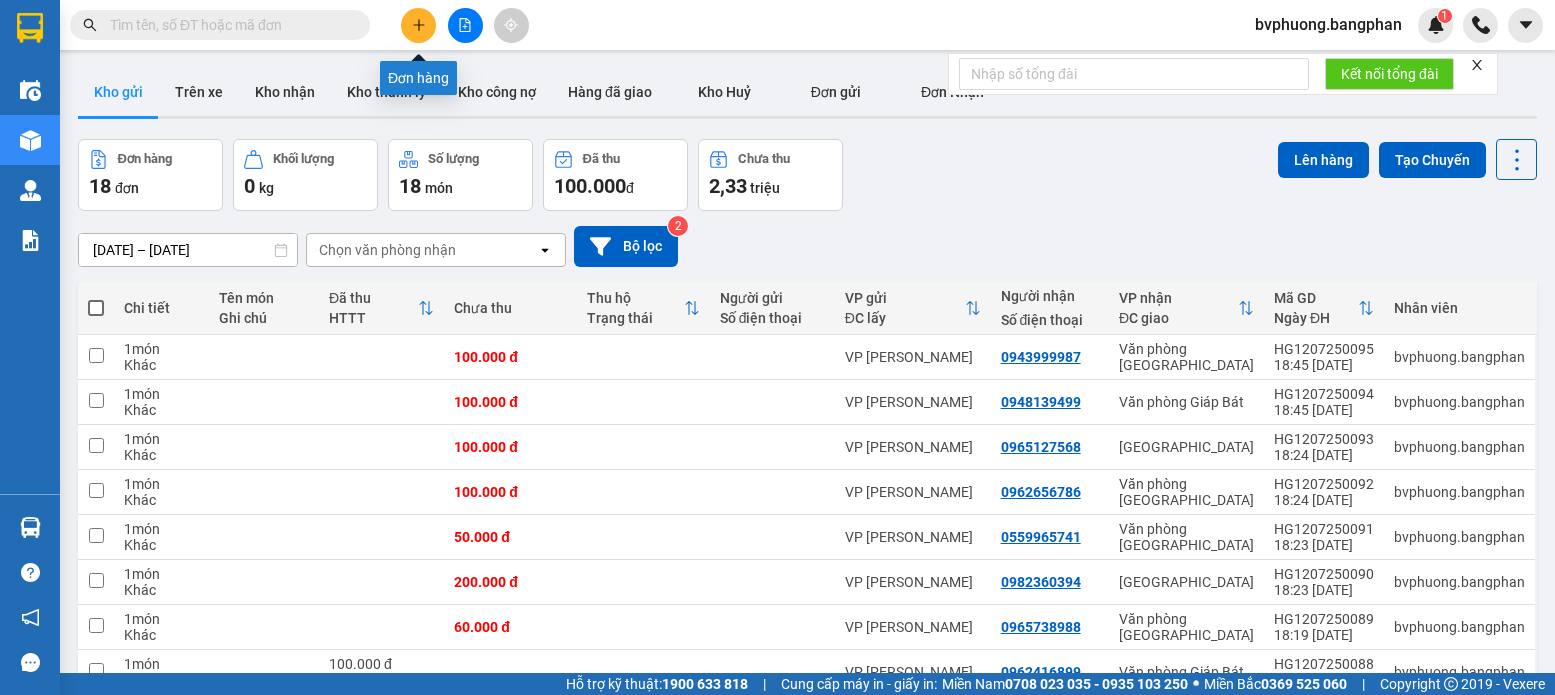 click at bounding box center [418, 25] 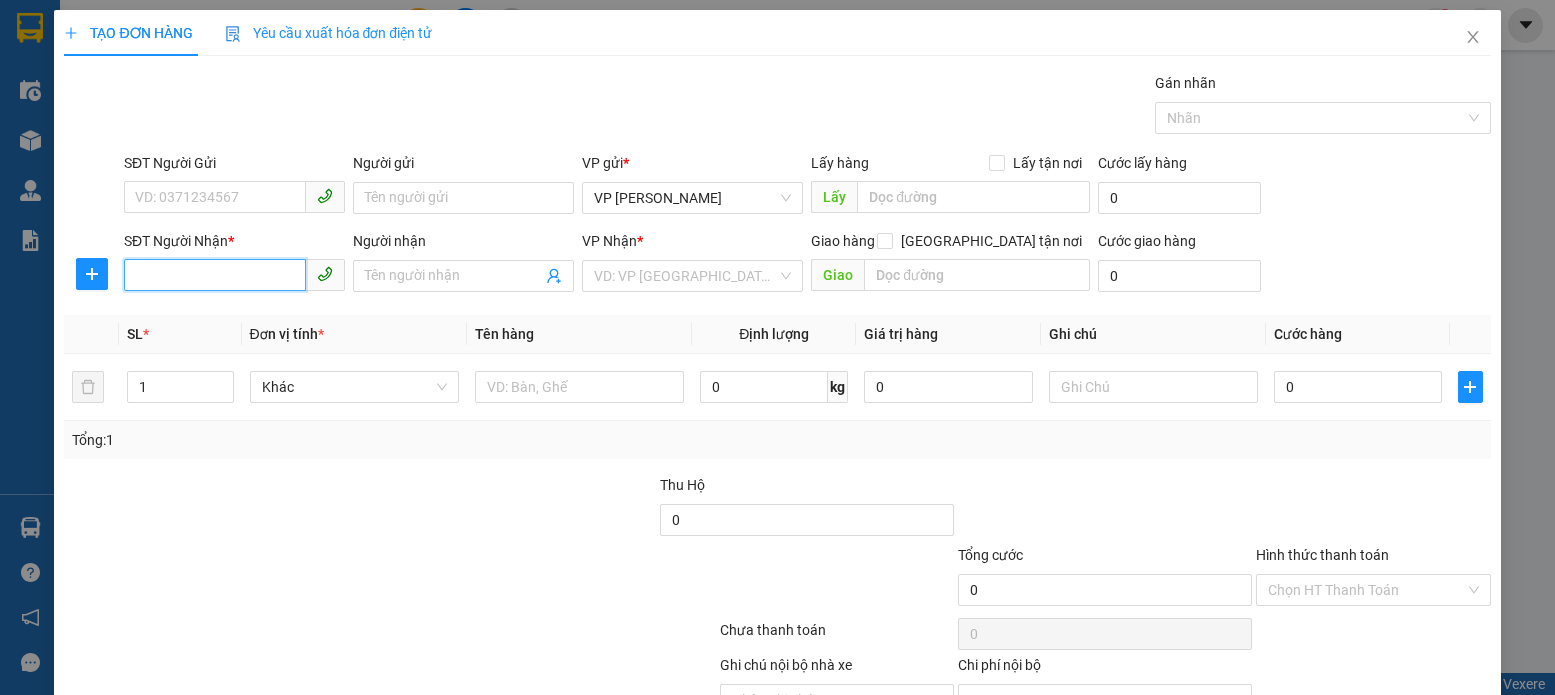click on "SĐT Người Nhận  *" at bounding box center (215, 275) 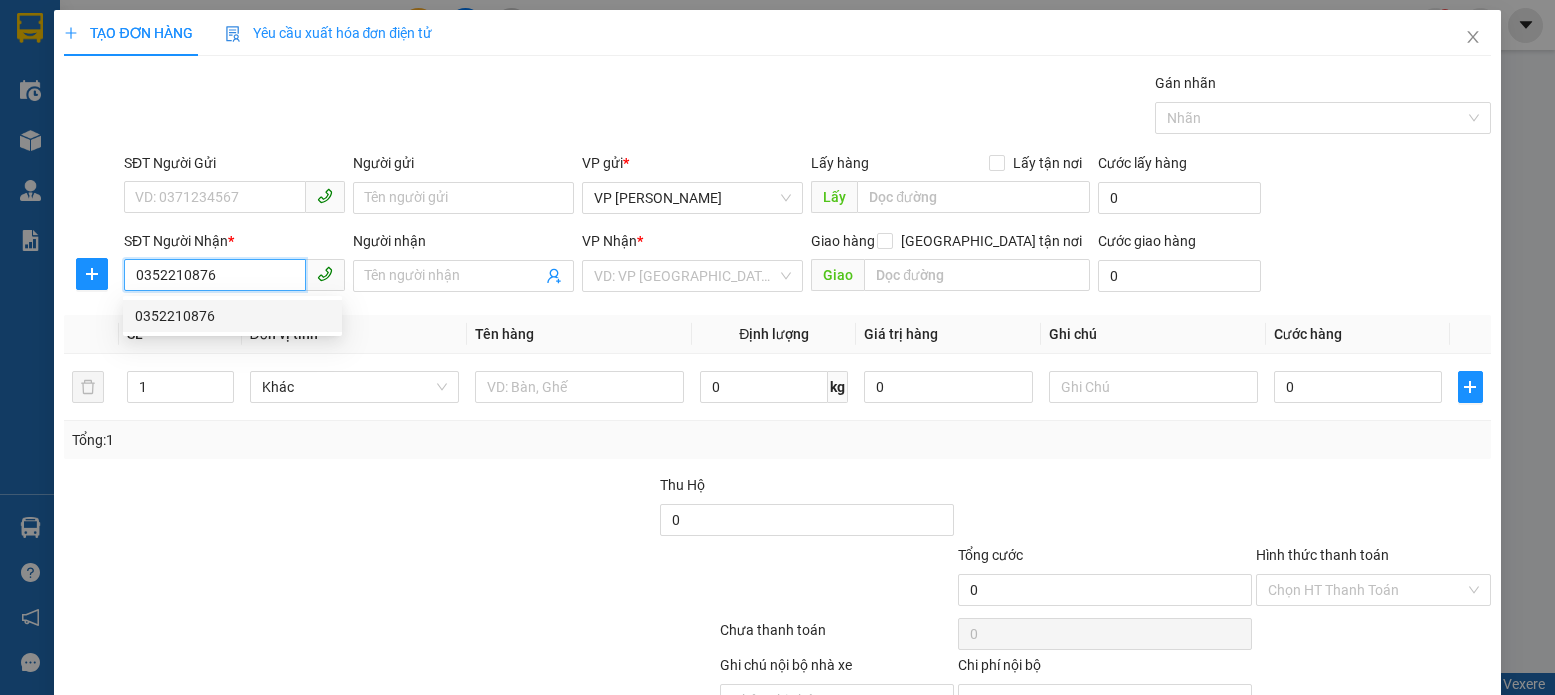 click on "0352210876" at bounding box center [232, 316] 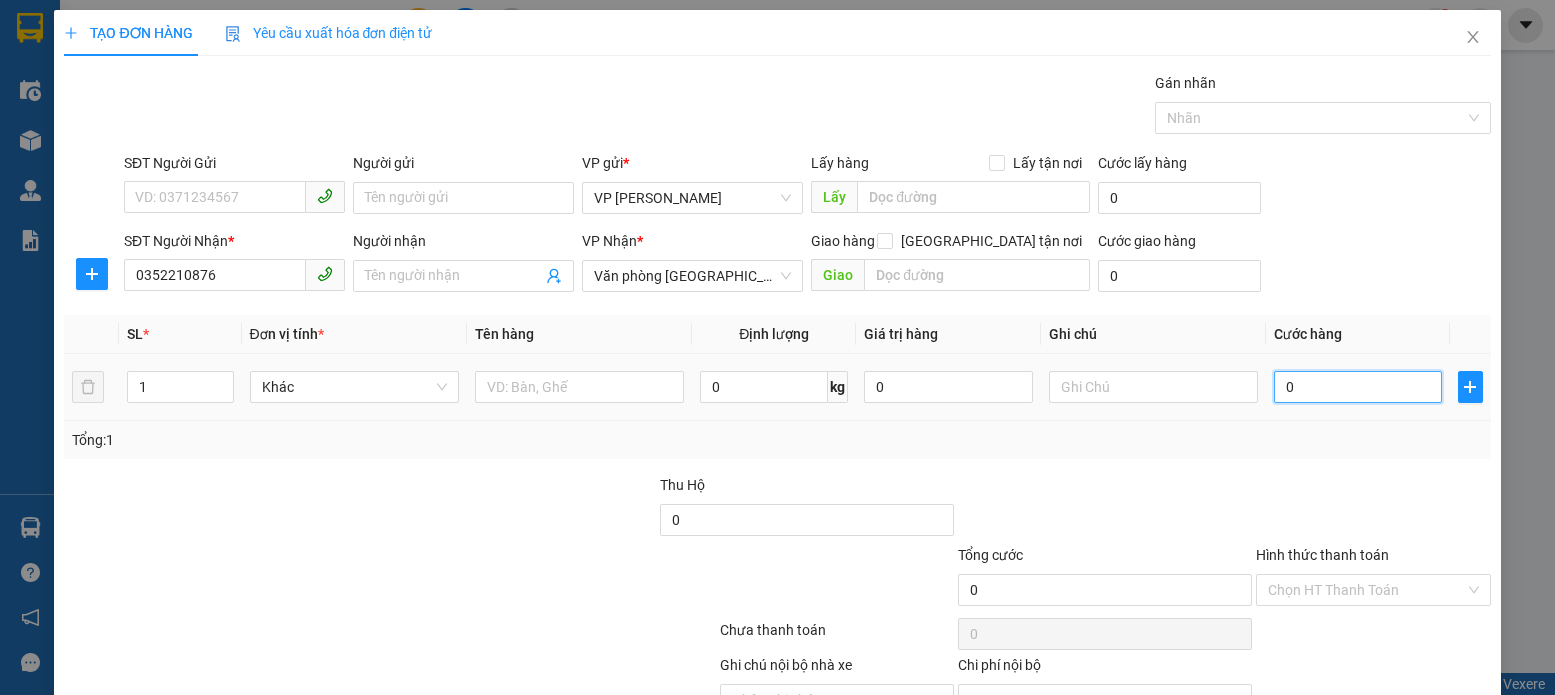 click on "0" at bounding box center [1358, 387] 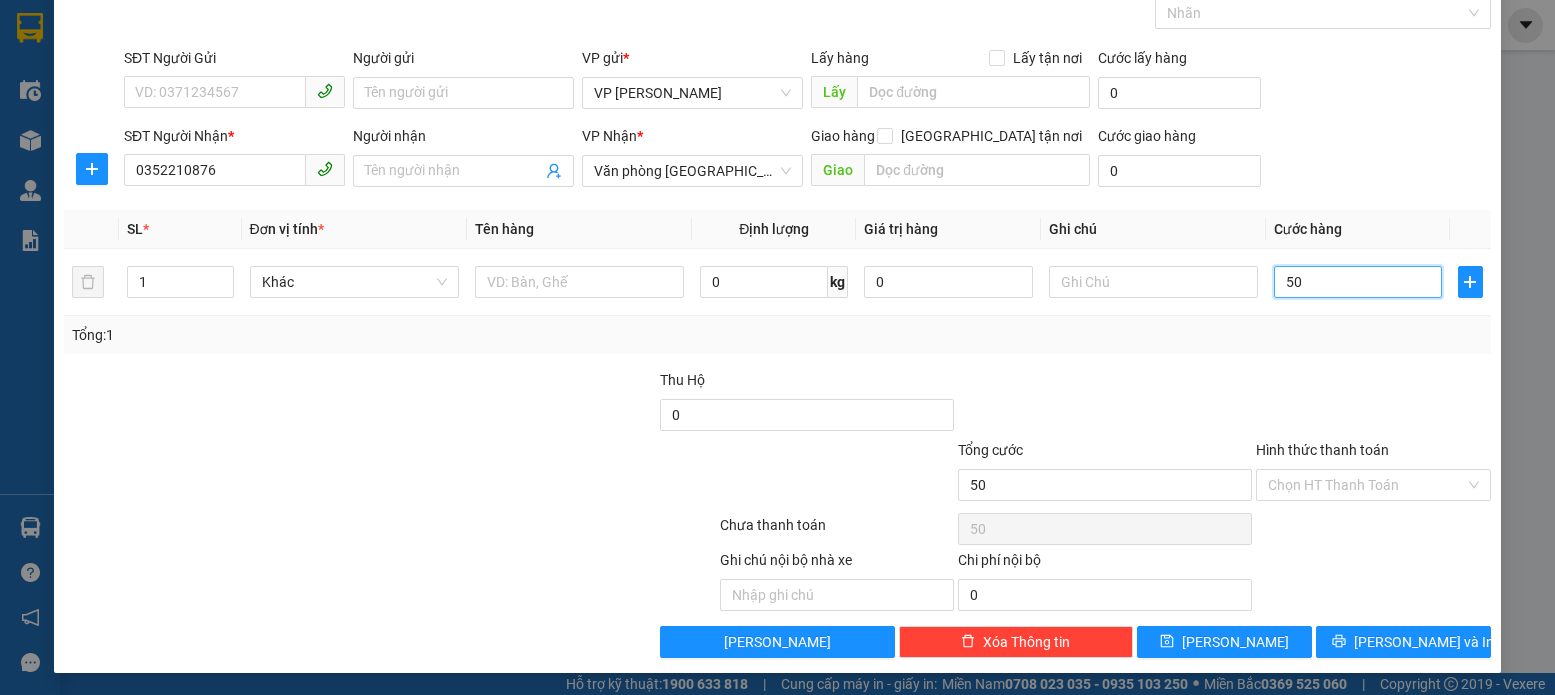 scroll, scrollTop: 107, scrollLeft: 0, axis: vertical 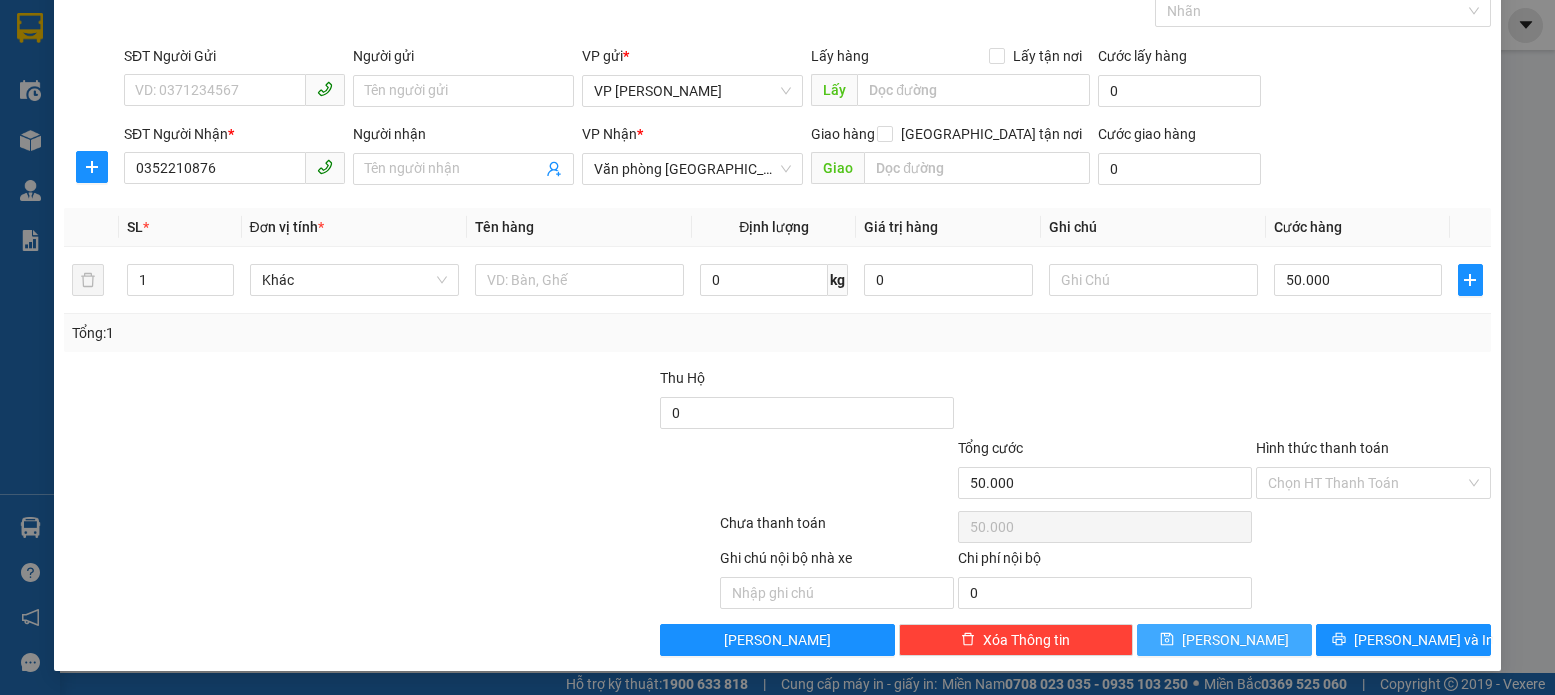 click 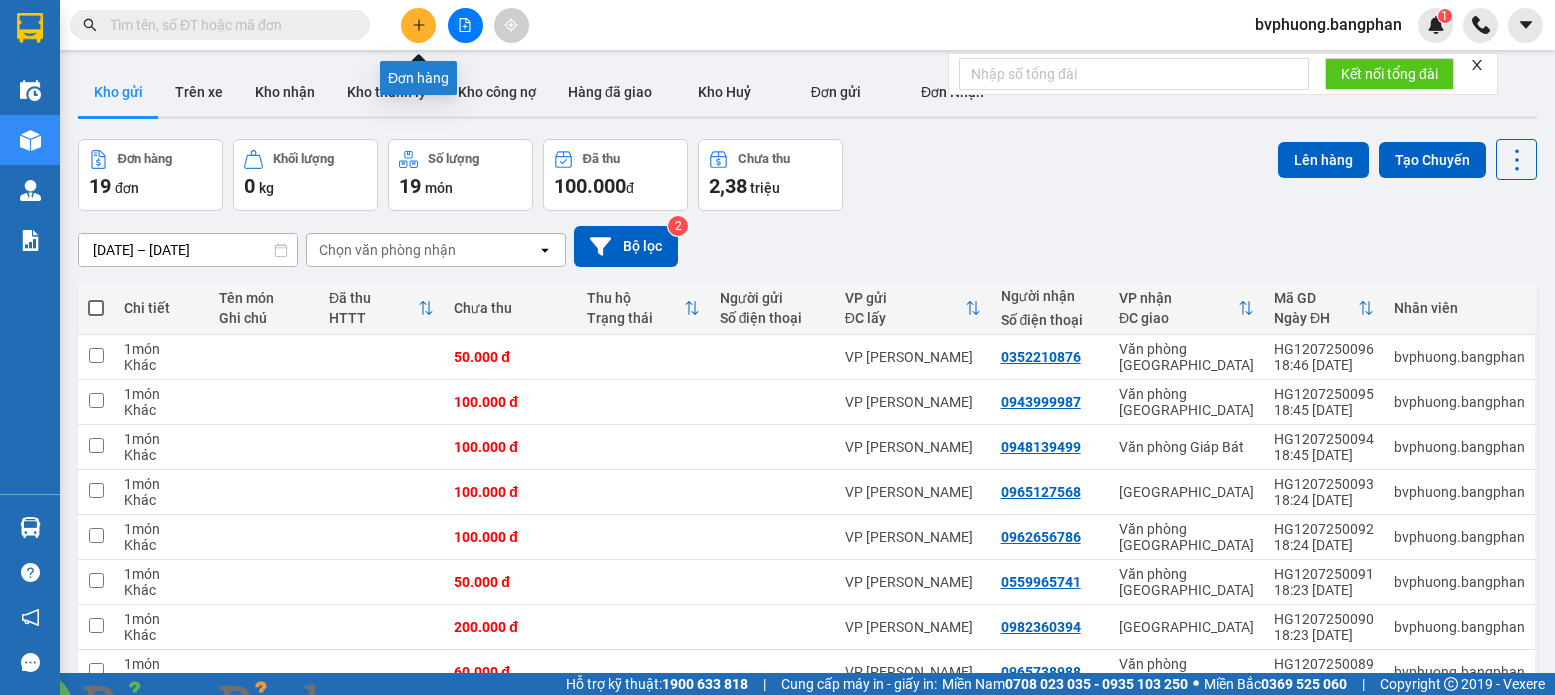 click at bounding box center [418, 25] 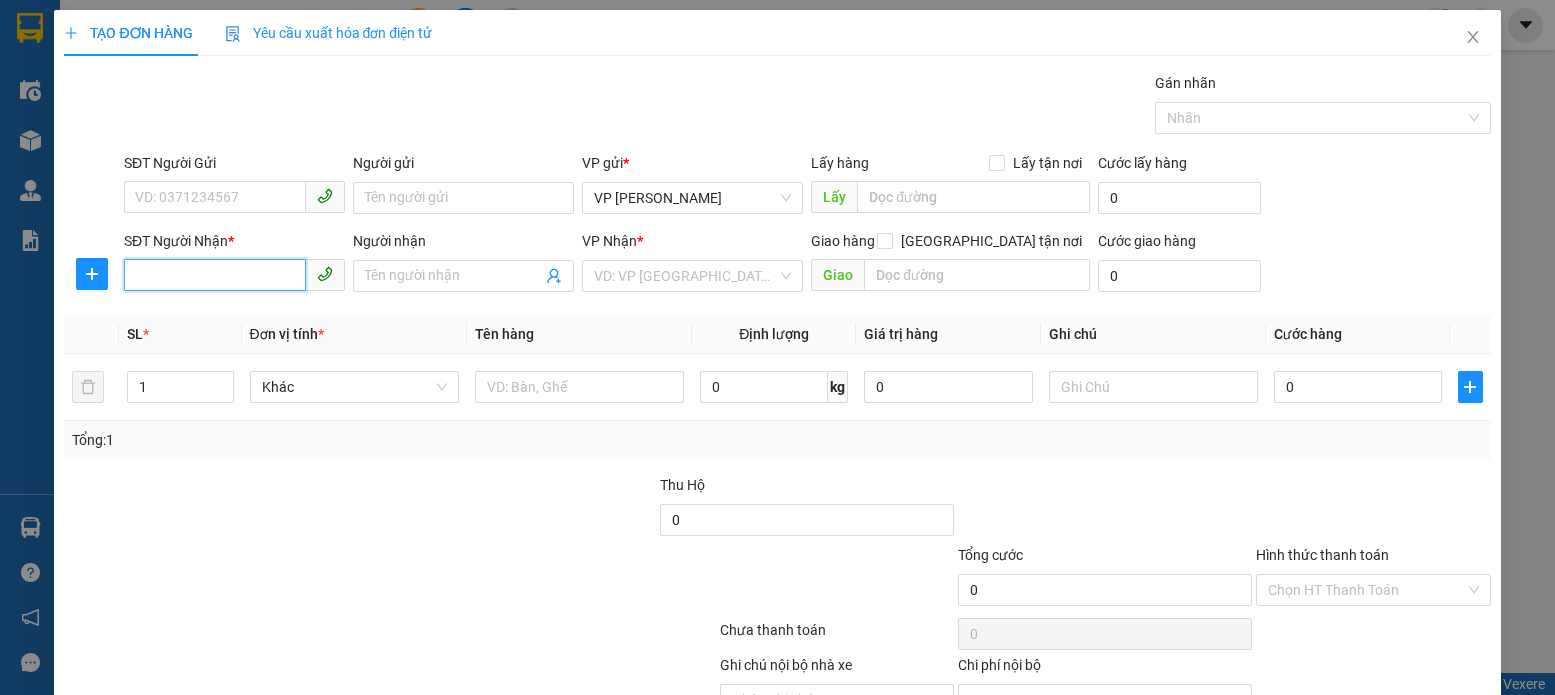 click on "SĐT Người Nhận  *" at bounding box center [215, 275] 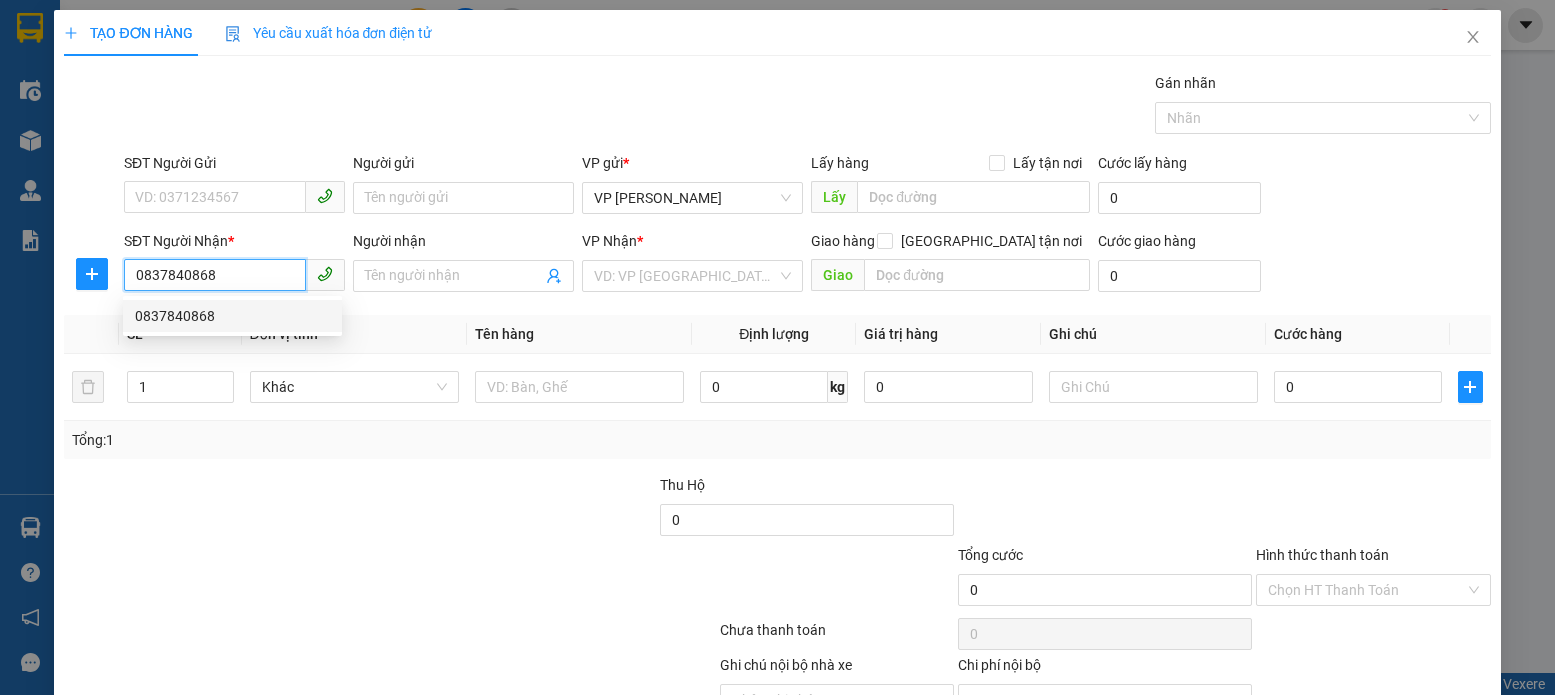 click on "0837840868" at bounding box center (232, 316) 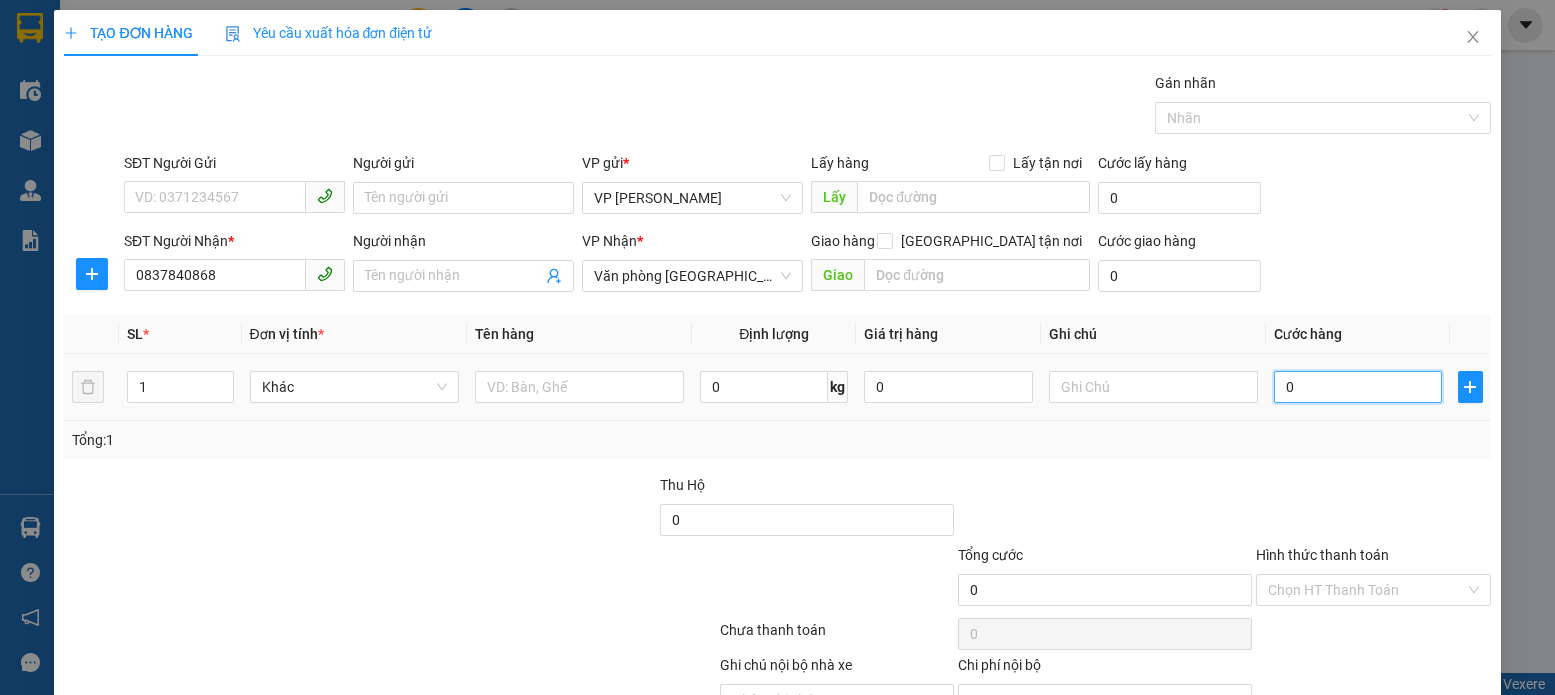 click on "0" at bounding box center (1358, 387) 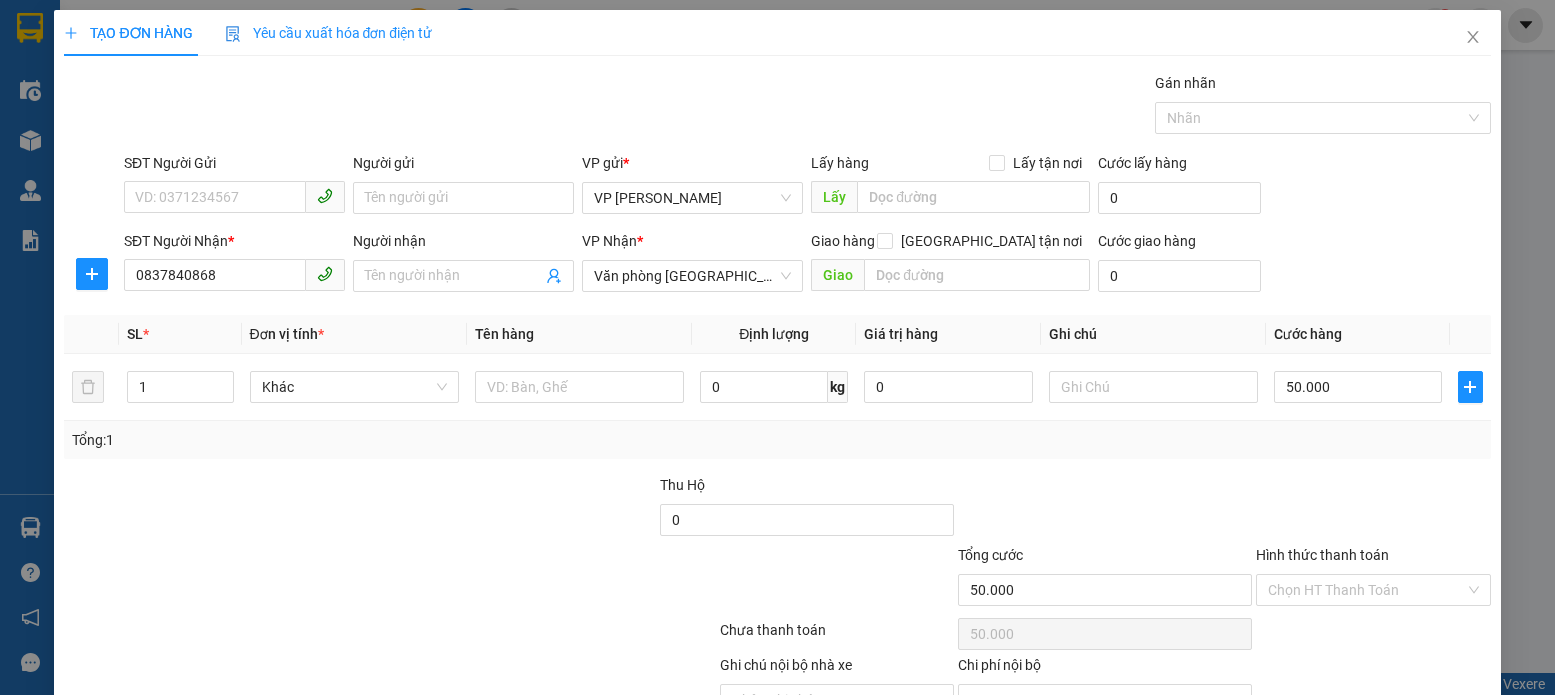 click at bounding box center (394, 707) 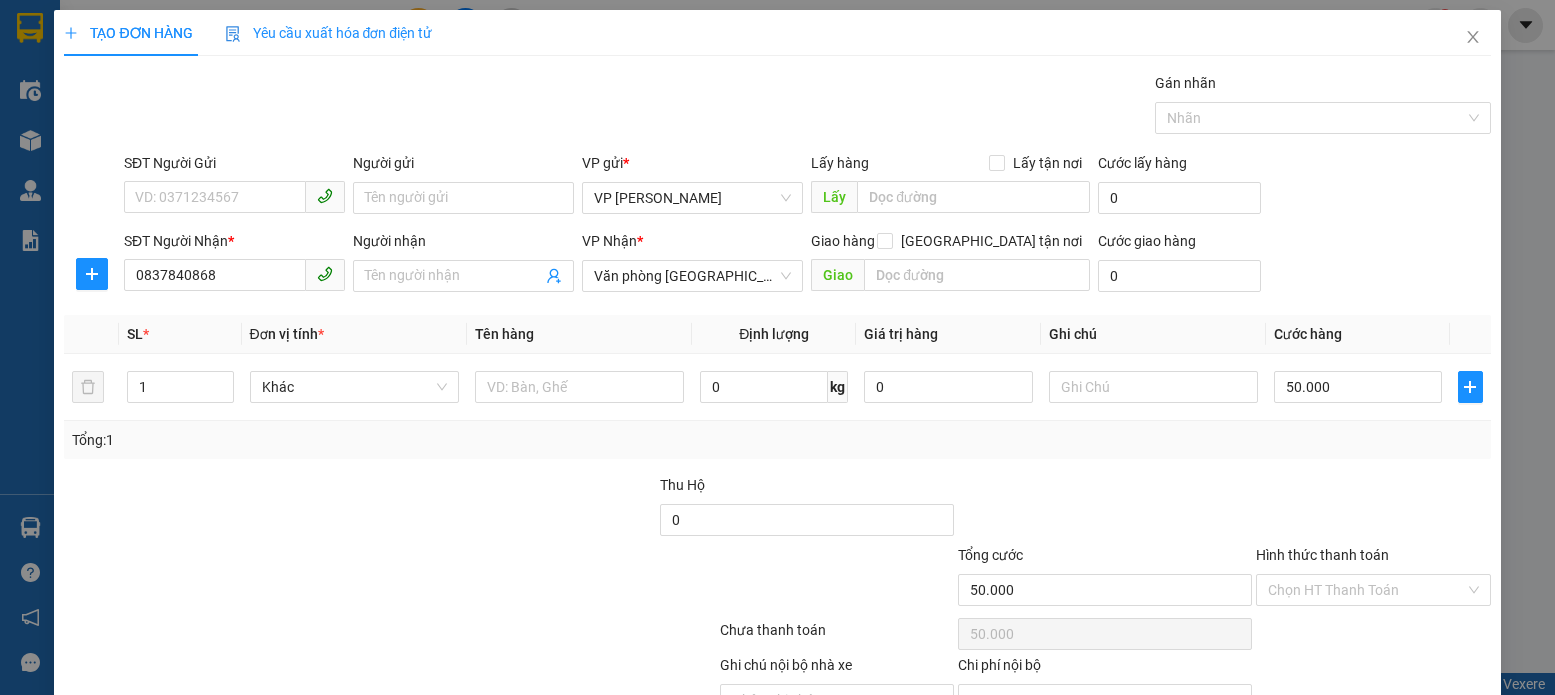 click on "Hình thức thanh toán" at bounding box center (1322, 555) 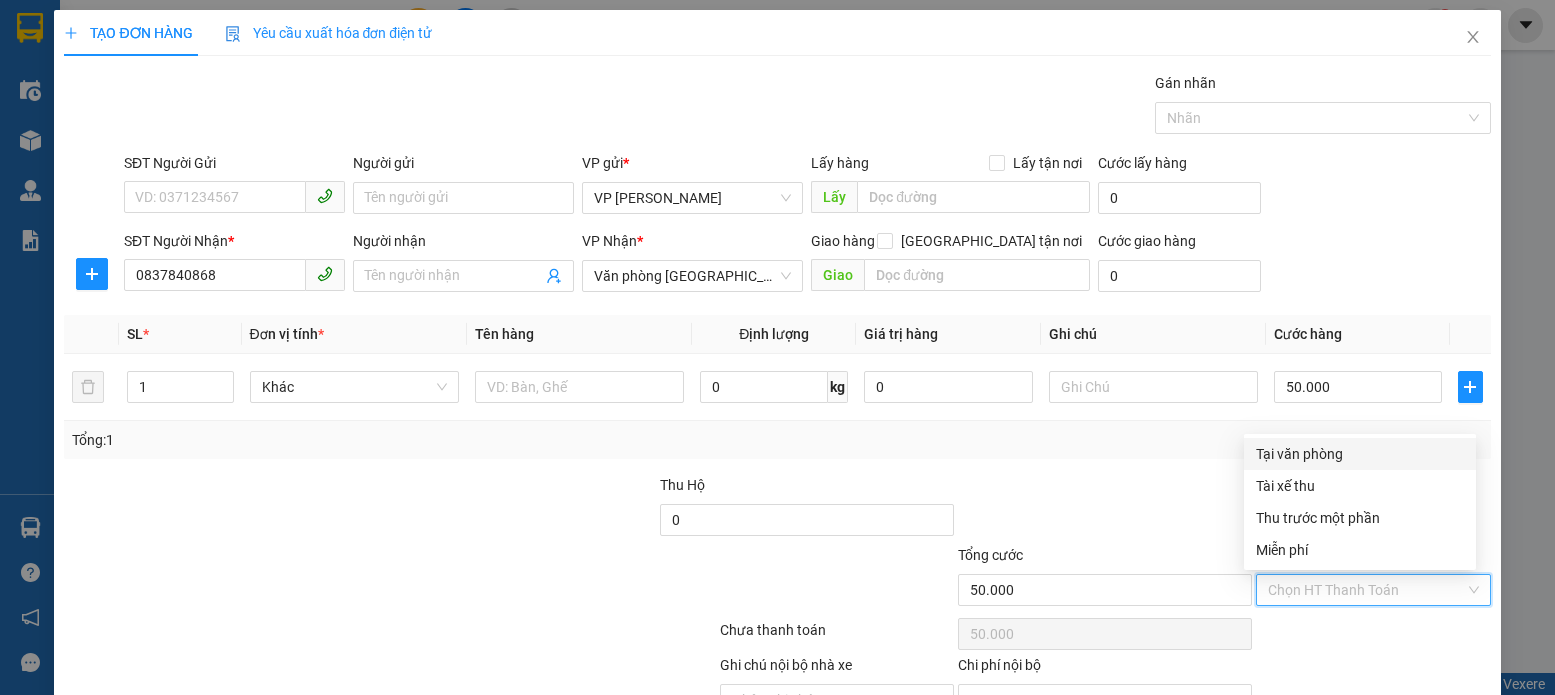 click on "Tại văn phòng" at bounding box center [1360, 454] 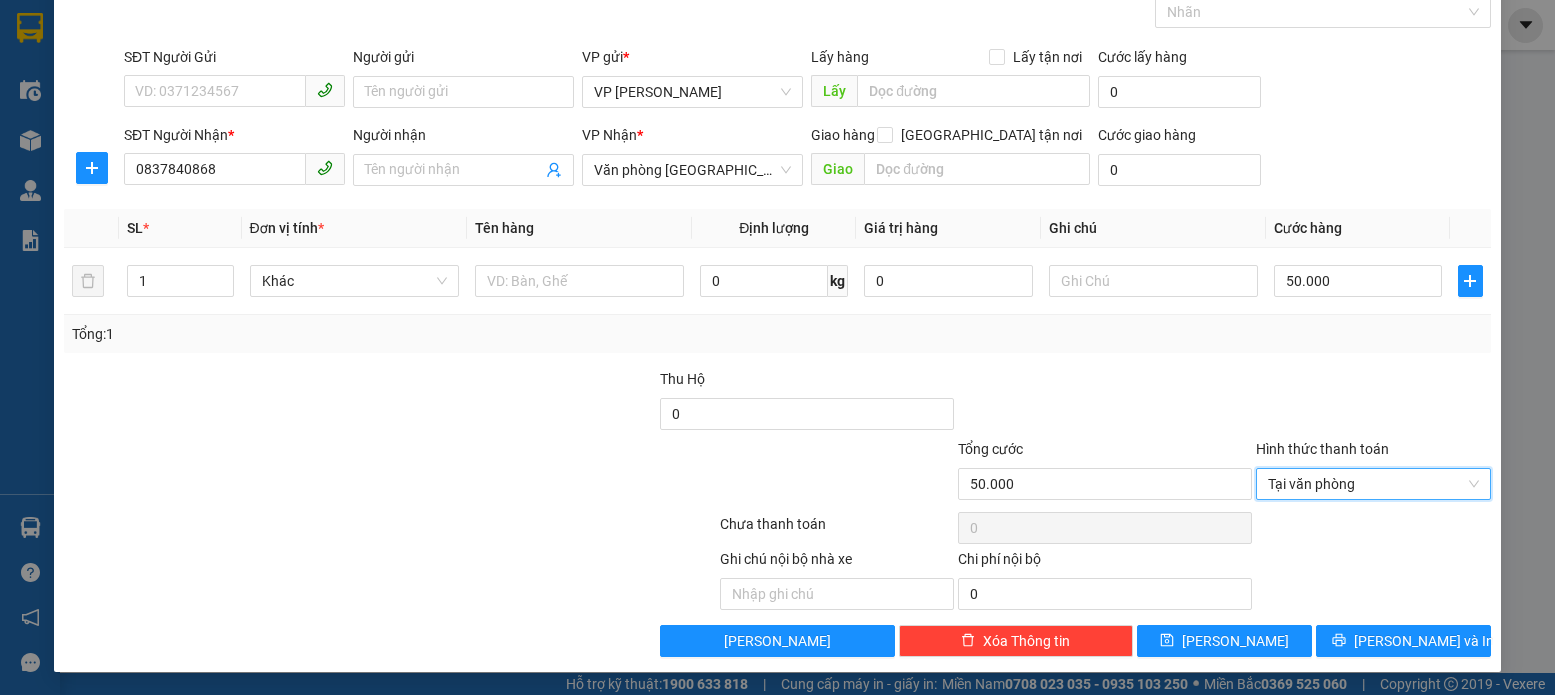 scroll, scrollTop: 107, scrollLeft: 0, axis: vertical 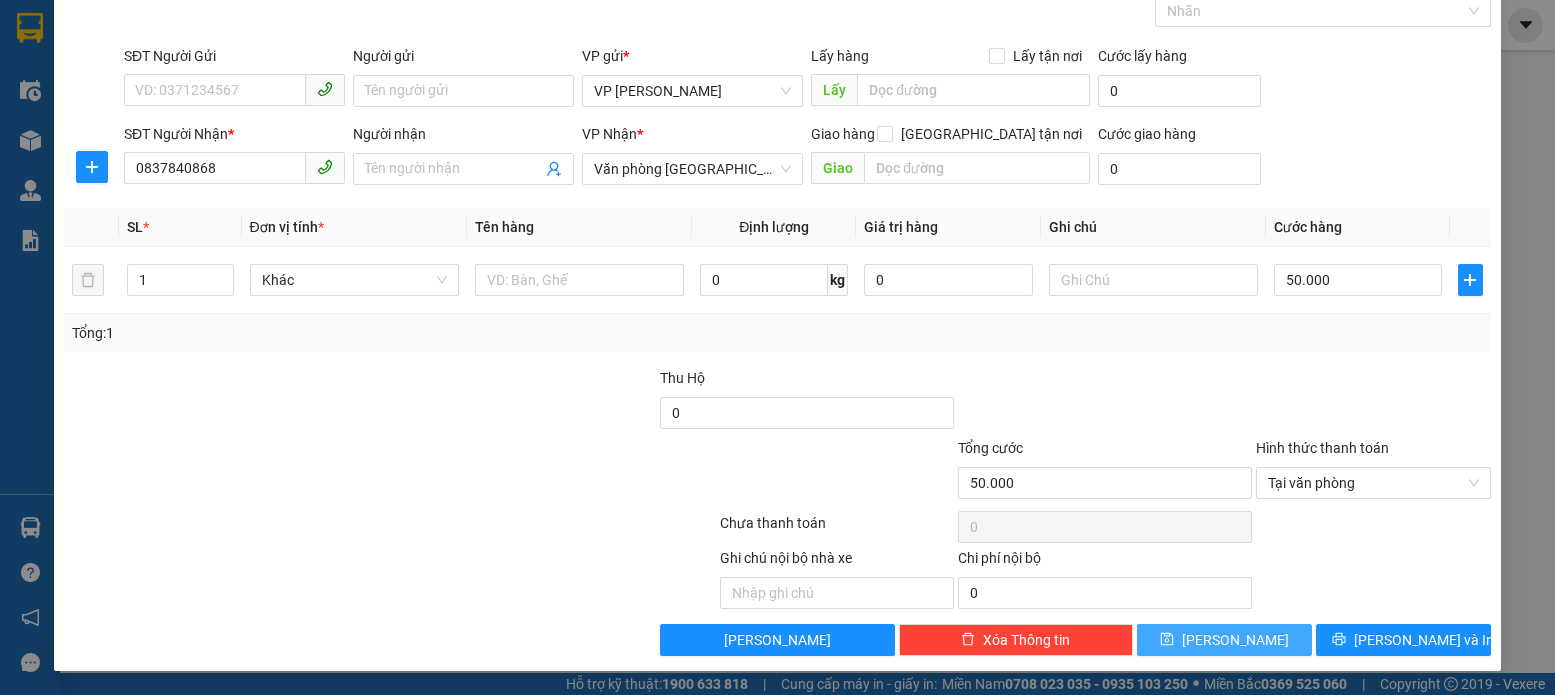 click 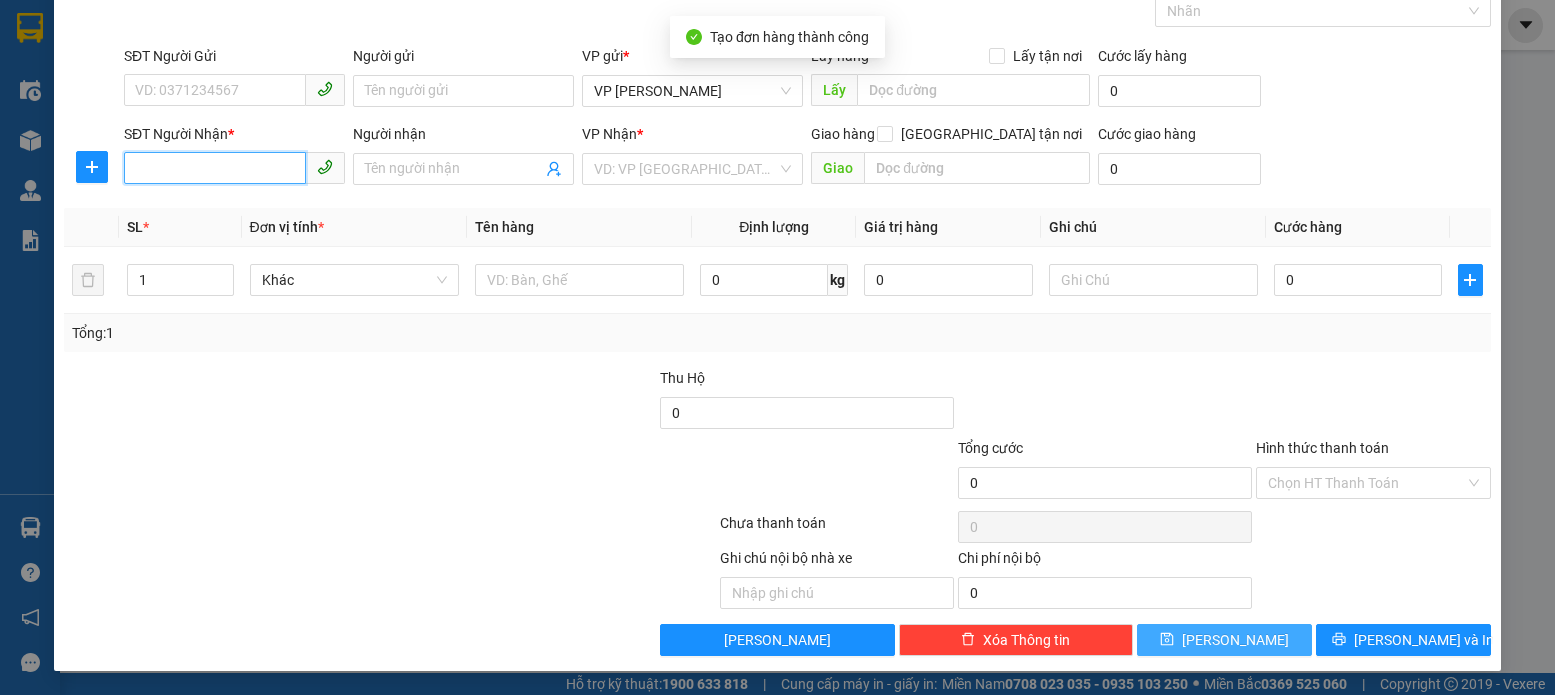 click on "SĐT Người Nhận  *" at bounding box center [215, 168] 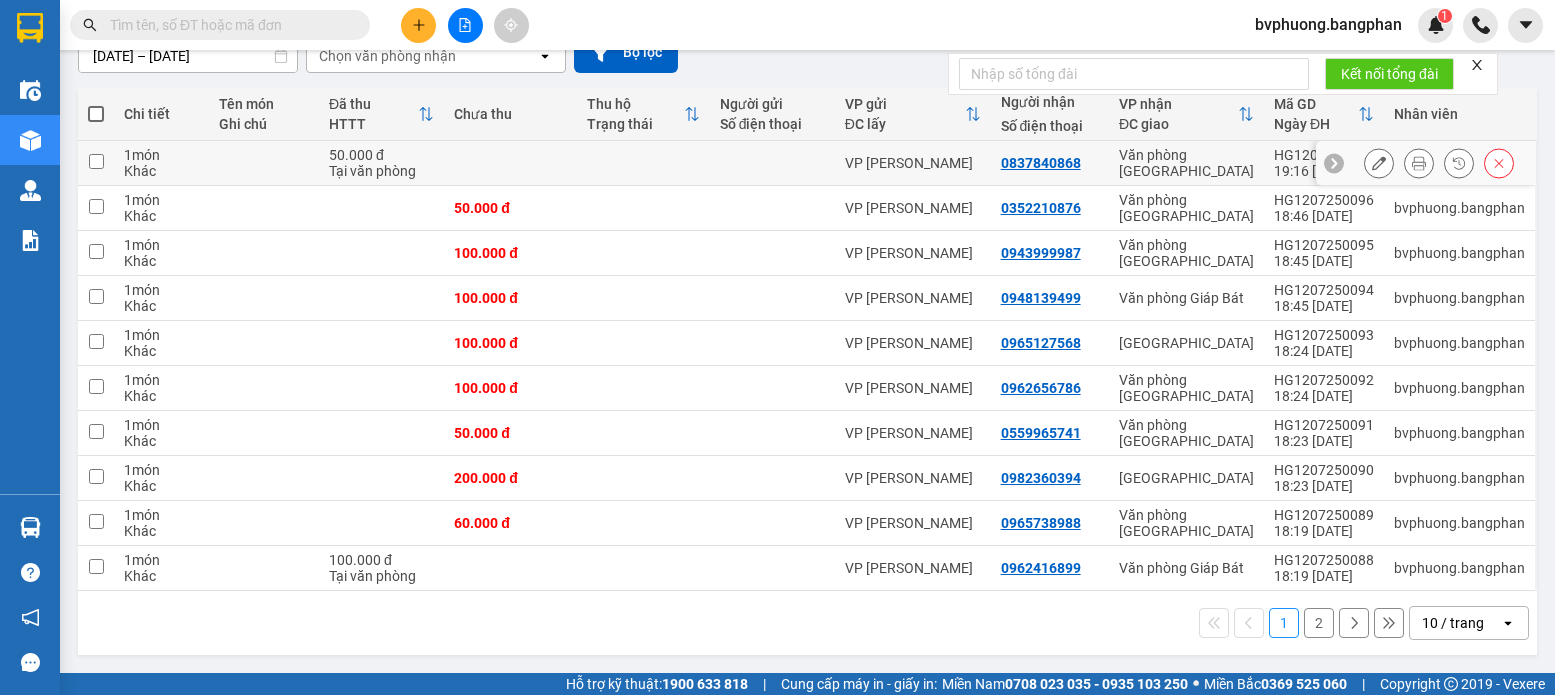 scroll, scrollTop: 0, scrollLeft: 0, axis: both 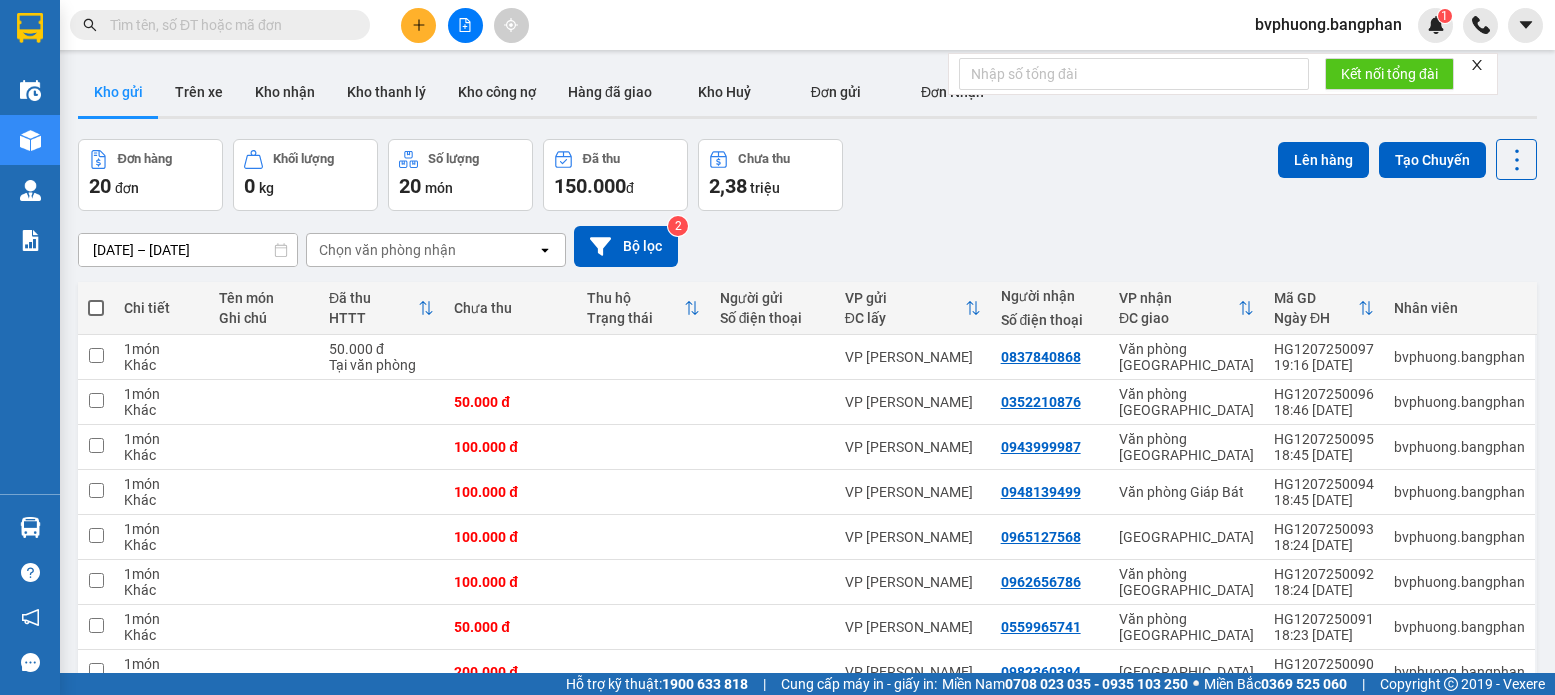 click at bounding box center (96, 308) 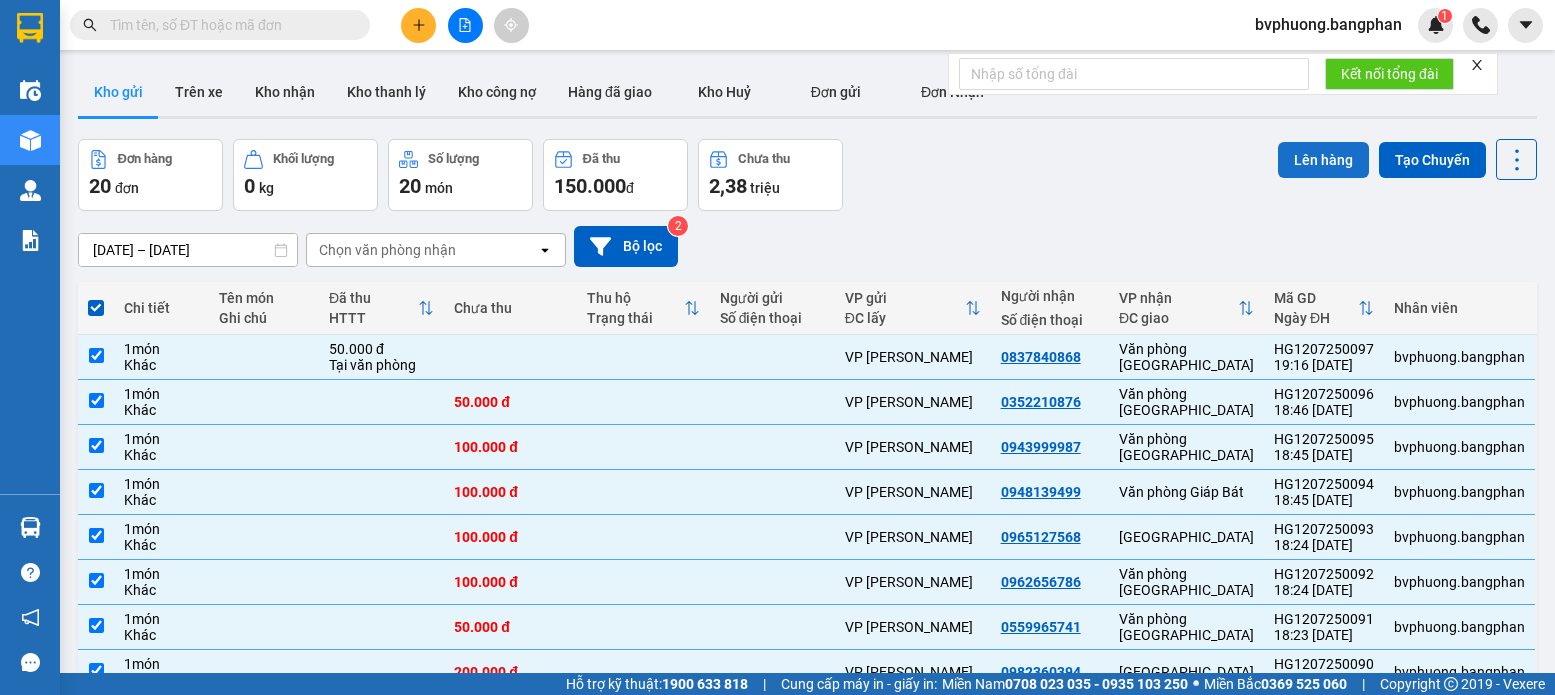 click on "Lên hàng" at bounding box center (1323, 160) 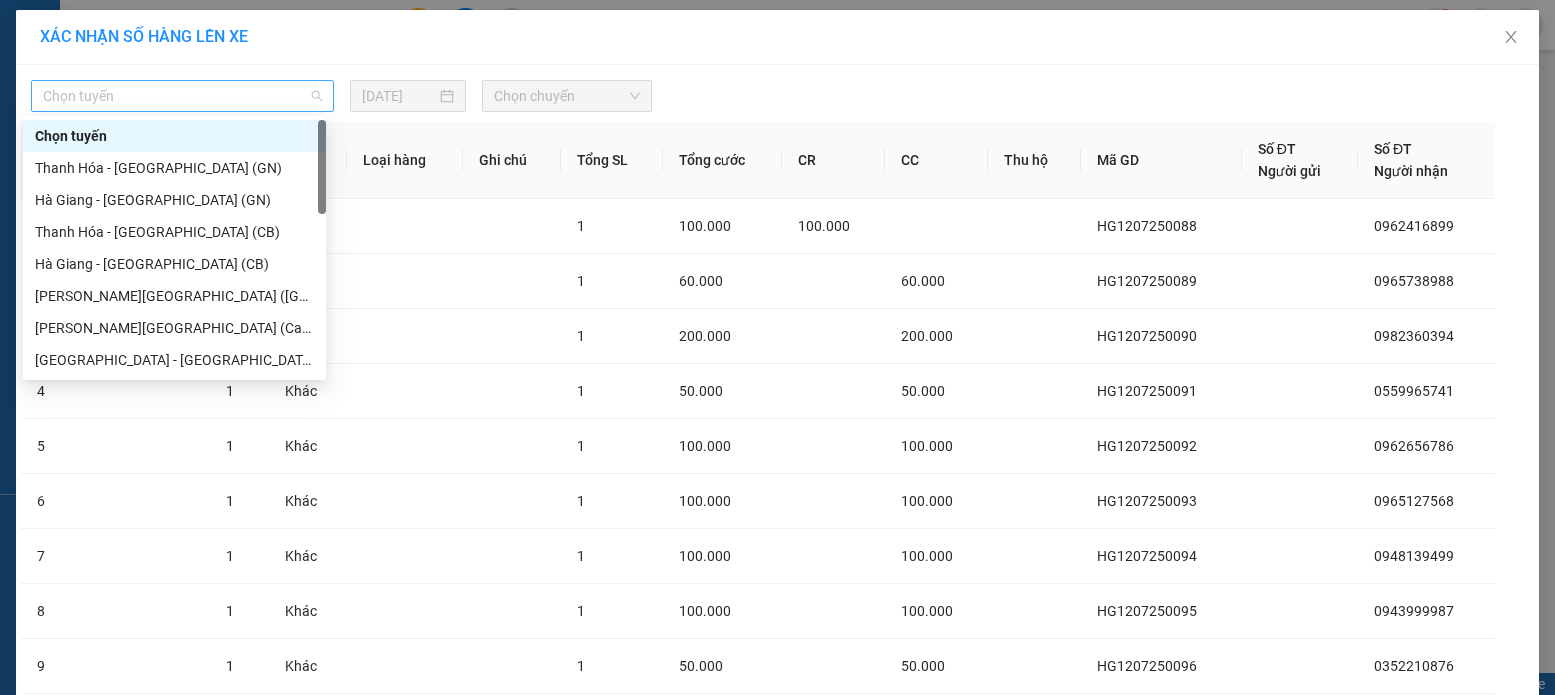 click on "Chọn tuyến" at bounding box center (182, 96) 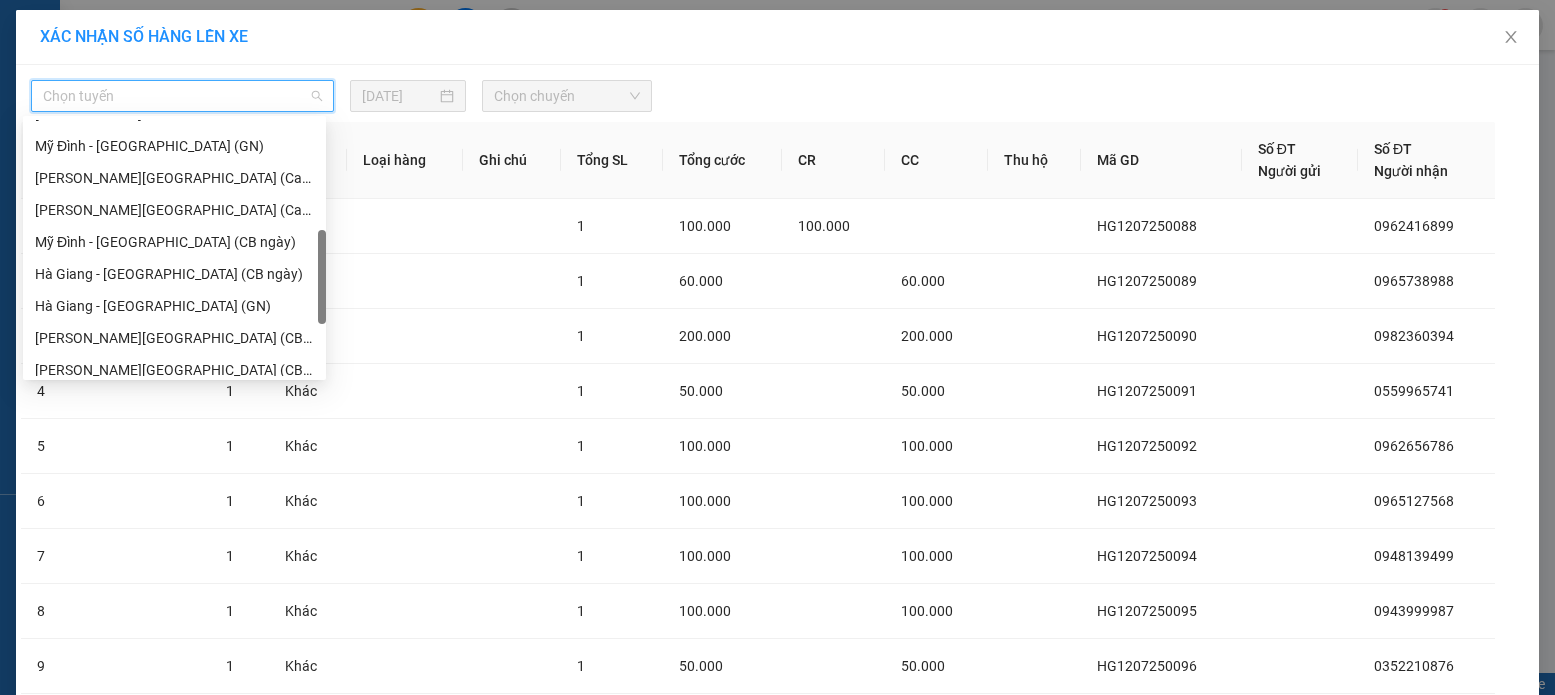 scroll, scrollTop: 388, scrollLeft: 0, axis: vertical 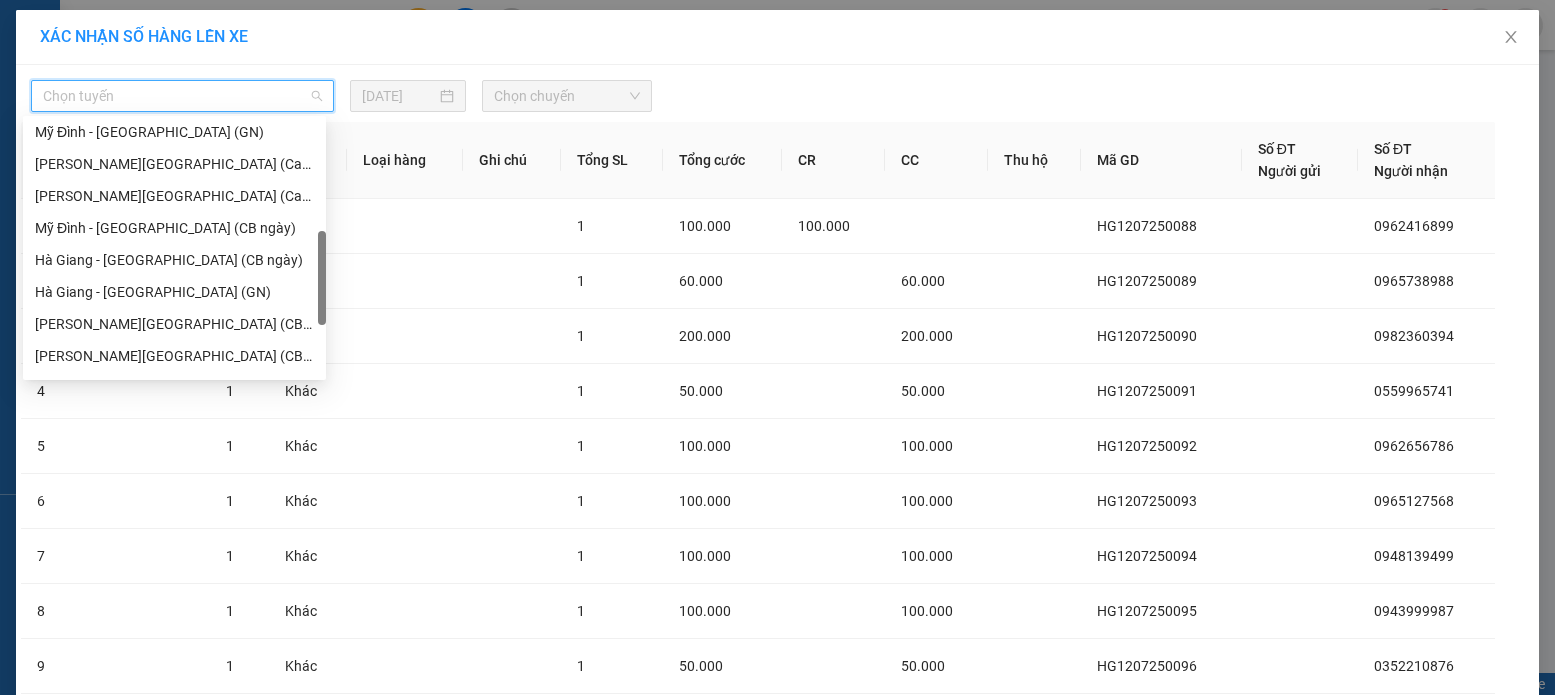 drag, startPoint x: 321, startPoint y: 142, endPoint x: 312, endPoint y: 254, distance: 112.36102 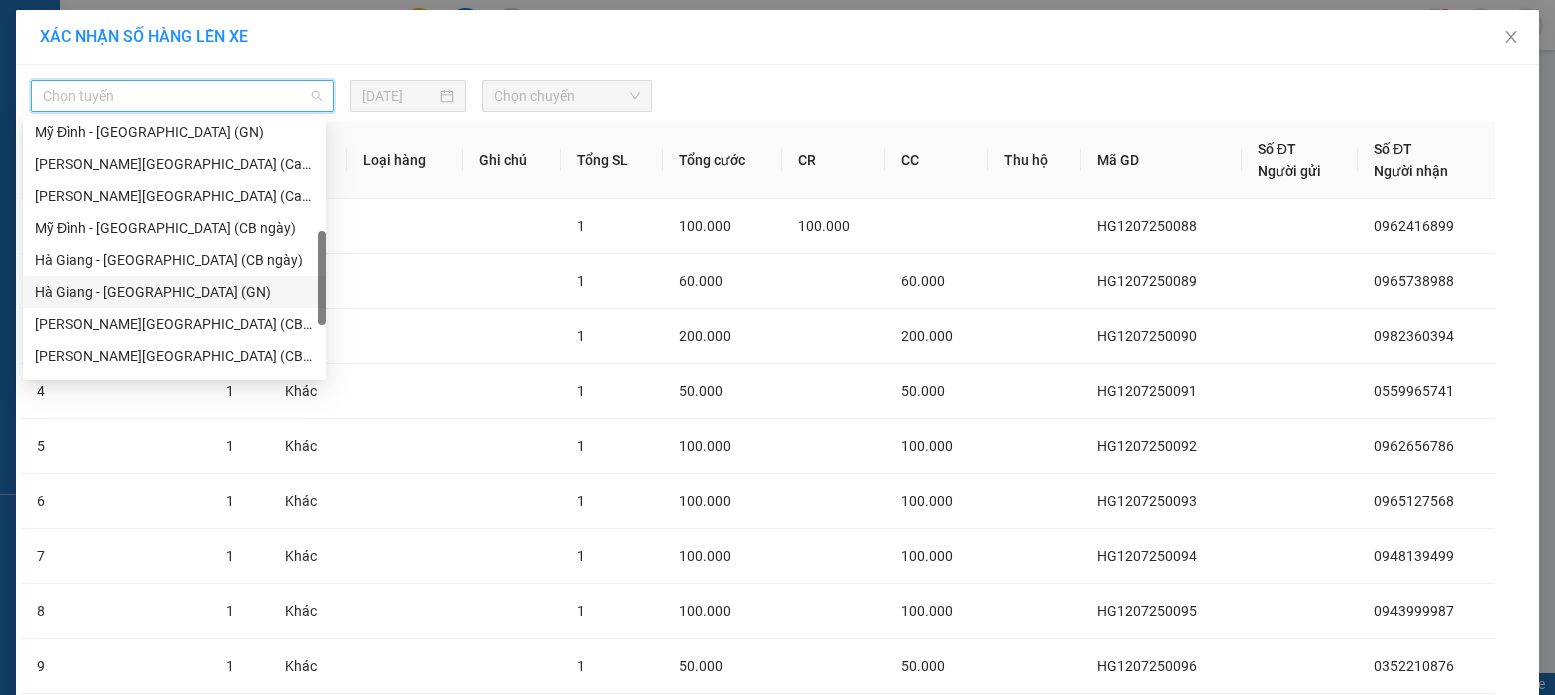 click on "Hà Giang - [GEOGRAPHIC_DATA] (GN)" at bounding box center [174, 292] 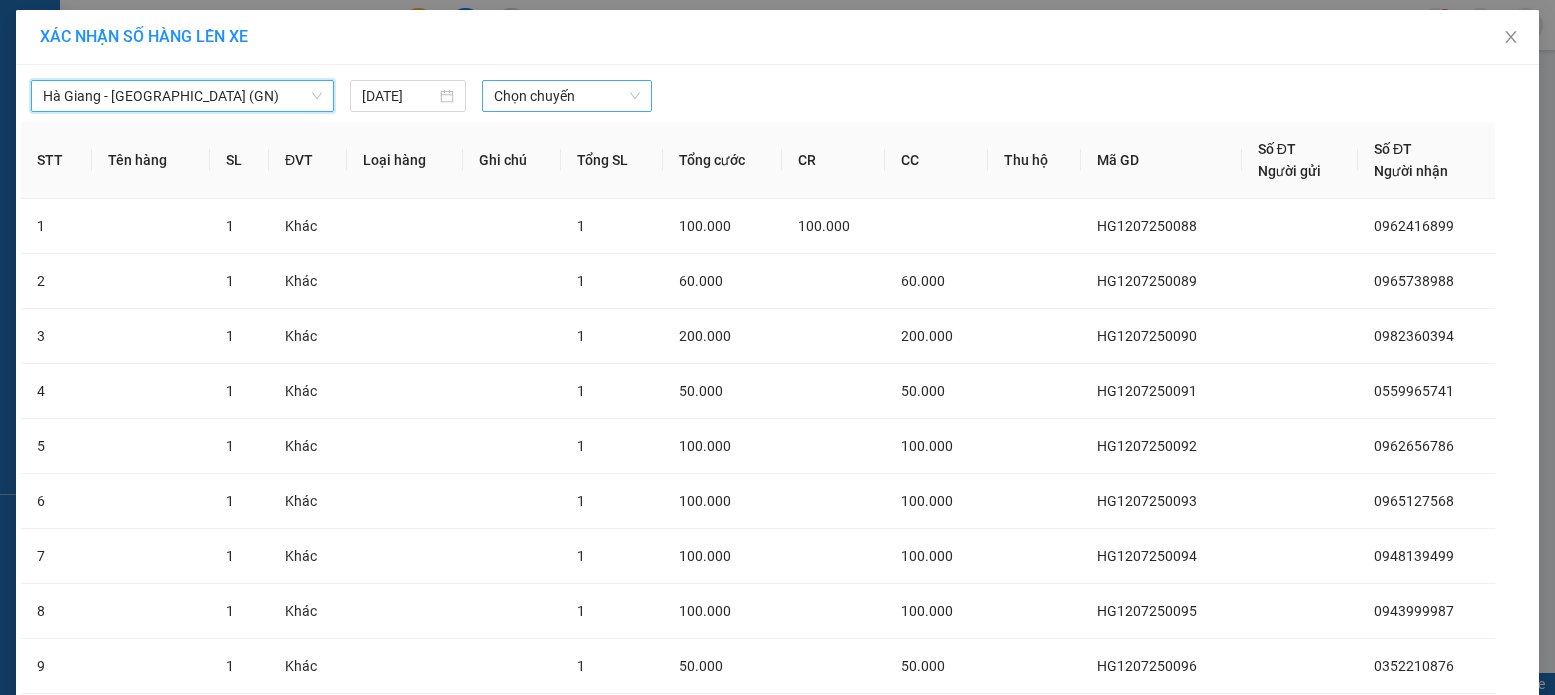 click on "Chọn chuyến" at bounding box center [567, 96] 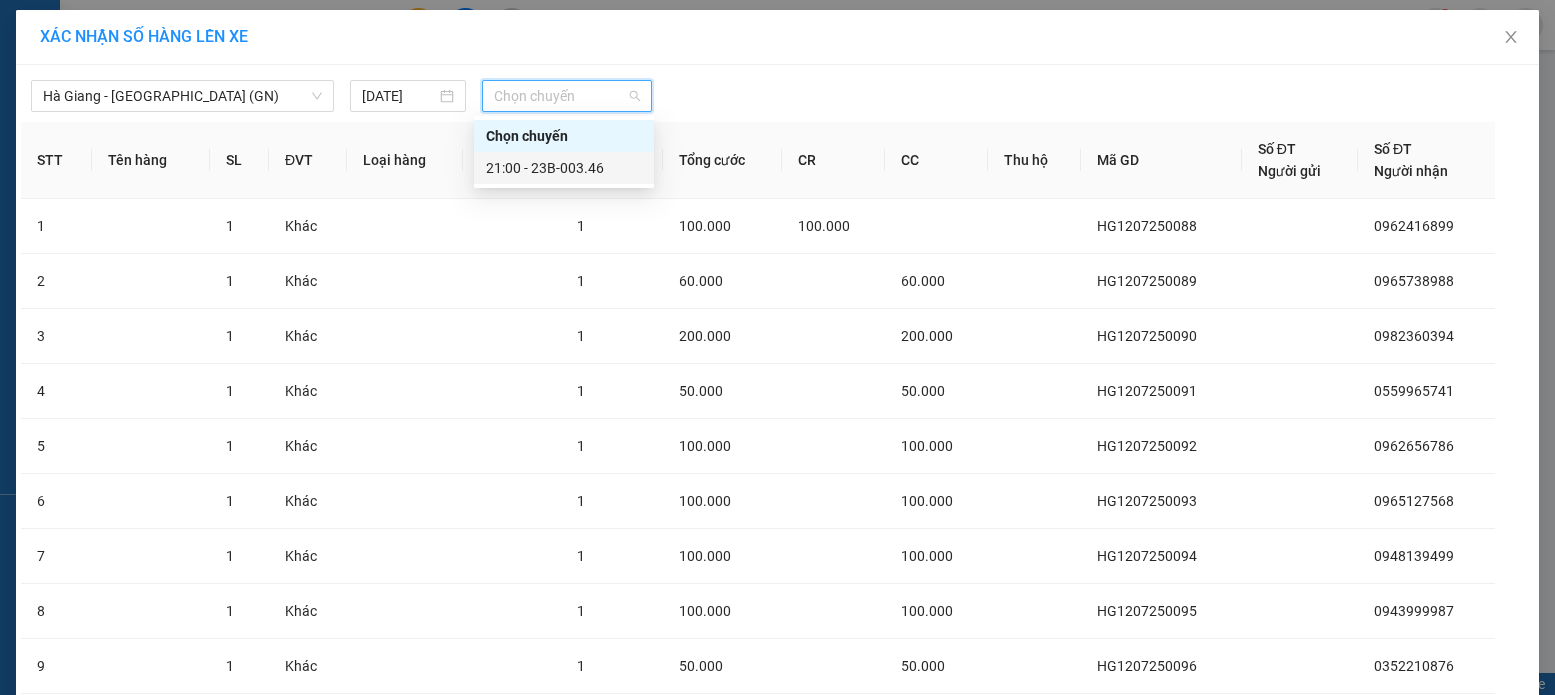 click on "21:00     - 23B-003.46" at bounding box center [564, 168] 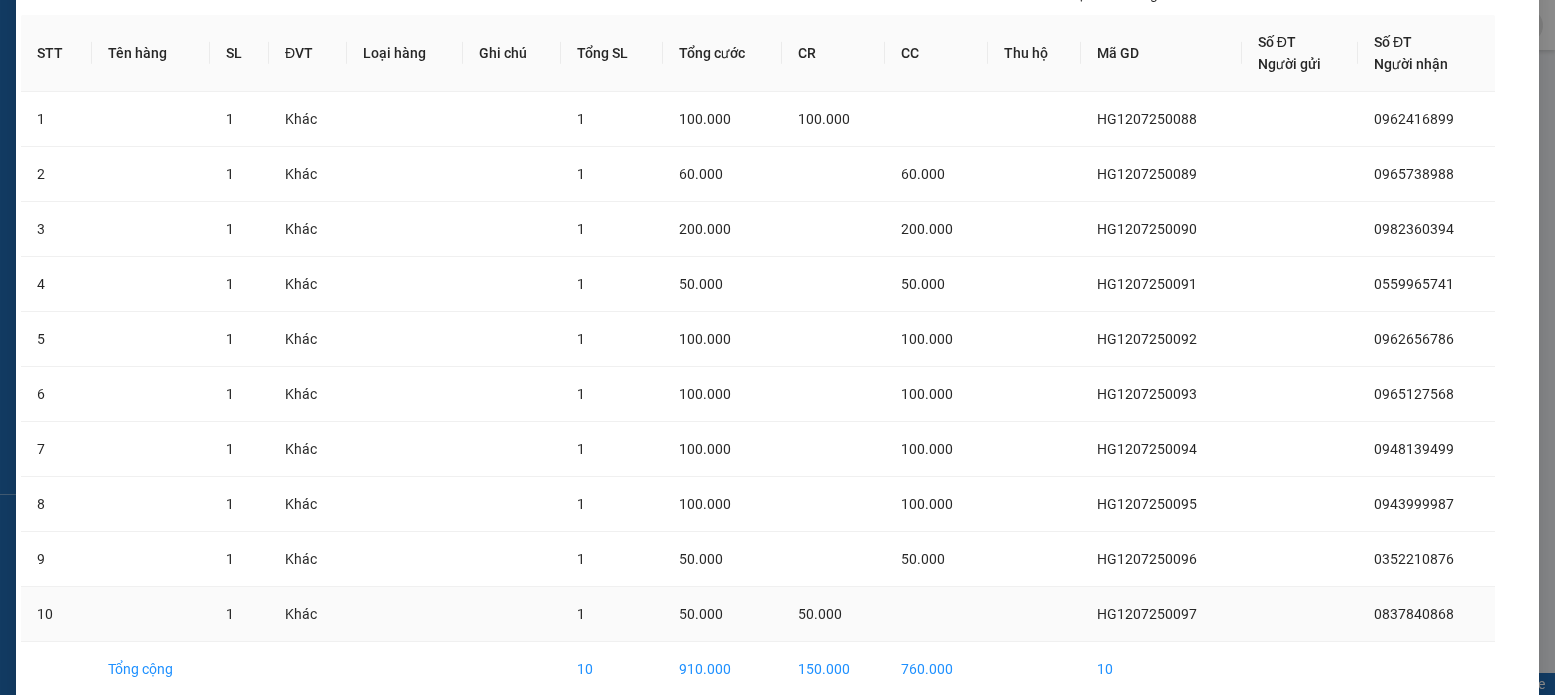 scroll, scrollTop: 212, scrollLeft: 0, axis: vertical 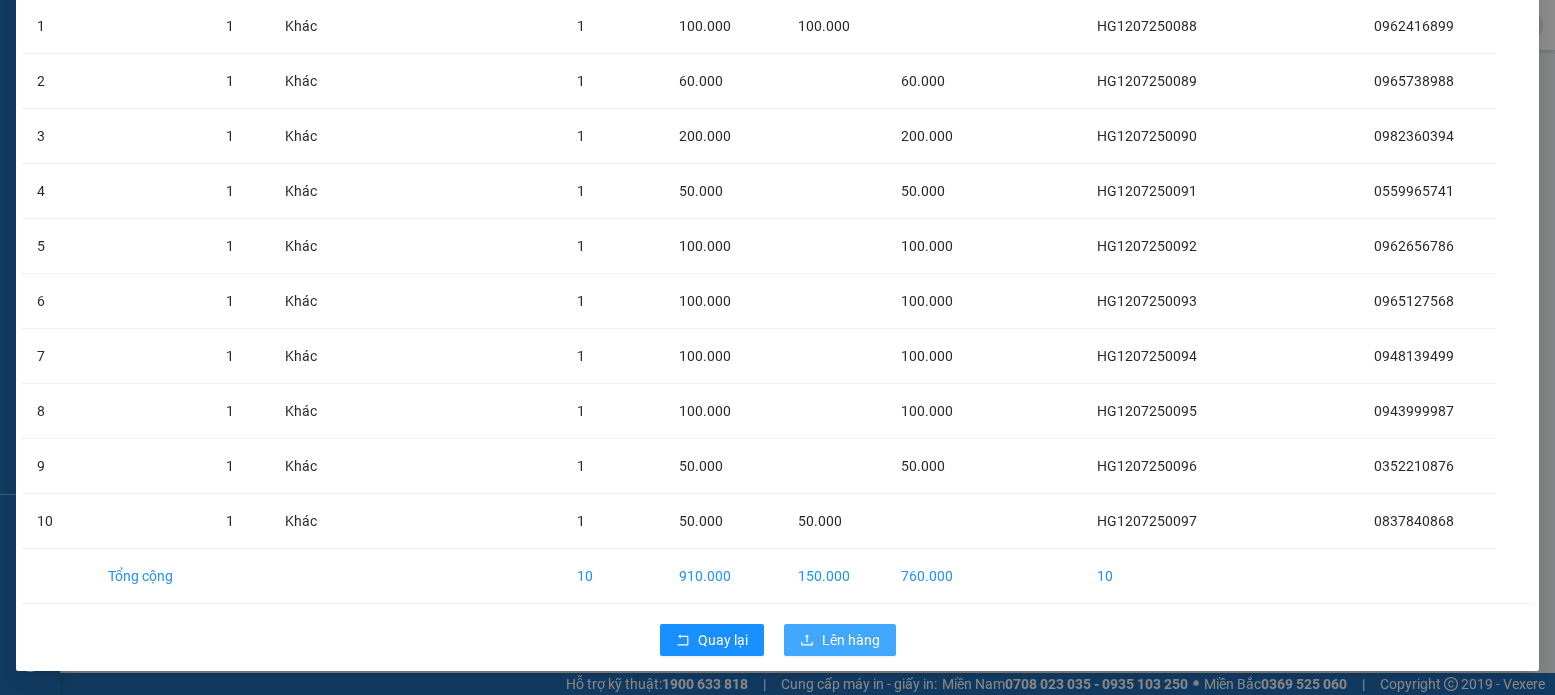 click on "Lên hàng" at bounding box center [851, 640] 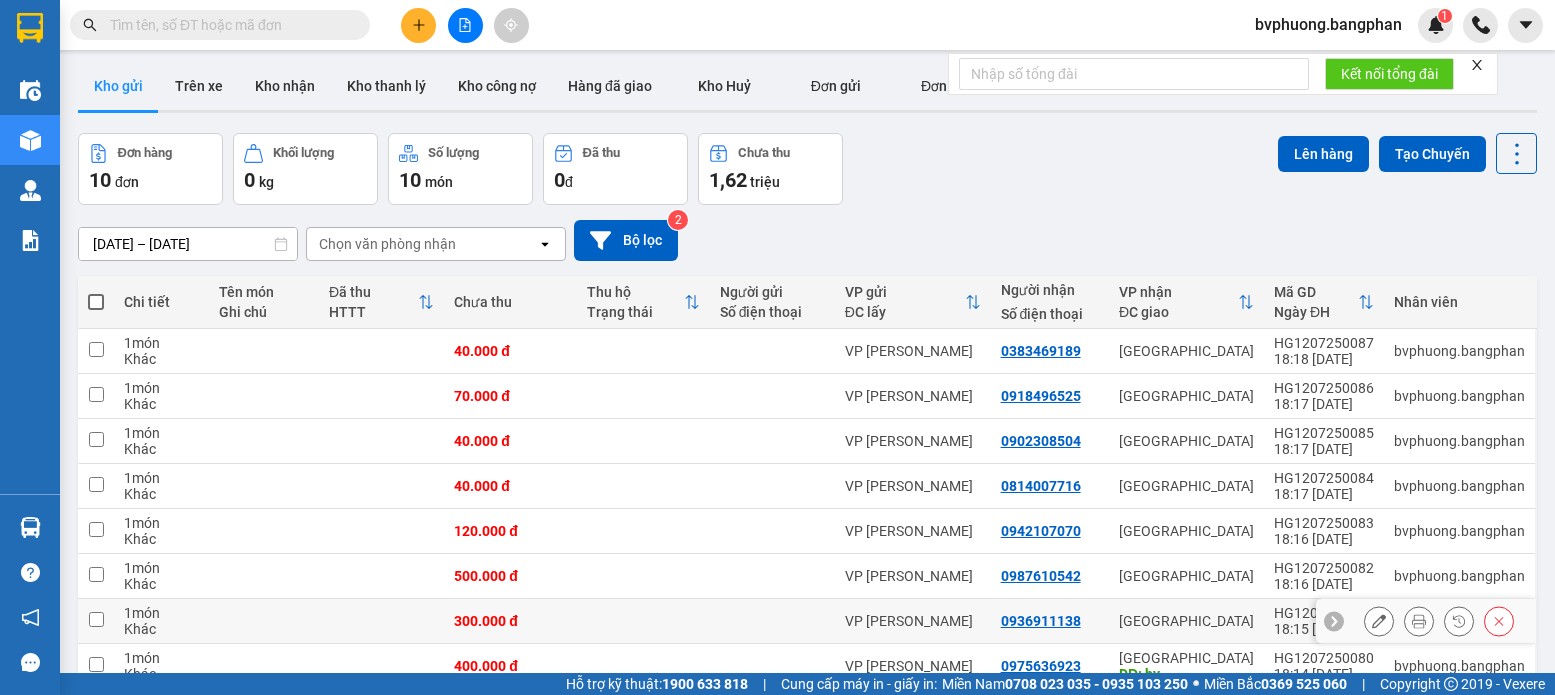 scroll, scrollTop: 0, scrollLeft: 0, axis: both 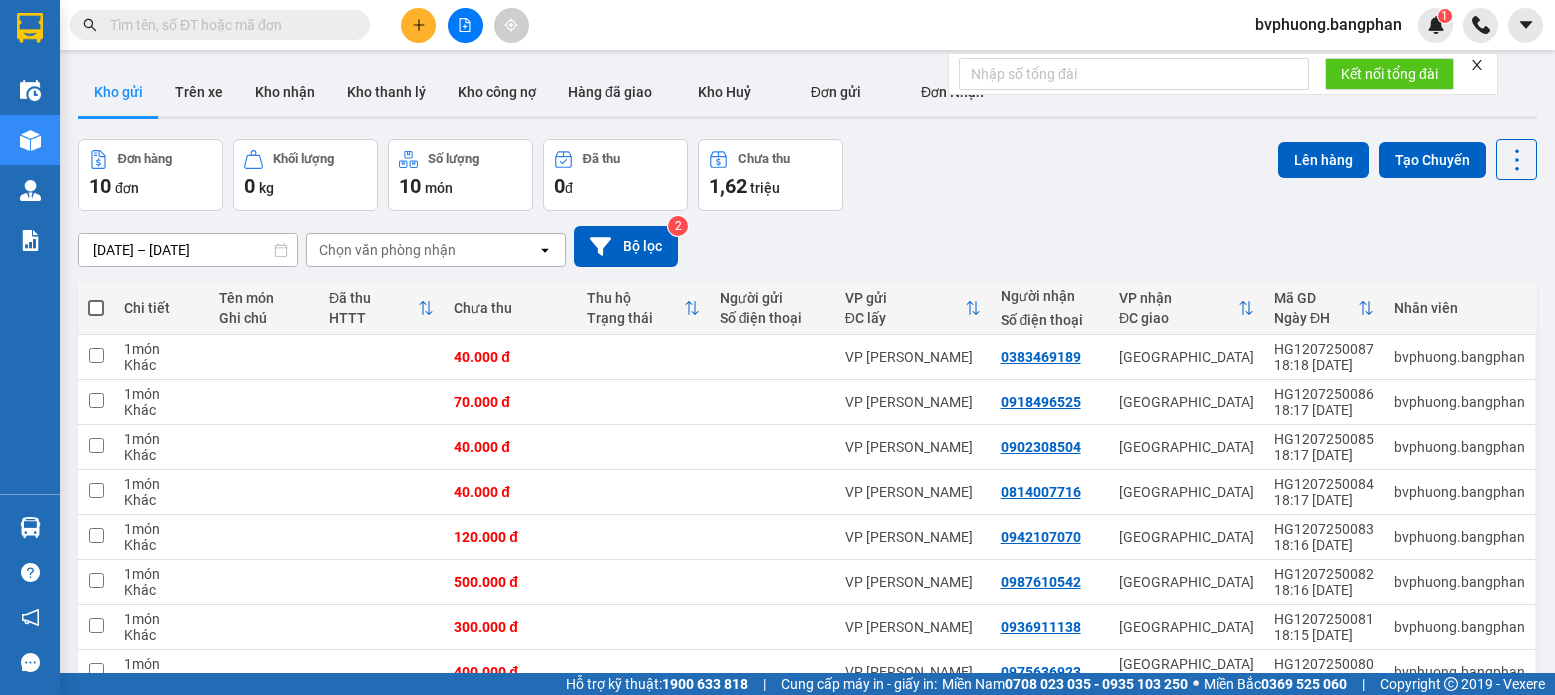 click at bounding box center [96, 308] 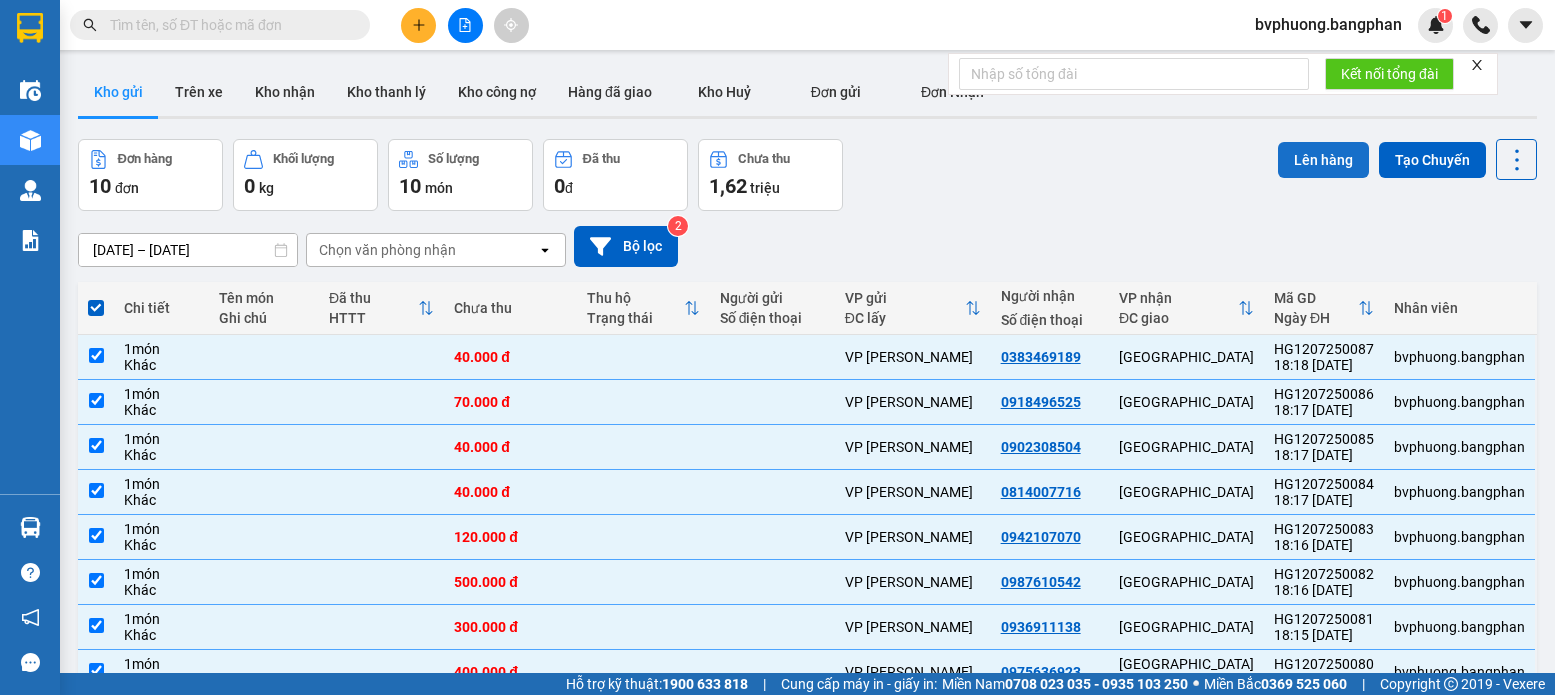 click on "Lên hàng" at bounding box center (1323, 160) 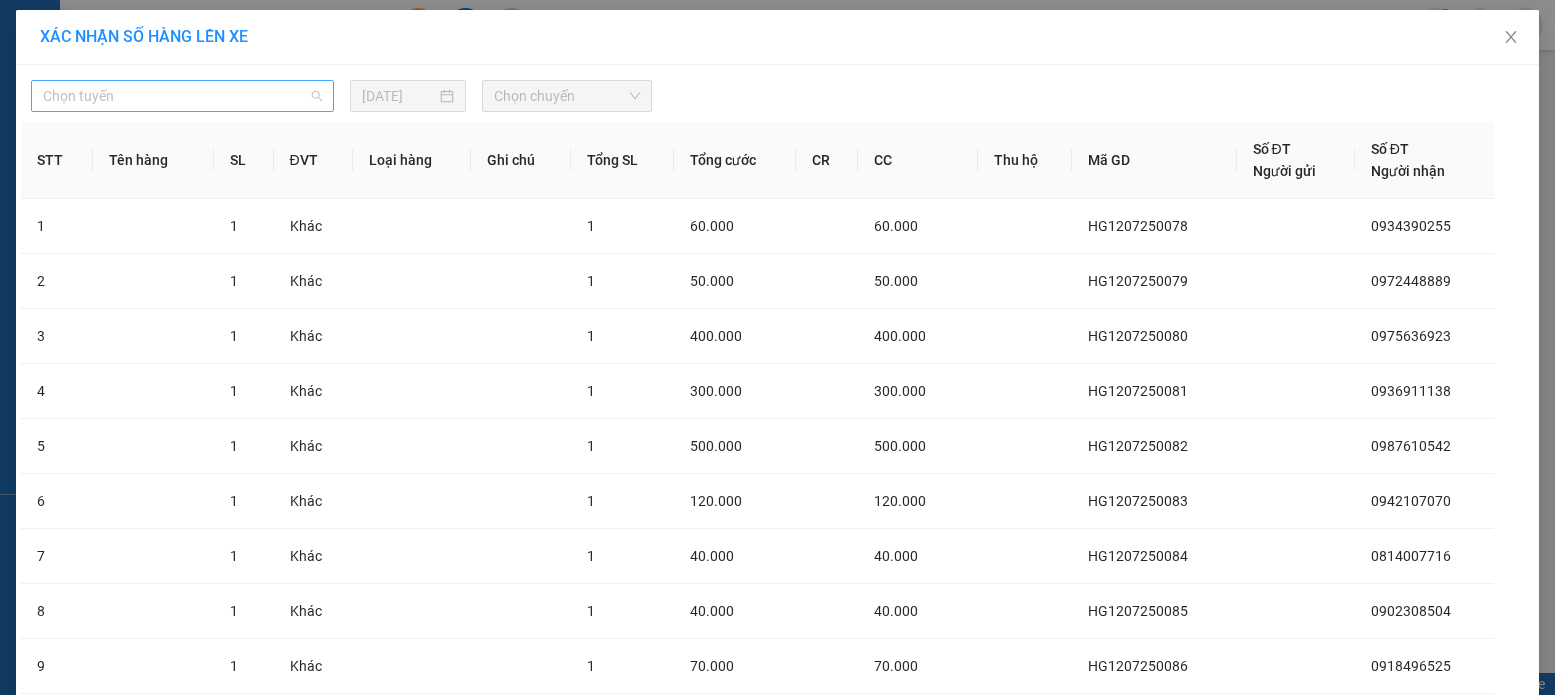 drag, startPoint x: 292, startPoint y: 97, endPoint x: 316, endPoint y: 110, distance: 27.294687 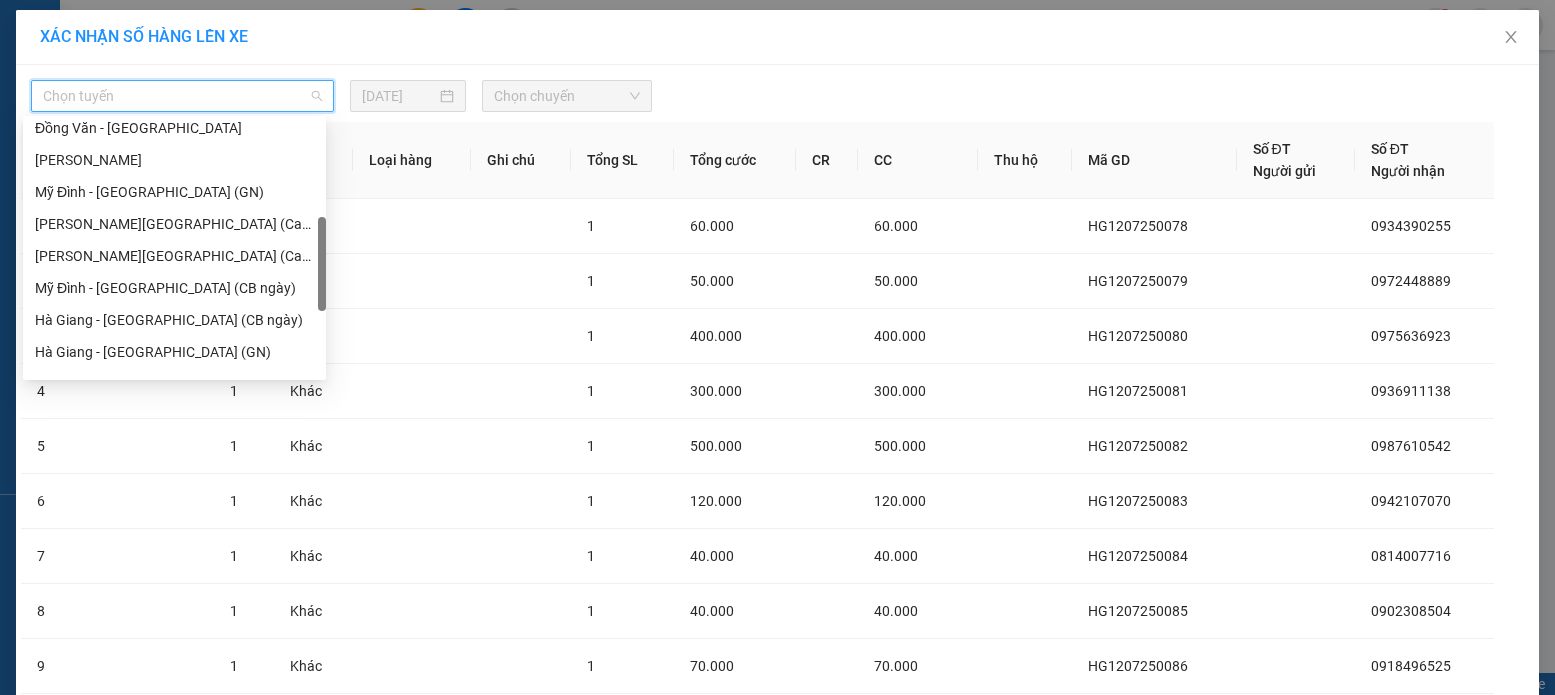 scroll, scrollTop: 341, scrollLeft: 0, axis: vertical 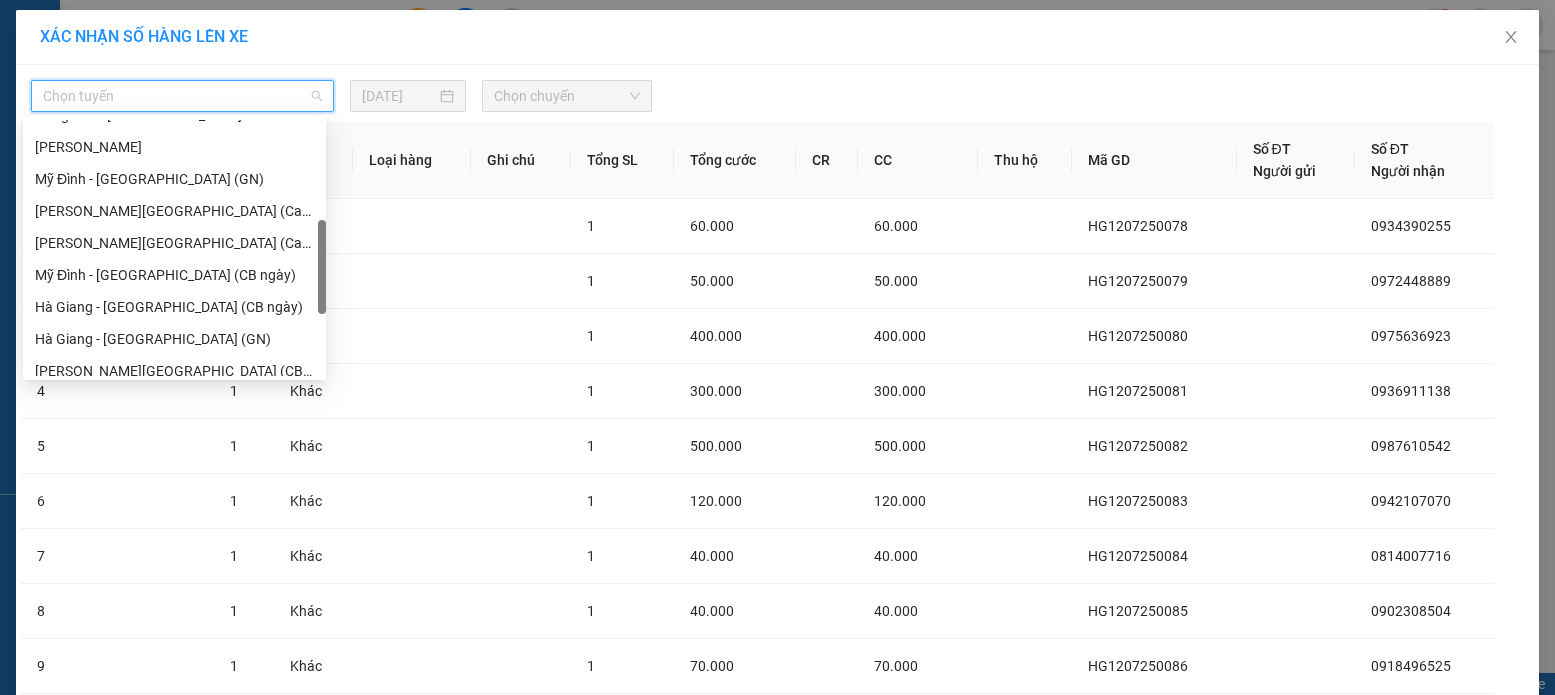 drag, startPoint x: 325, startPoint y: 144, endPoint x: 313, endPoint y: 240, distance: 96.74709 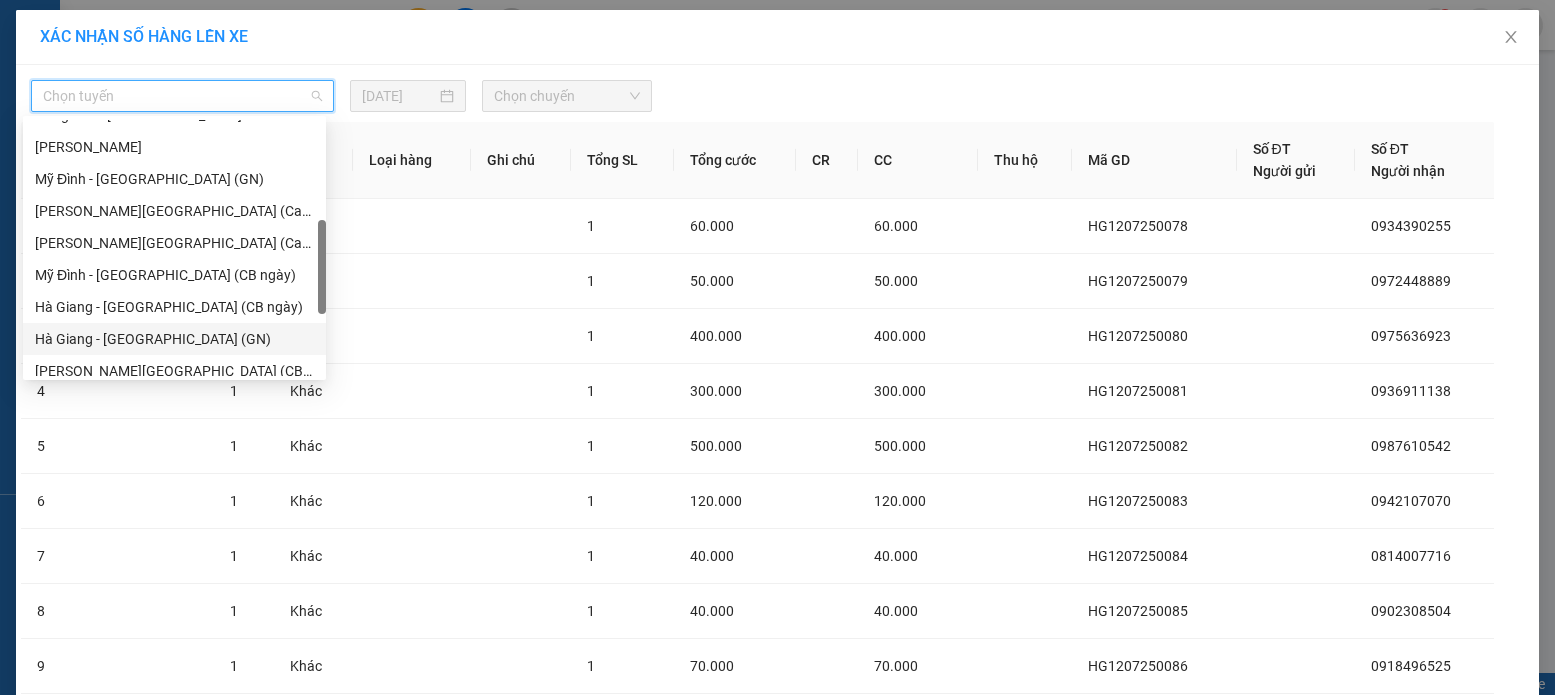 click on "Hà Giang - [GEOGRAPHIC_DATA] (GN)" at bounding box center (174, 339) 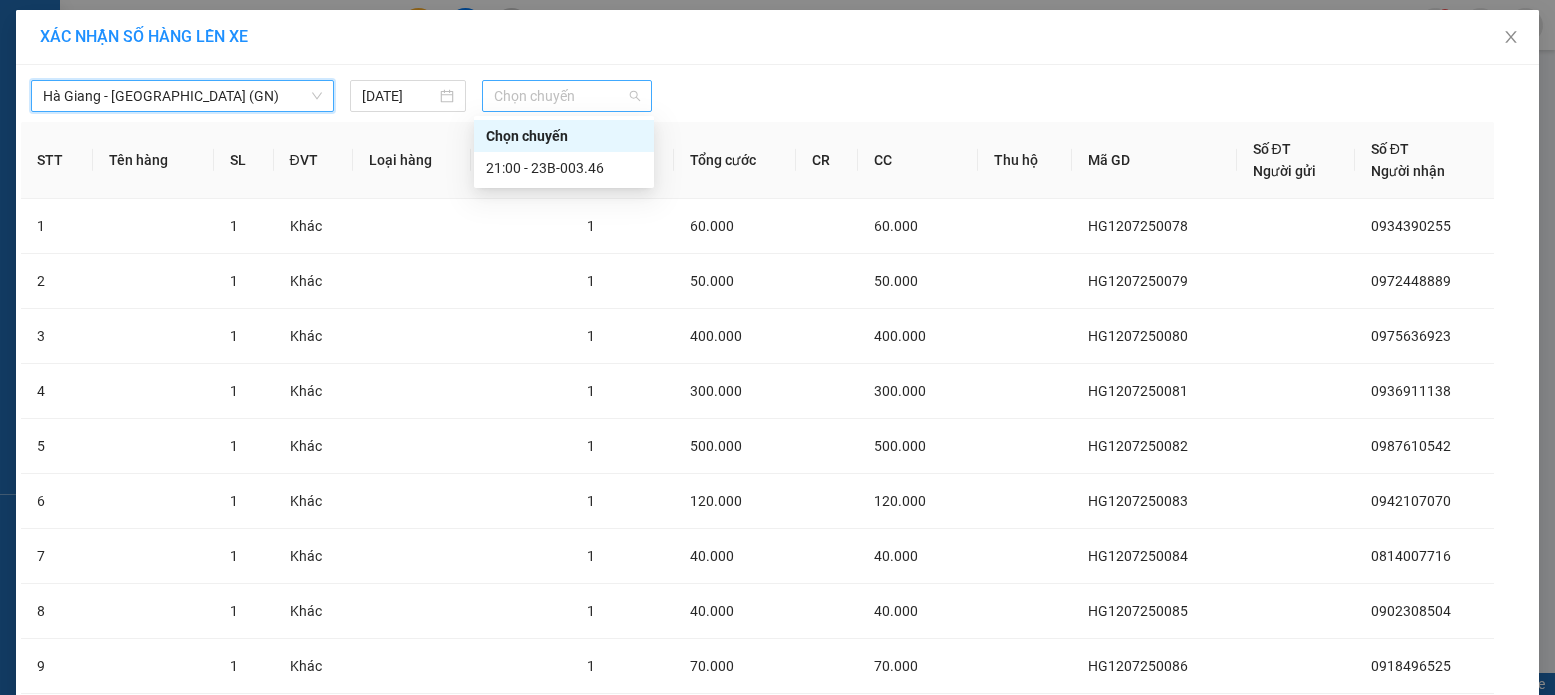 click on "Chọn chuyến" at bounding box center [567, 96] 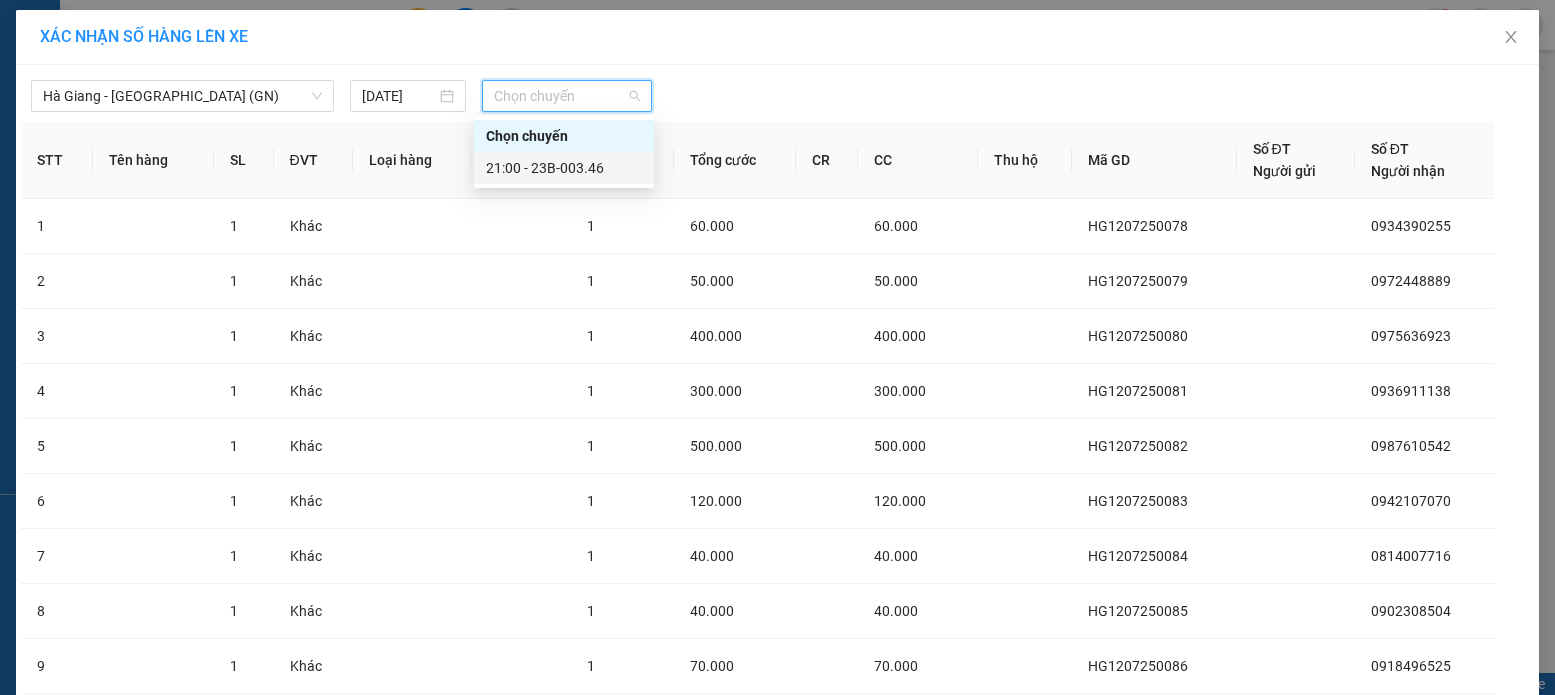 click on "21:00     - 23B-003.46" at bounding box center [564, 168] 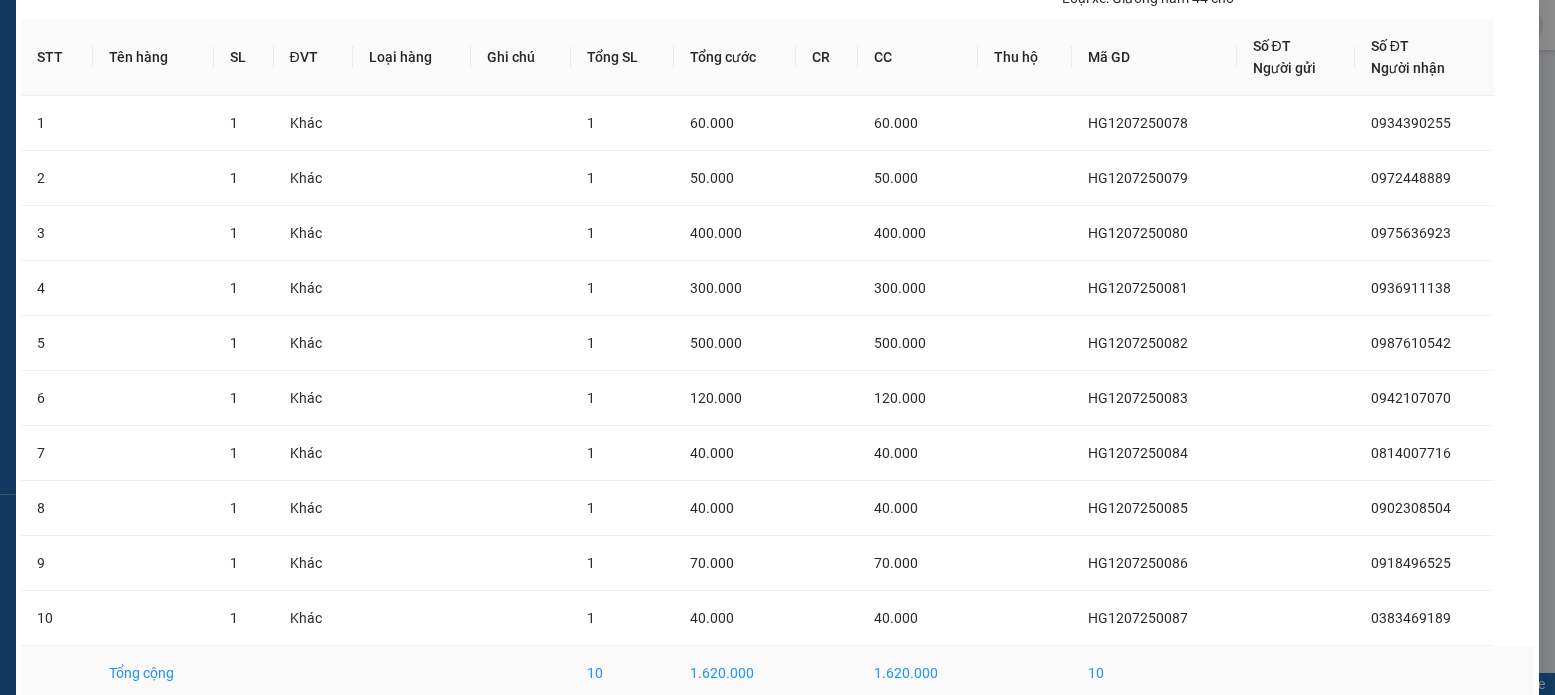 scroll, scrollTop: 212, scrollLeft: 0, axis: vertical 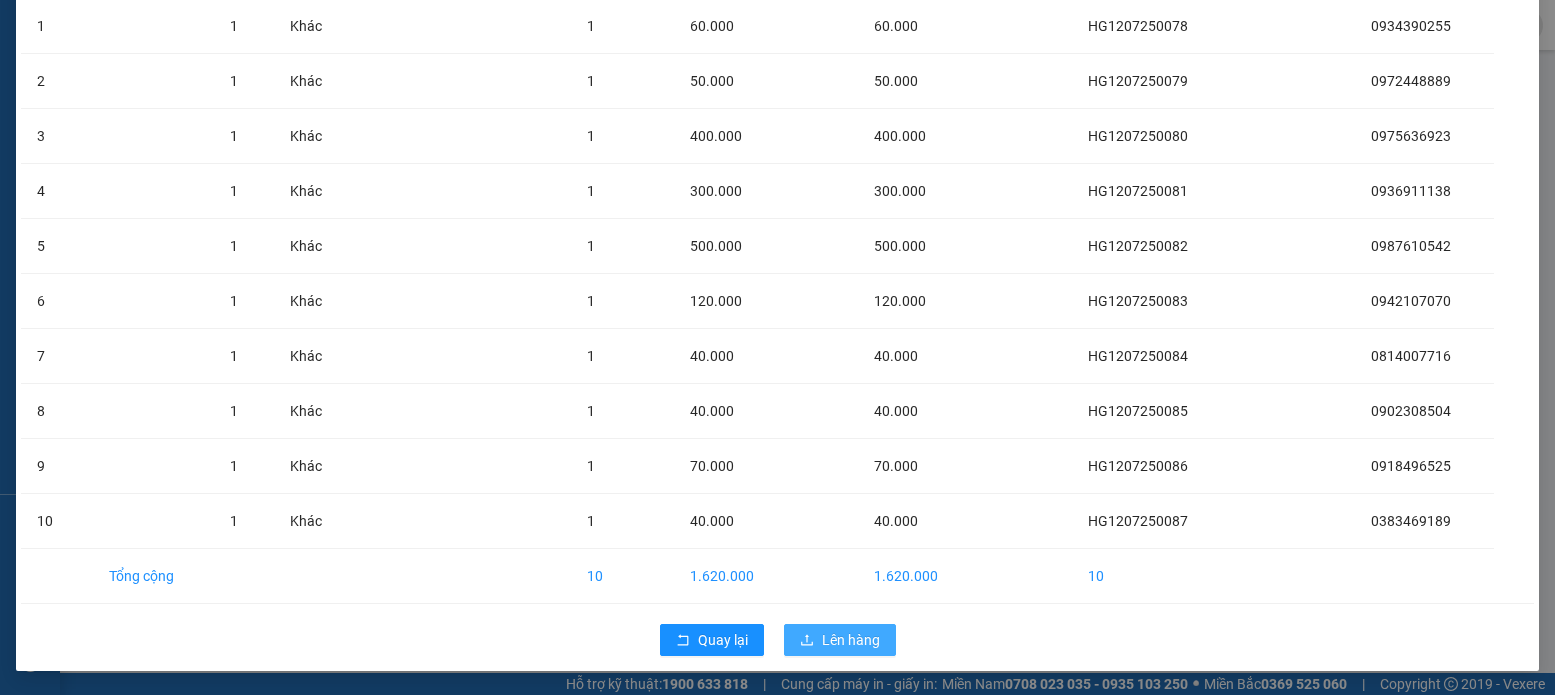 click on "Lên hàng" at bounding box center [851, 640] 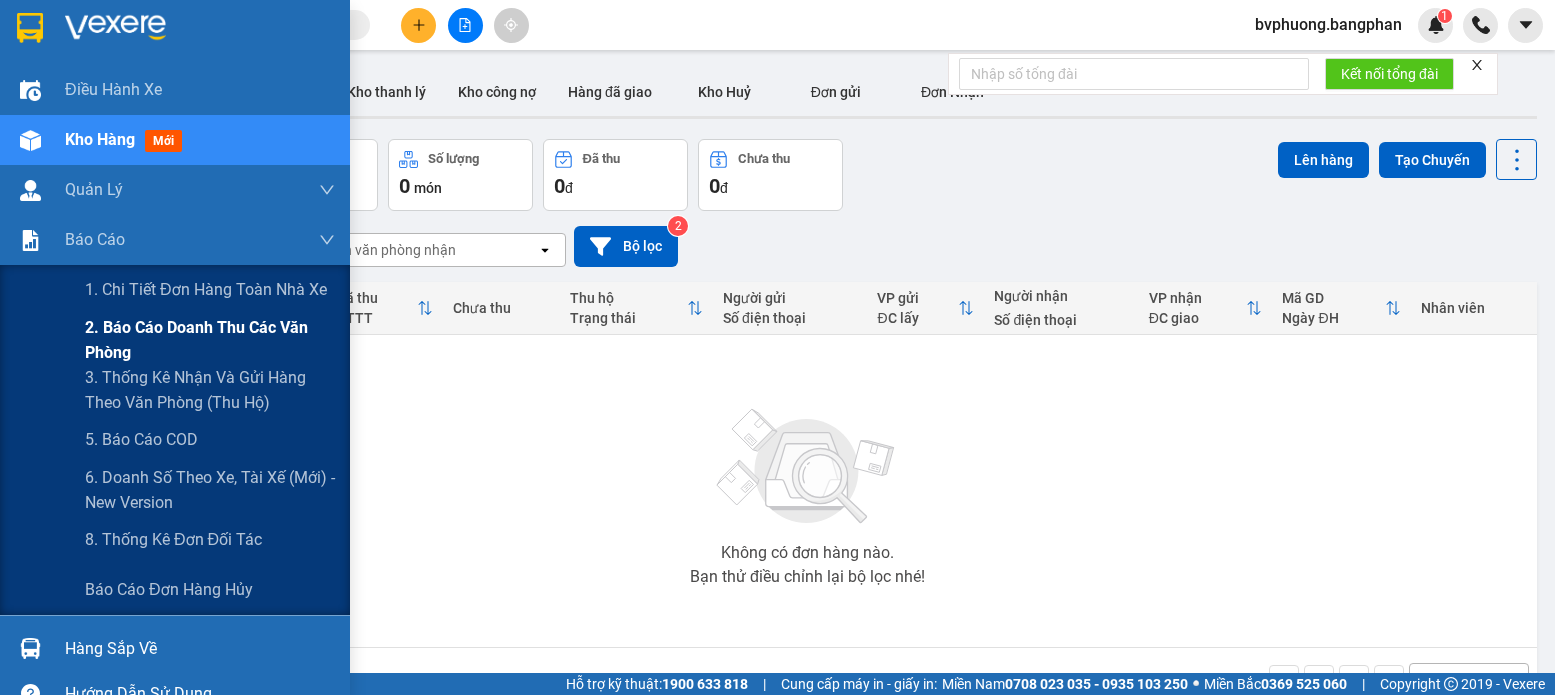 click on "2. Báo cáo doanh thu các văn phòng" at bounding box center (210, 340) 